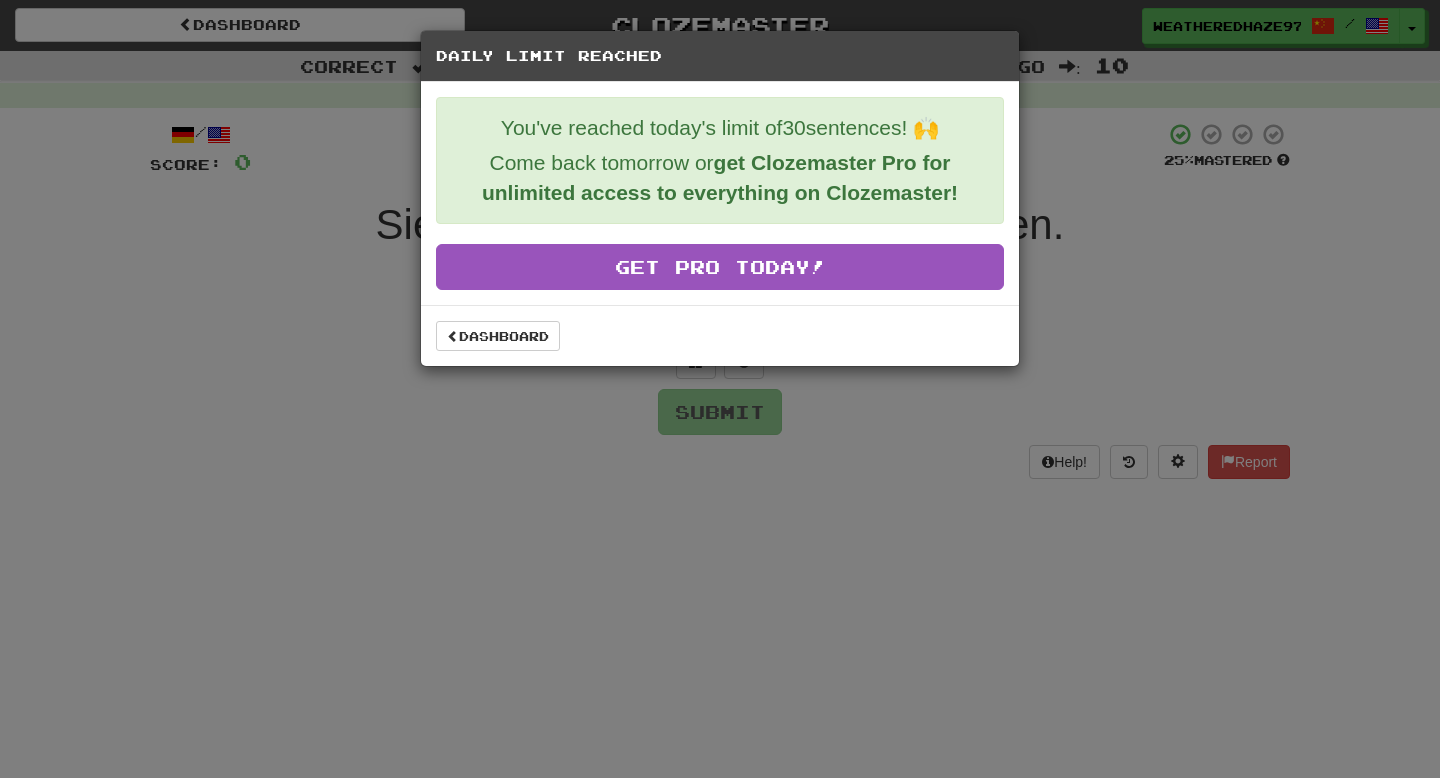 scroll, scrollTop: 0, scrollLeft: 0, axis: both 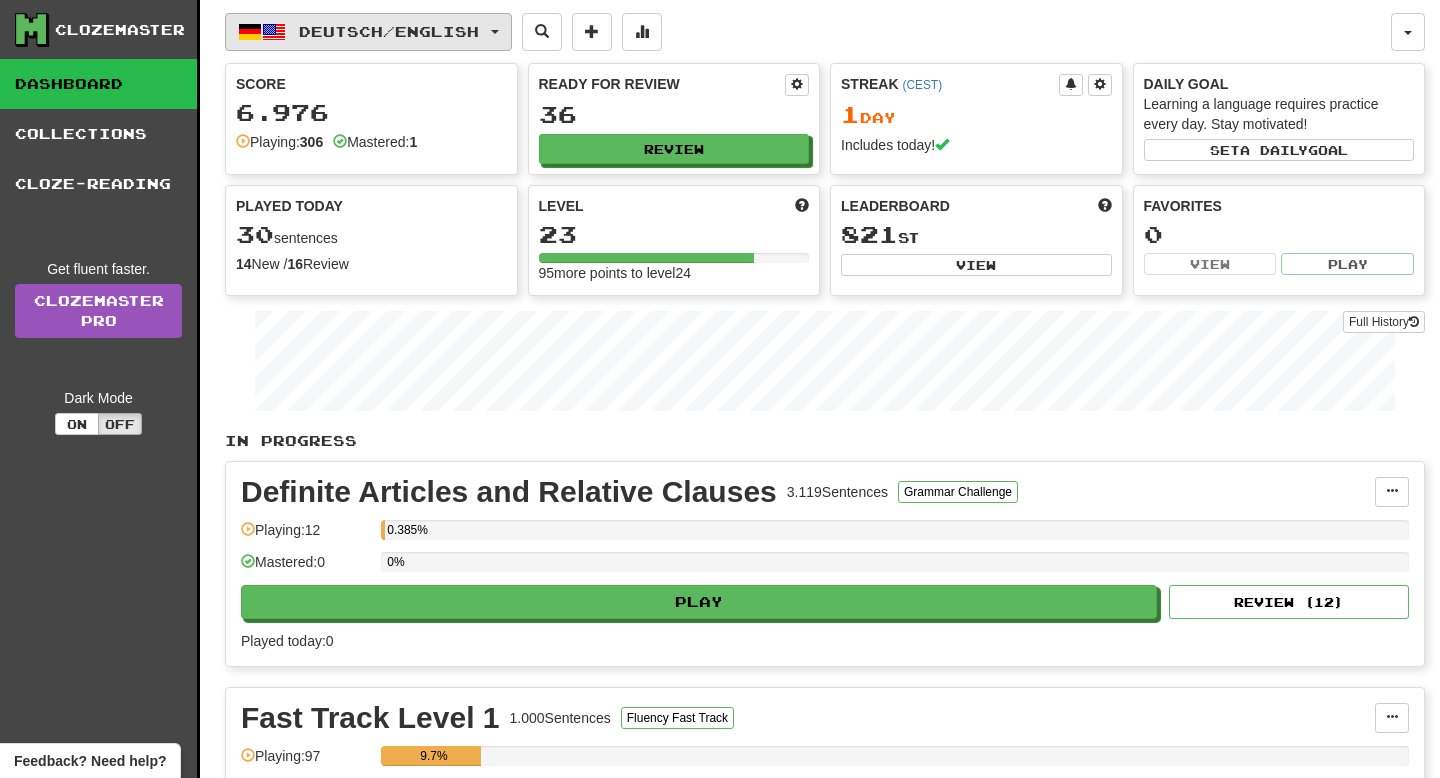 click on "Deutsch  /  English" at bounding box center (368, 32) 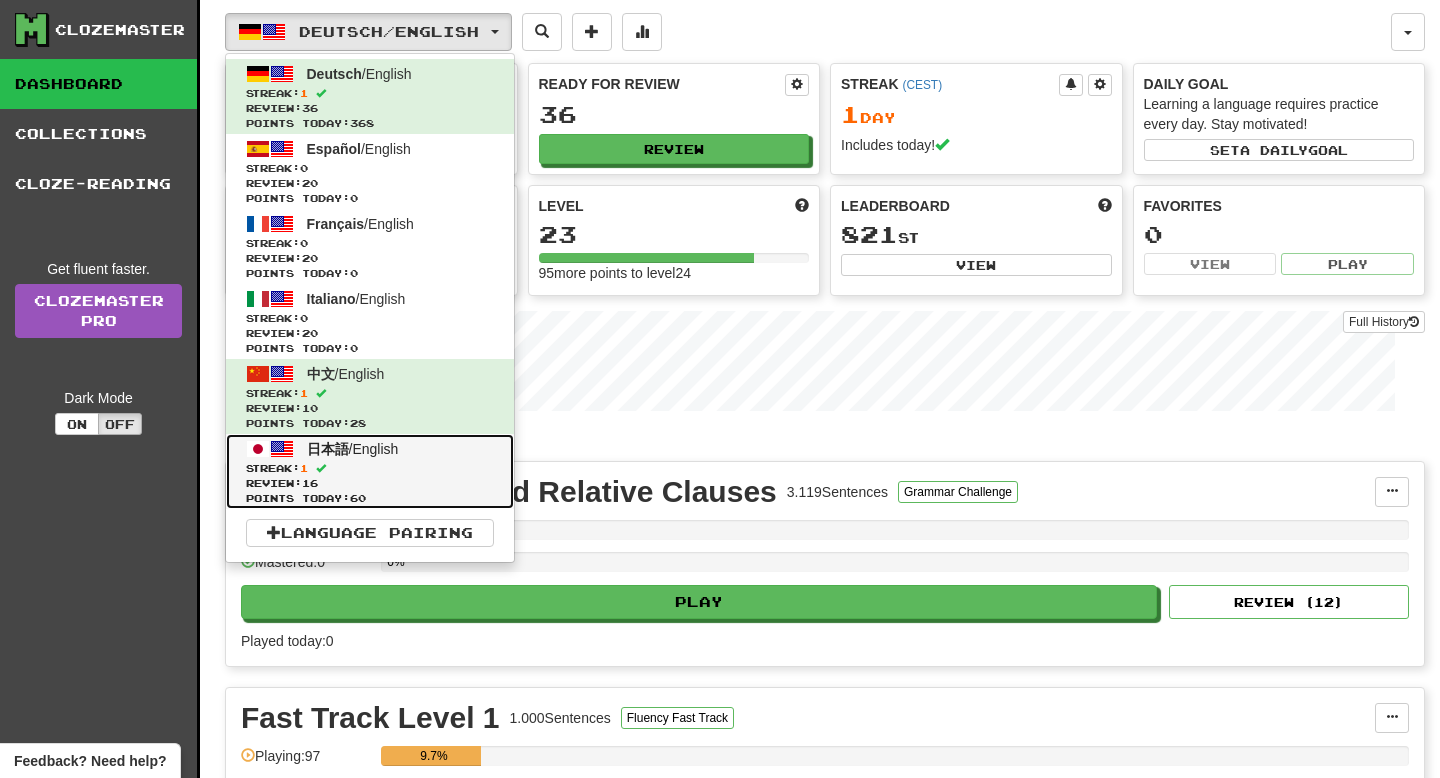 click on "日本語  /  English Streak:  1   Review:  16 Points today:  60" at bounding box center [370, 471] 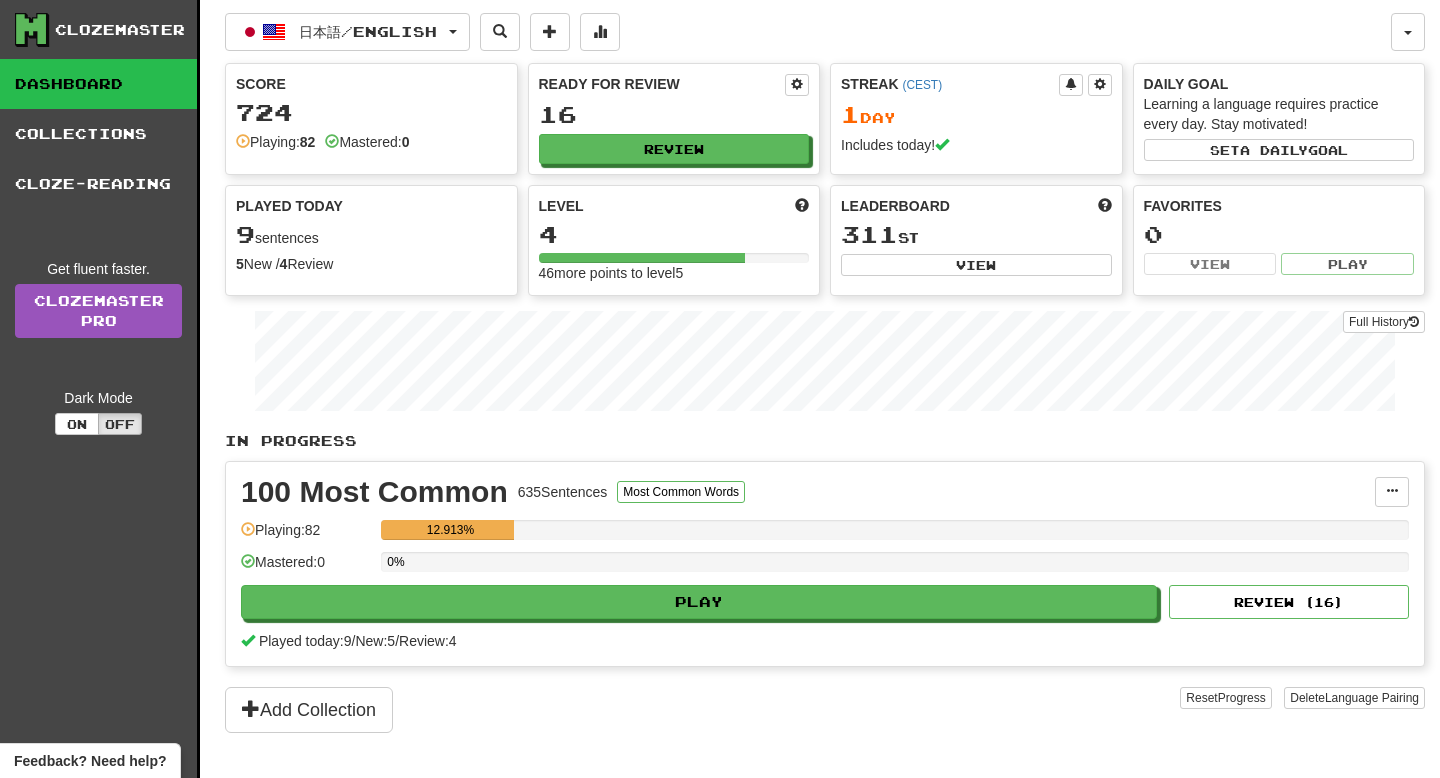scroll, scrollTop: 0, scrollLeft: 0, axis: both 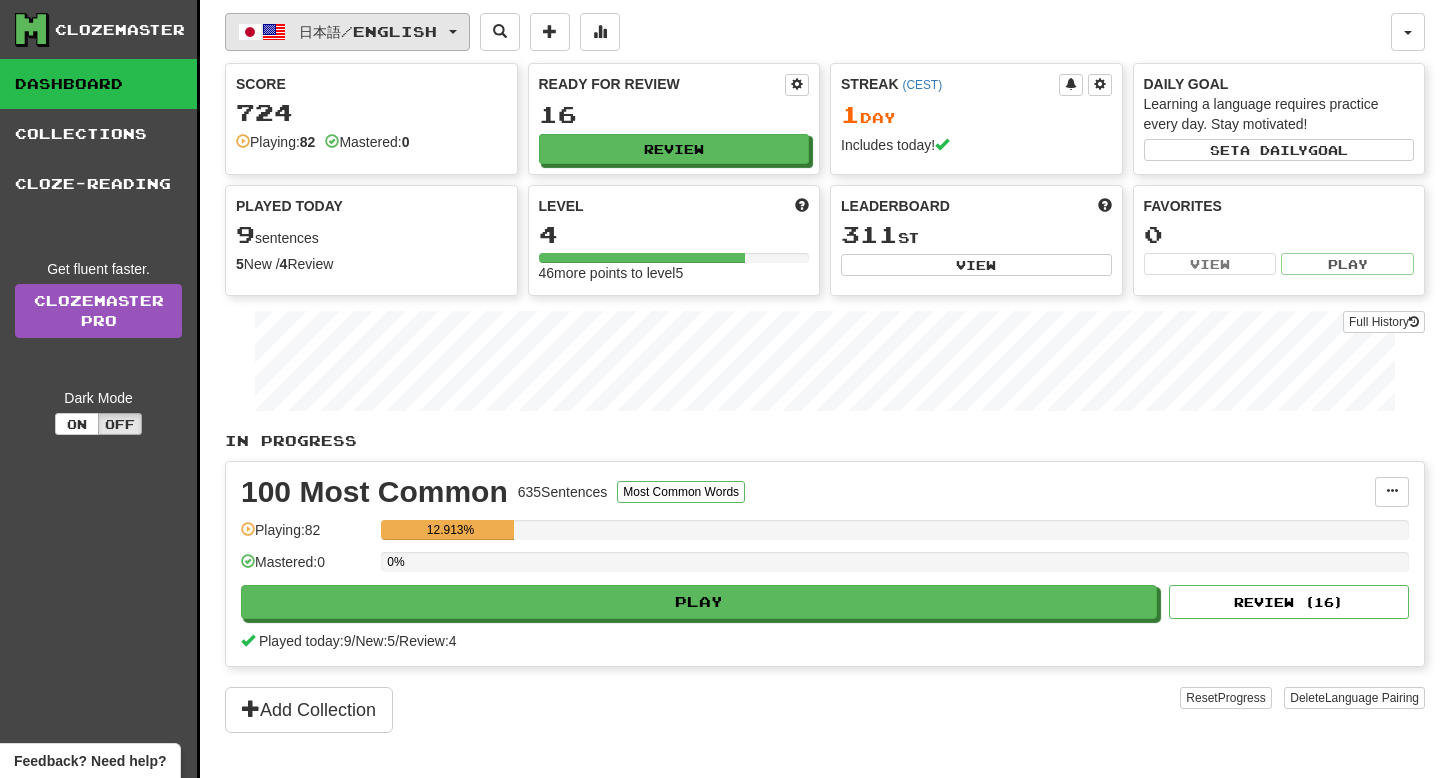 click on "日本語  /  English" at bounding box center (347, 32) 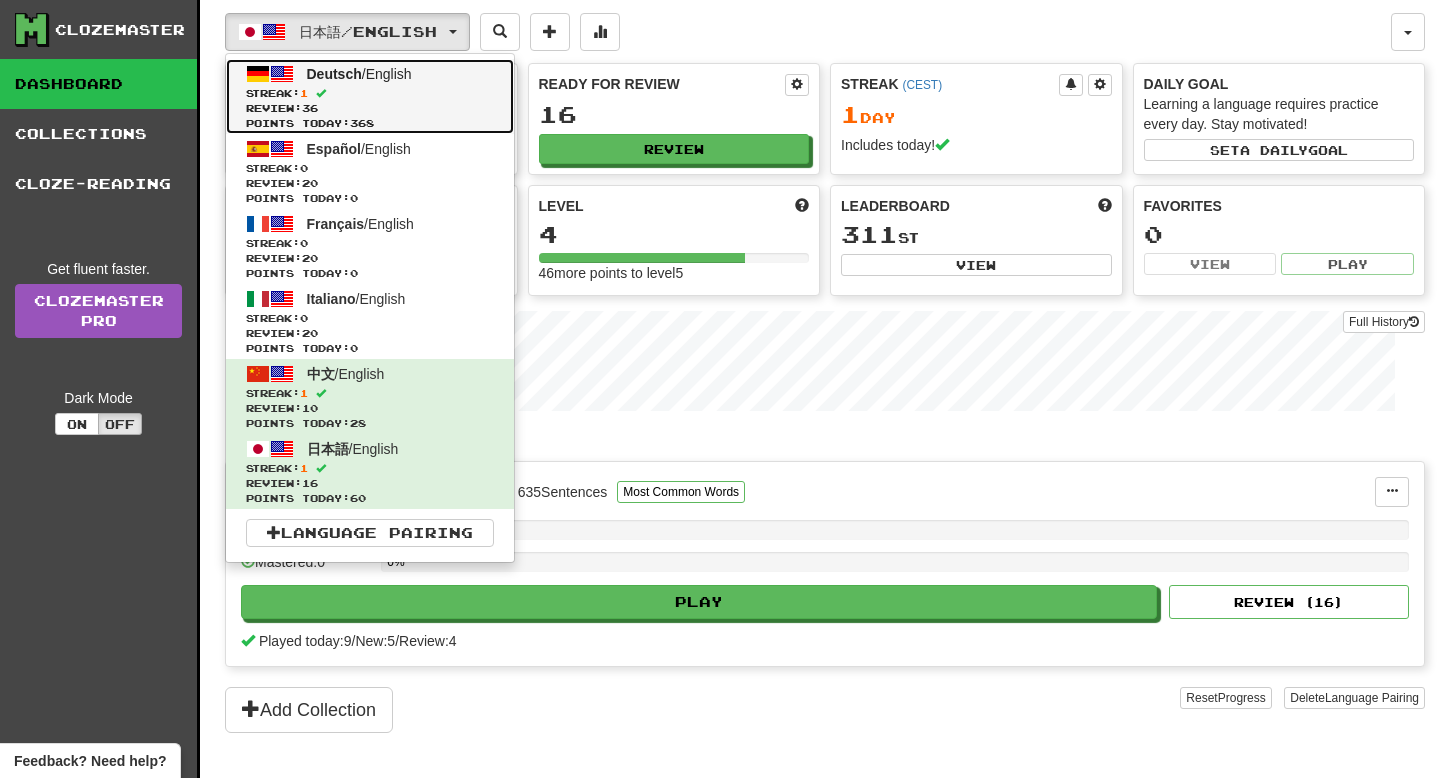 click on "Streak:  1" at bounding box center (370, 93) 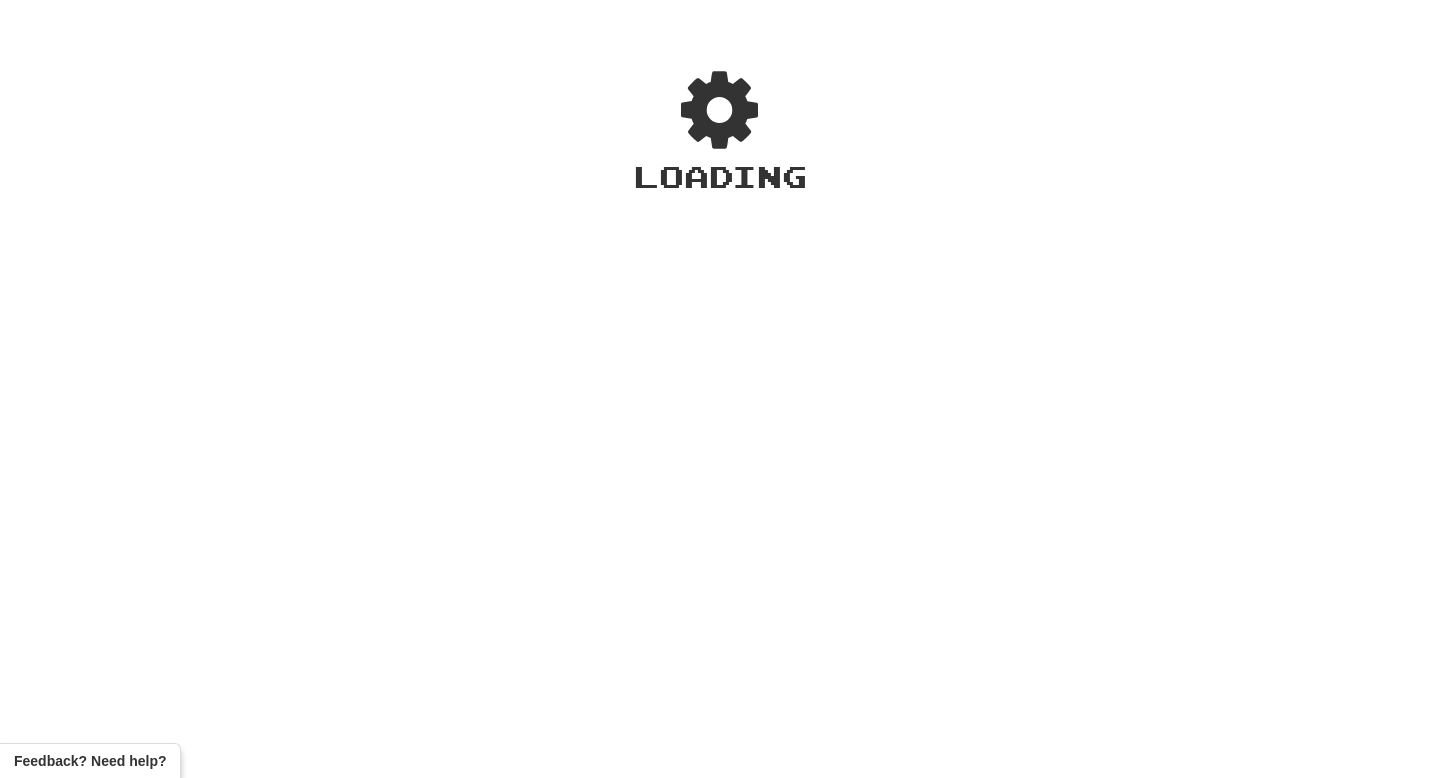 scroll, scrollTop: 0, scrollLeft: 0, axis: both 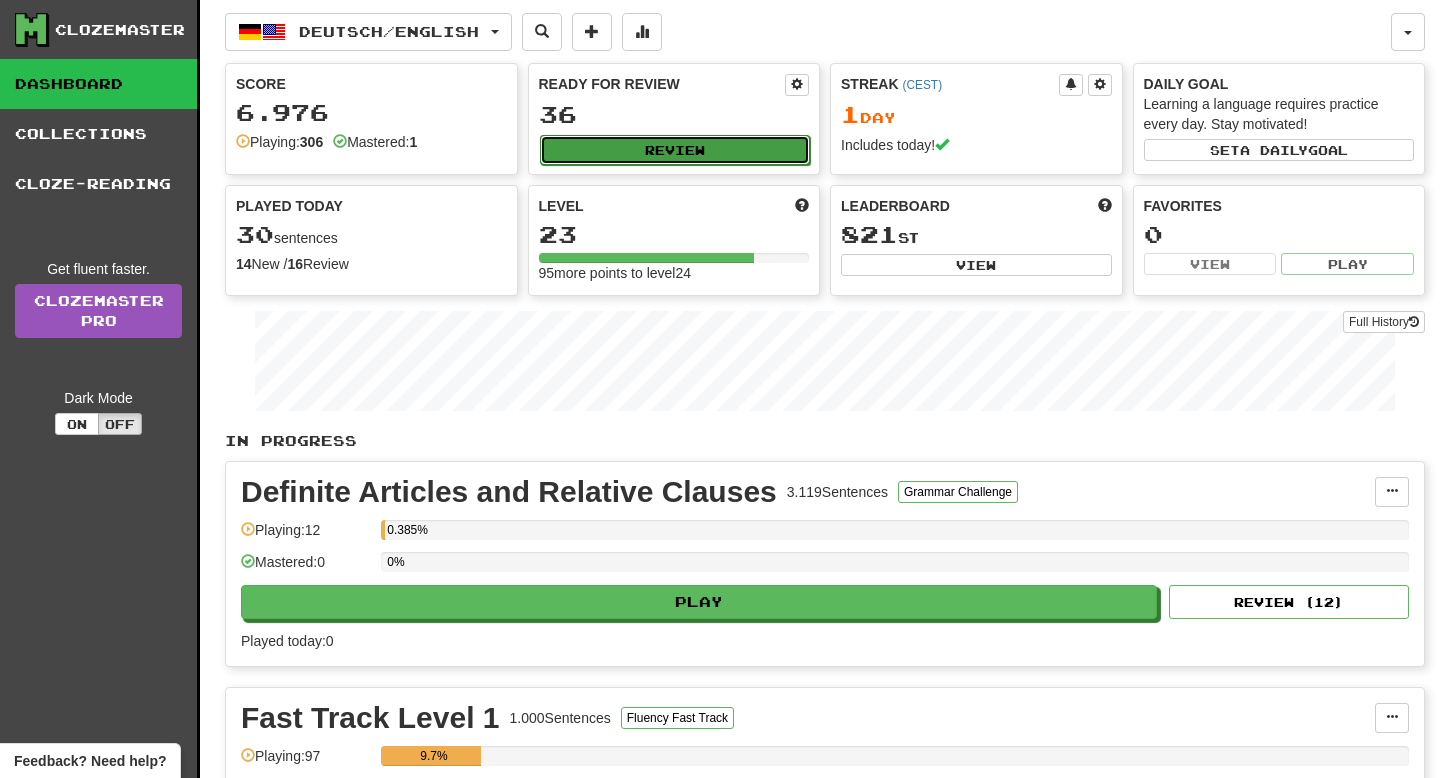 click on "Review" at bounding box center [675, 150] 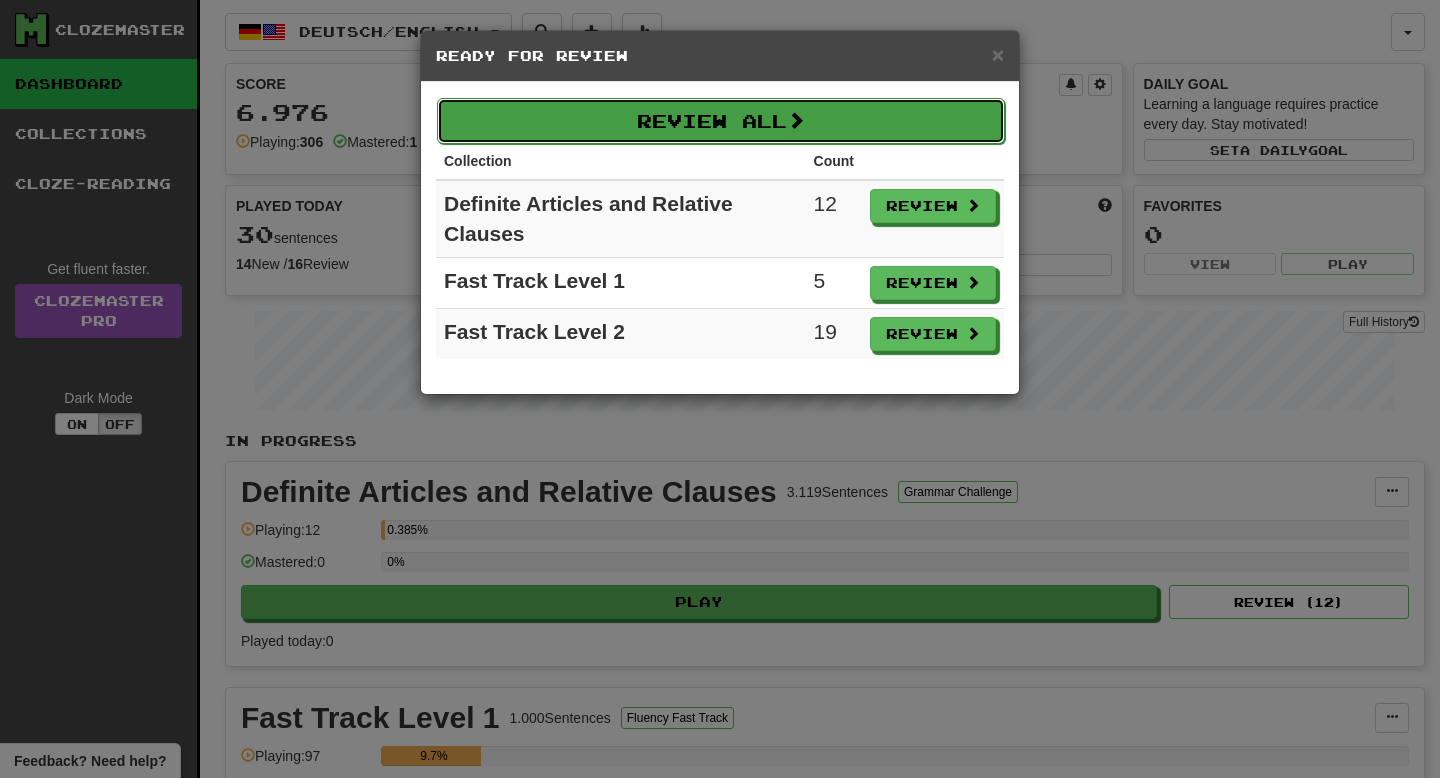 click on "Review All" at bounding box center (721, 121) 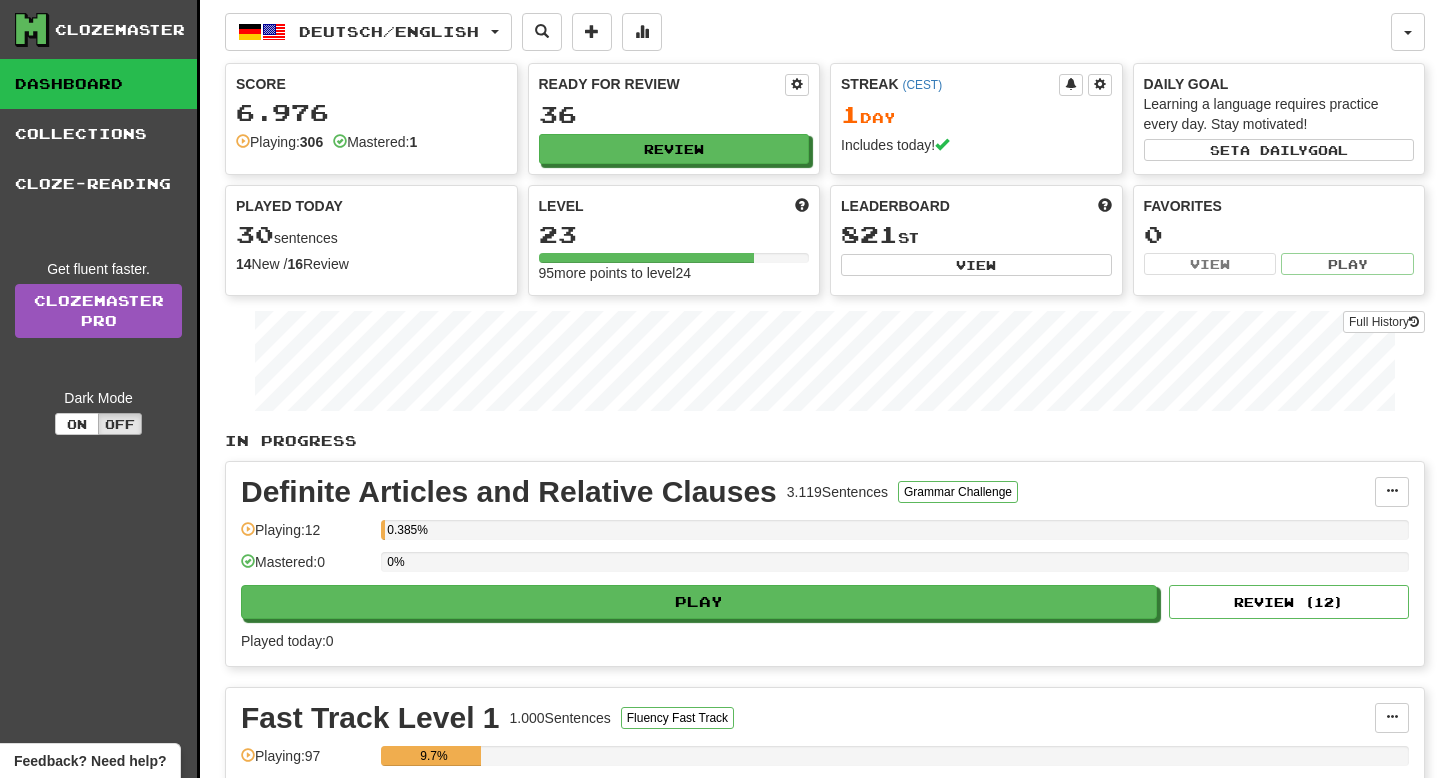 select on "**" 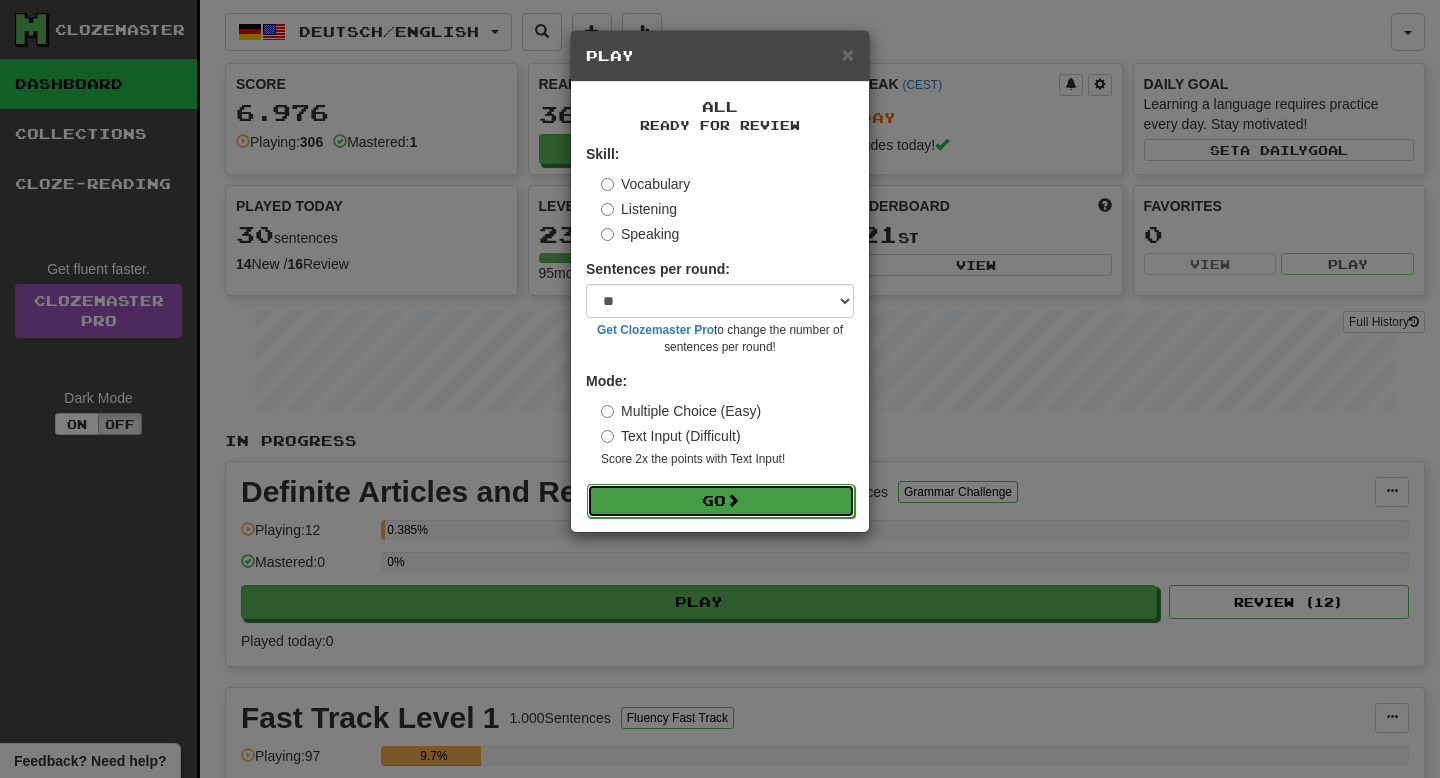 click on "Go" at bounding box center (721, 501) 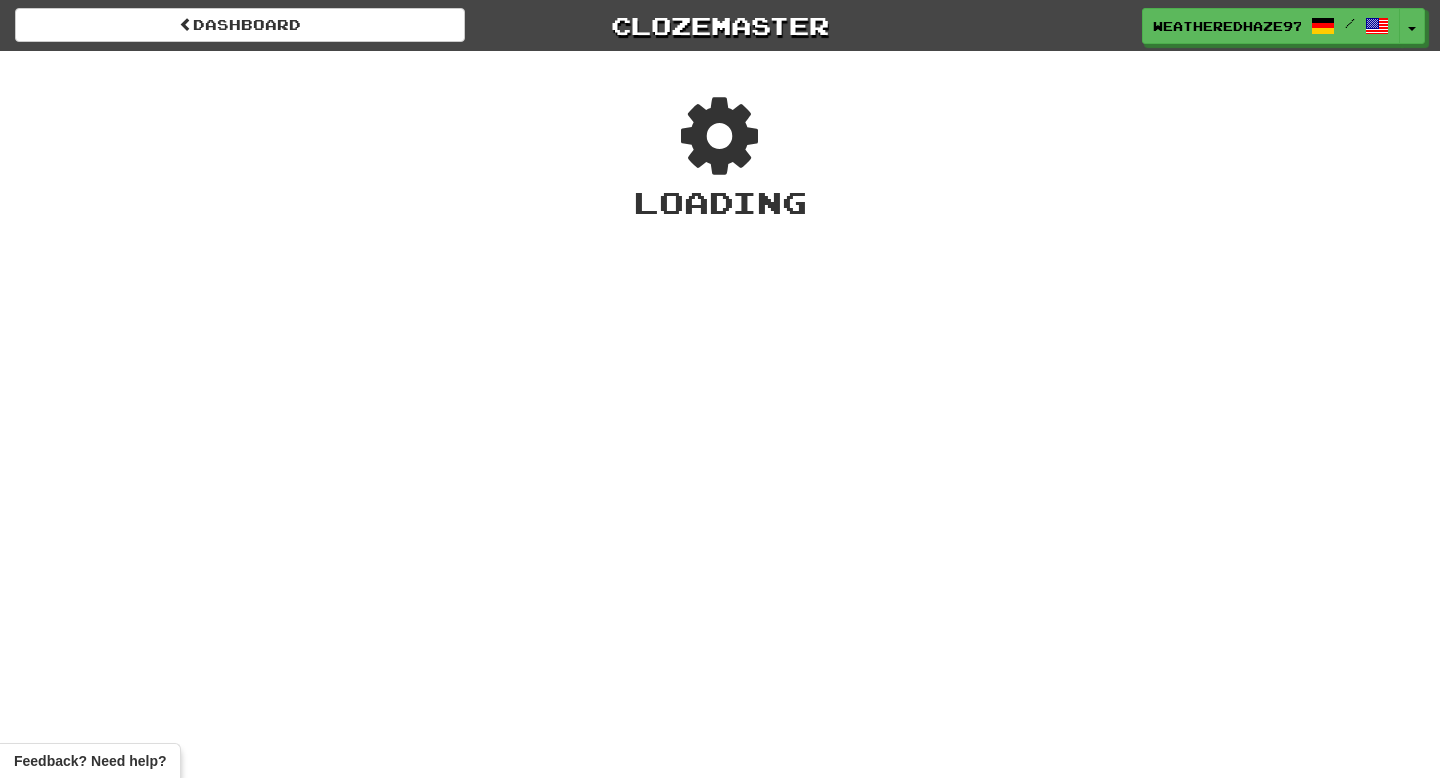 scroll, scrollTop: 0, scrollLeft: 0, axis: both 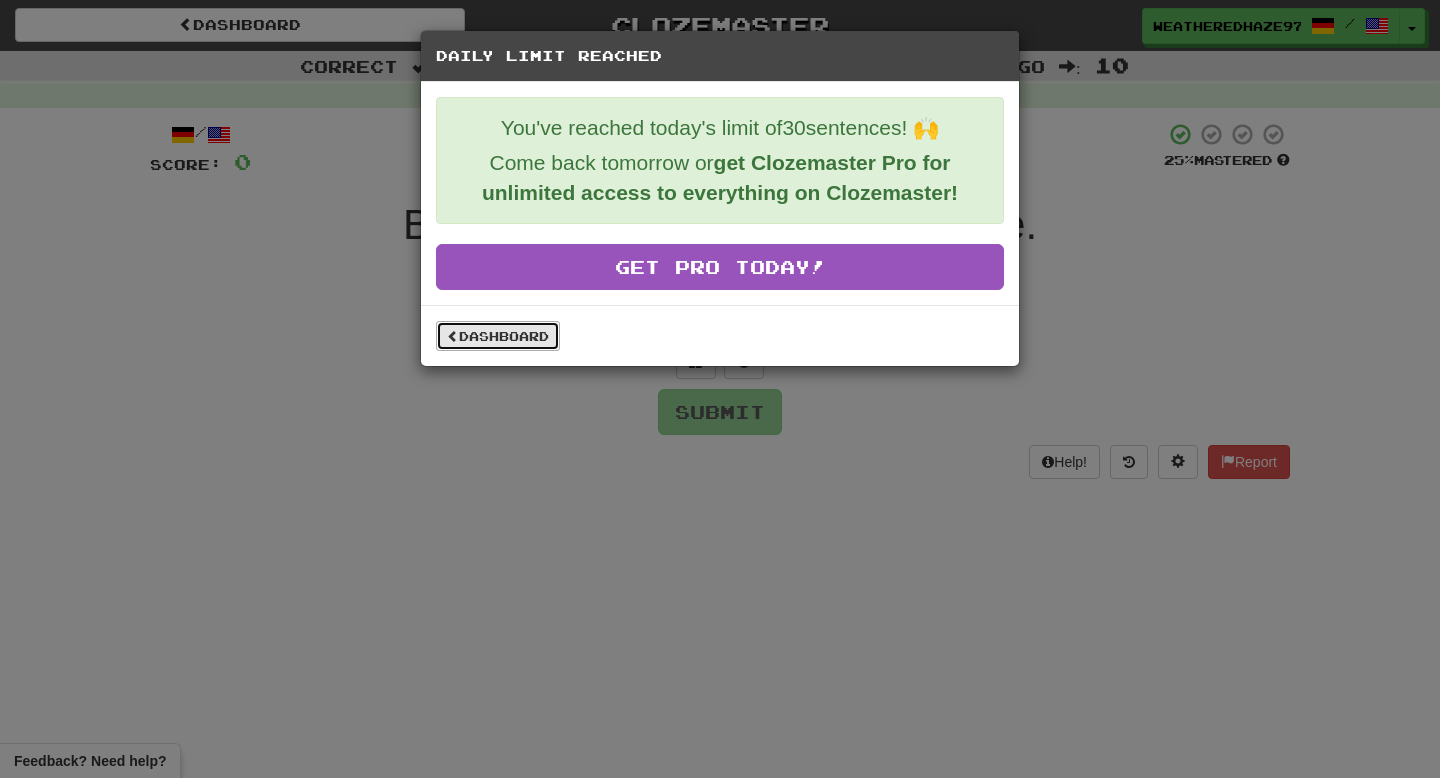 click on "Dashboard" at bounding box center (498, 336) 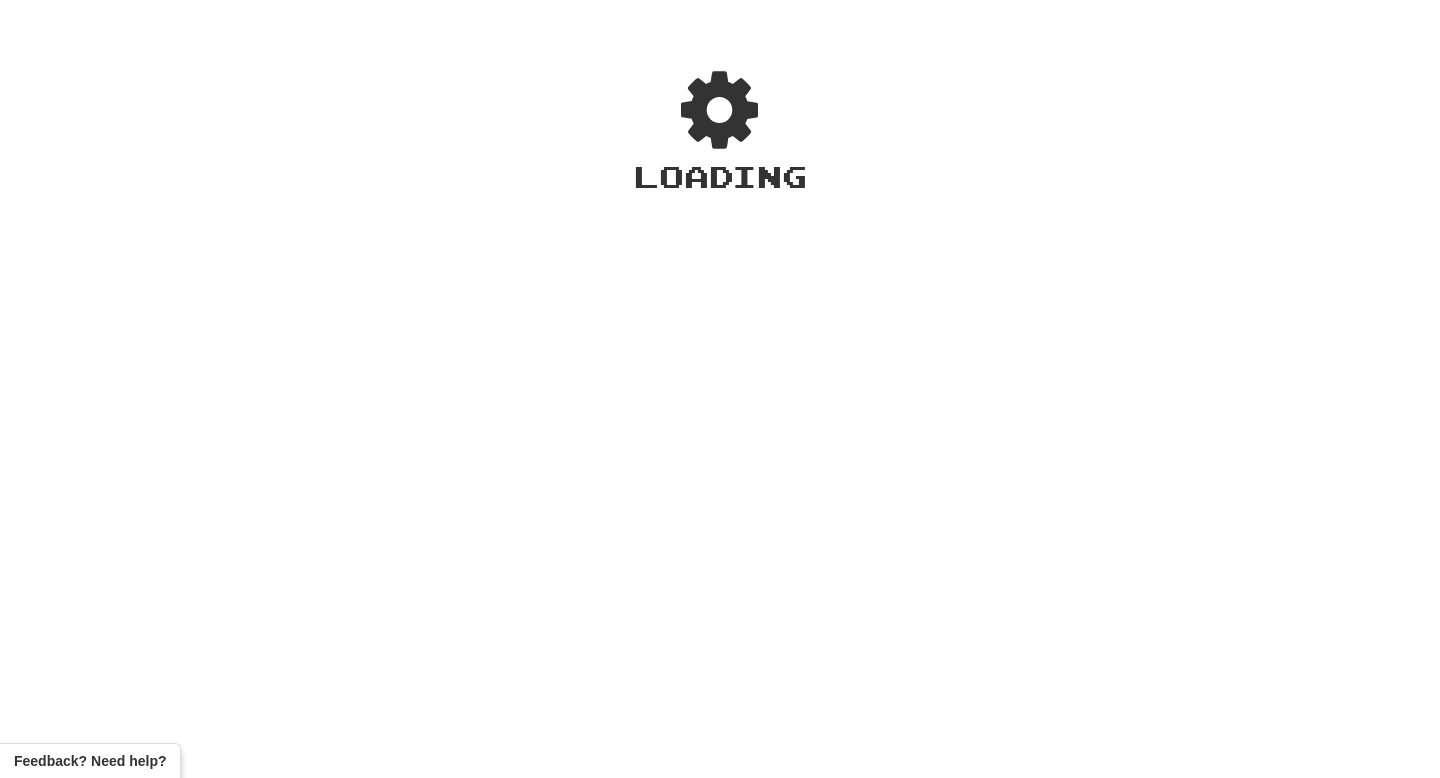 scroll, scrollTop: 0, scrollLeft: 0, axis: both 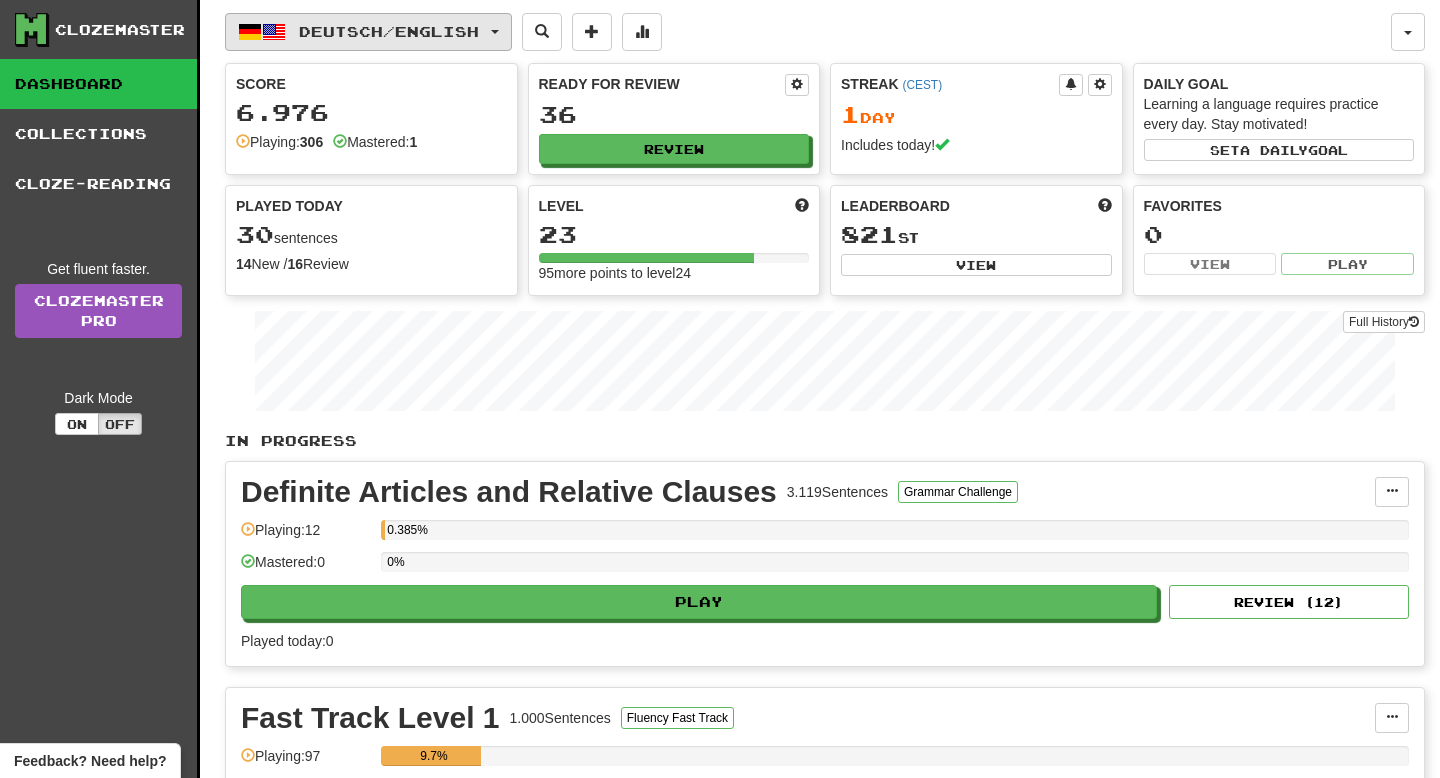 click on "Deutsch  /  English" at bounding box center [389, 31] 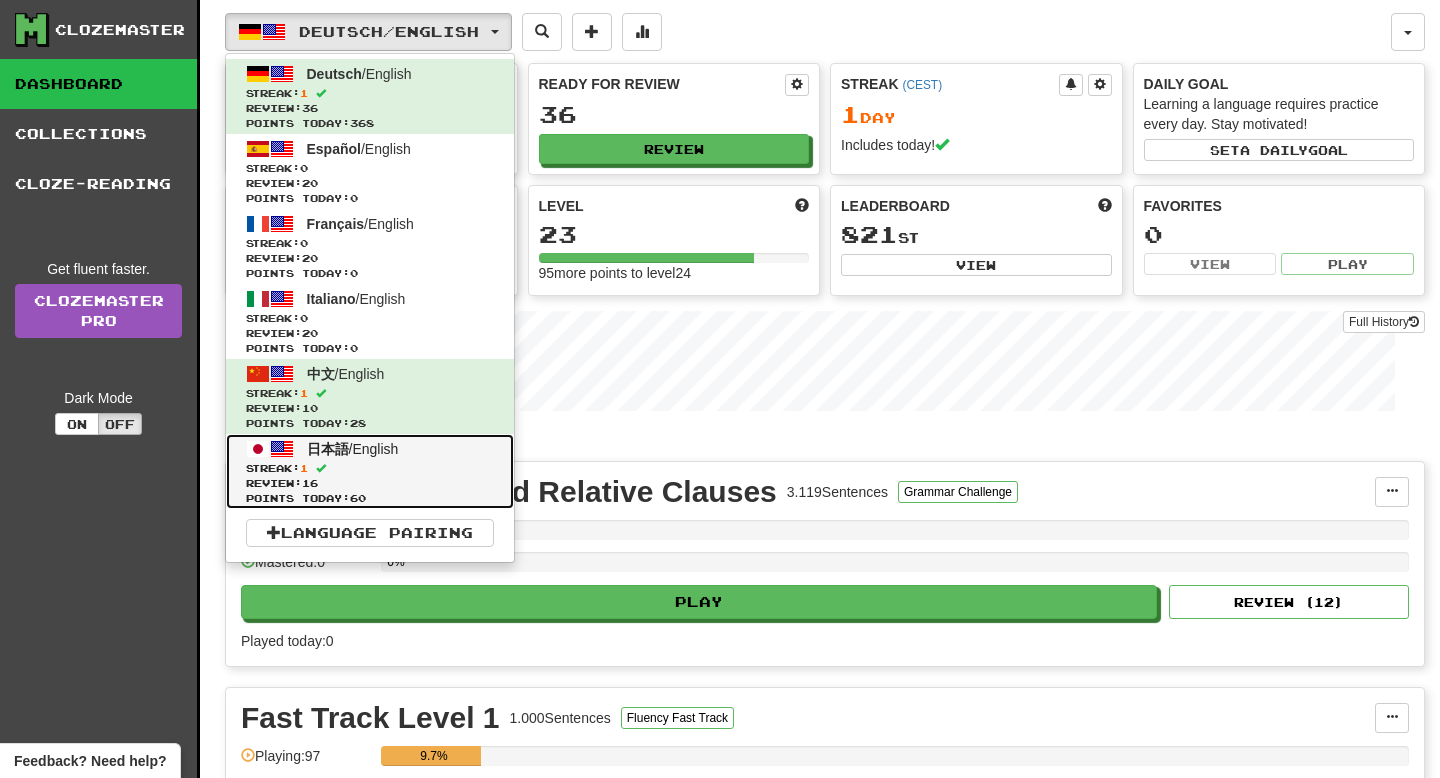 click on "Review:  16" at bounding box center [370, 483] 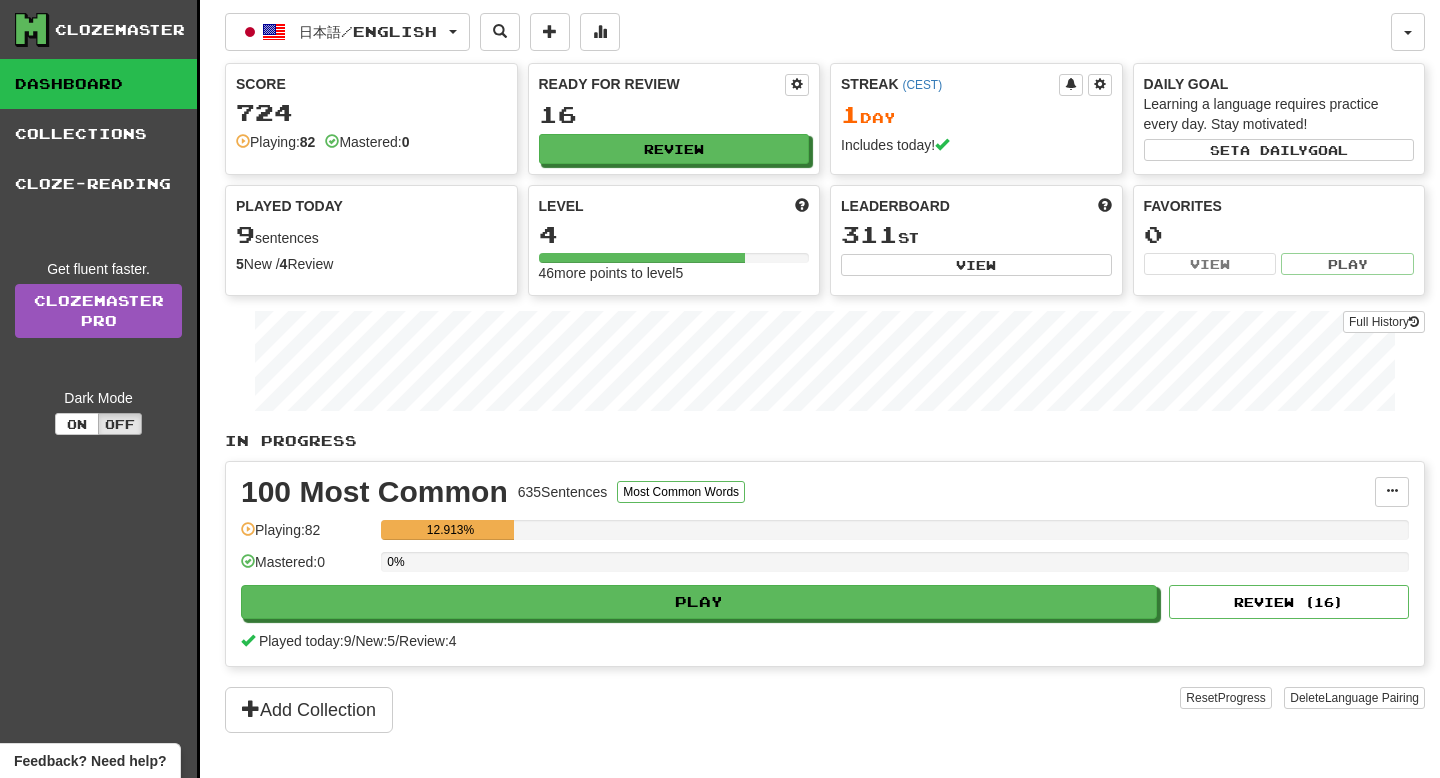 scroll, scrollTop: 0, scrollLeft: 0, axis: both 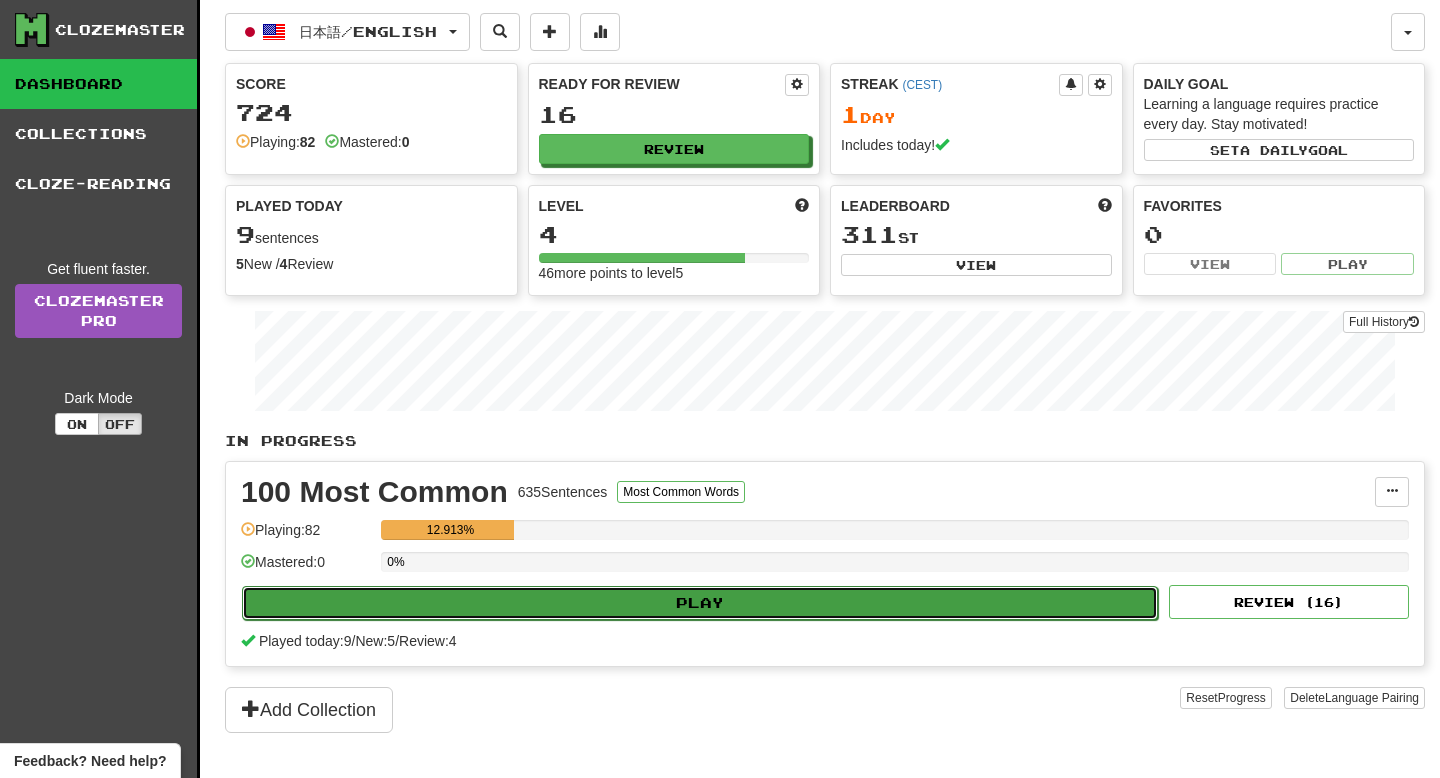 click on "Play" at bounding box center (700, 603) 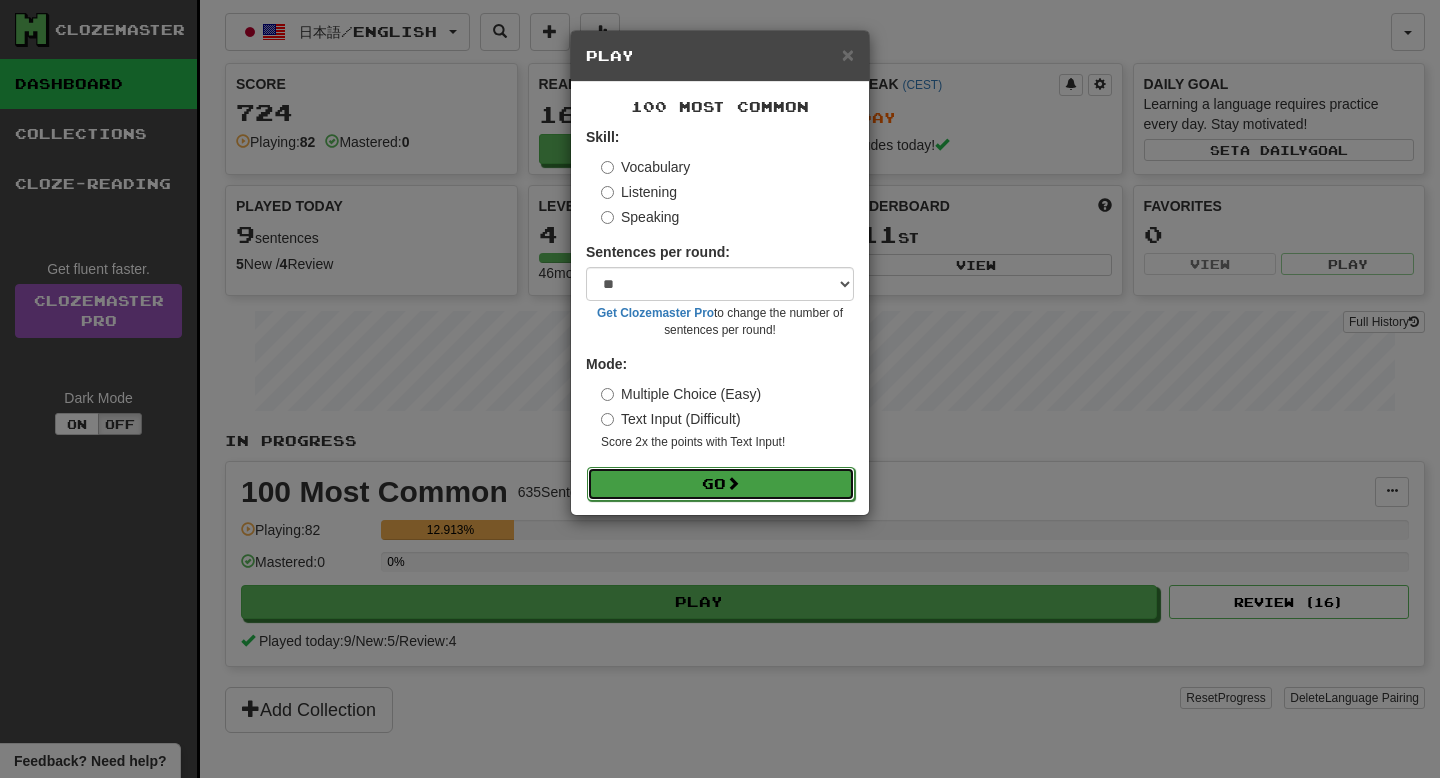 click on "Go" at bounding box center [721, 484] 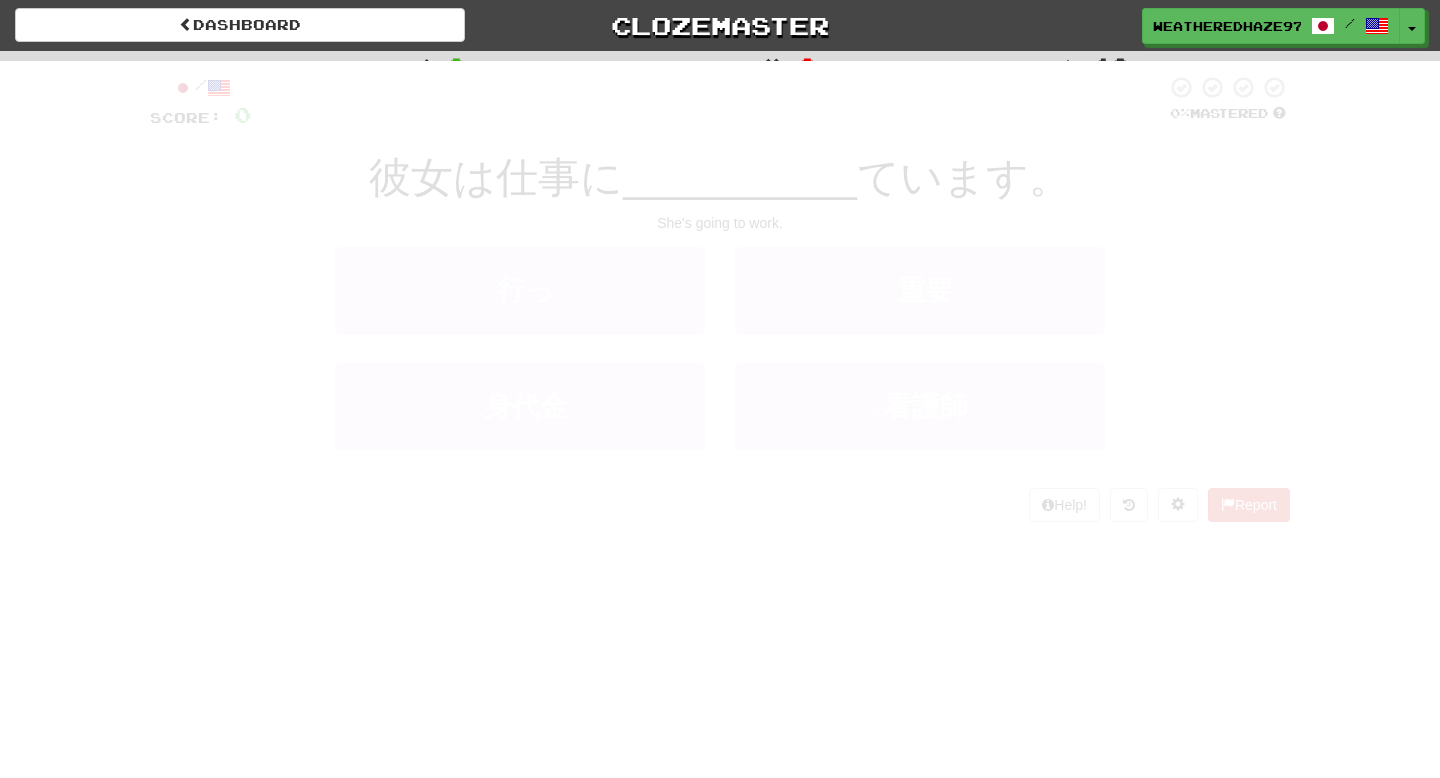 scroll, scrollTop: 0, scrollLeft: 0, axis: both 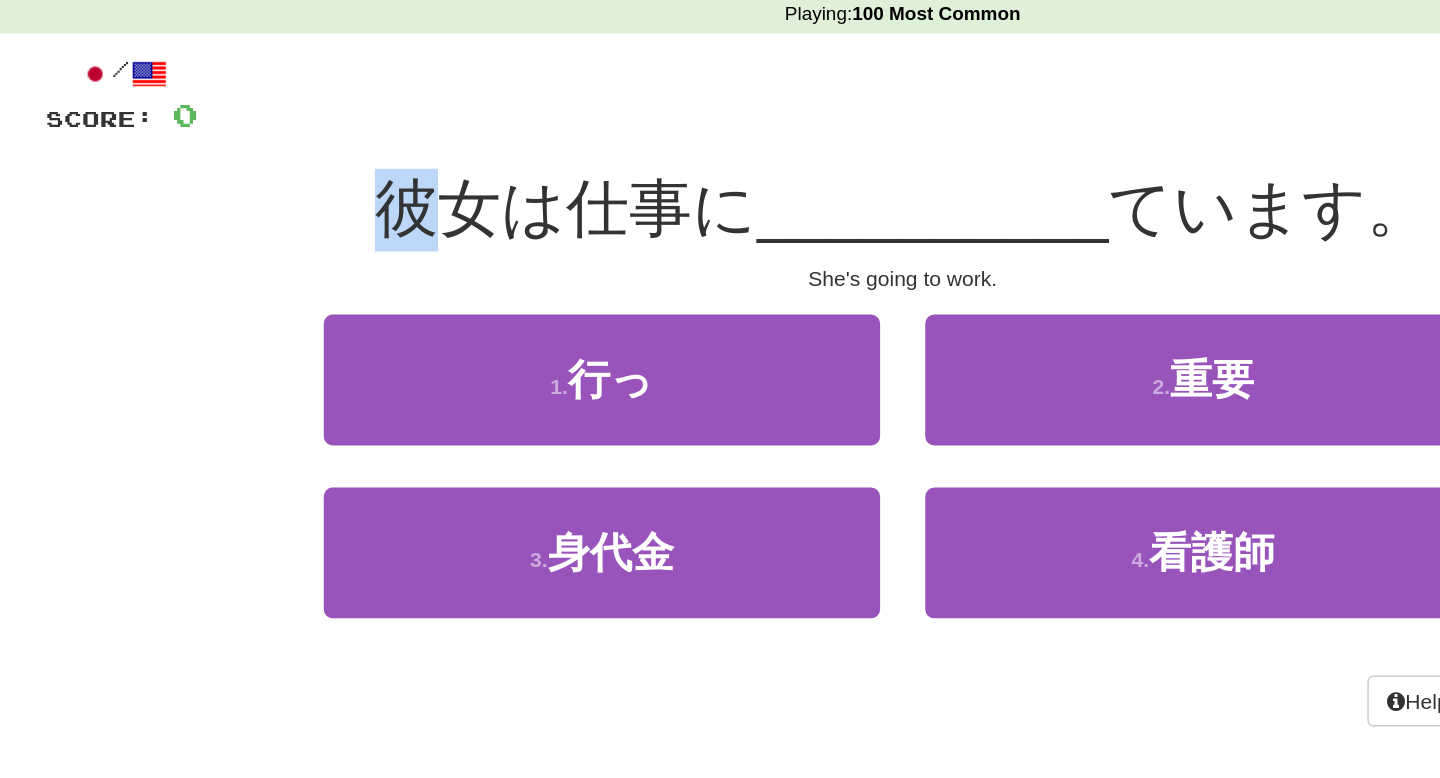 drag, startPoint x: 397, startPoint y: 228, endPoint x: 422, endPoint y: 227, distance: 25.019993 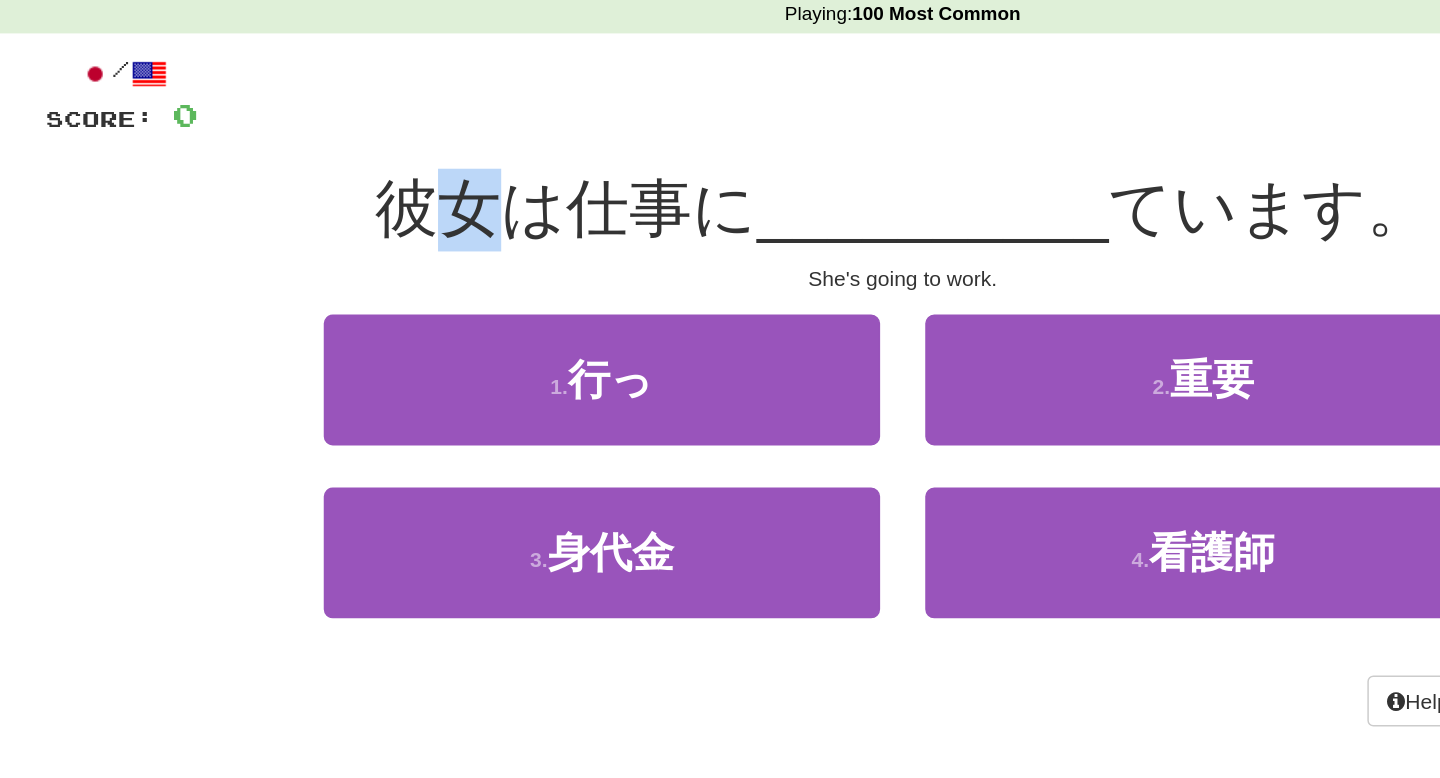 drag, startPoint x: 476, startPoint y: 233, endPoint x: 413, endPoint y: 233, distance: 63 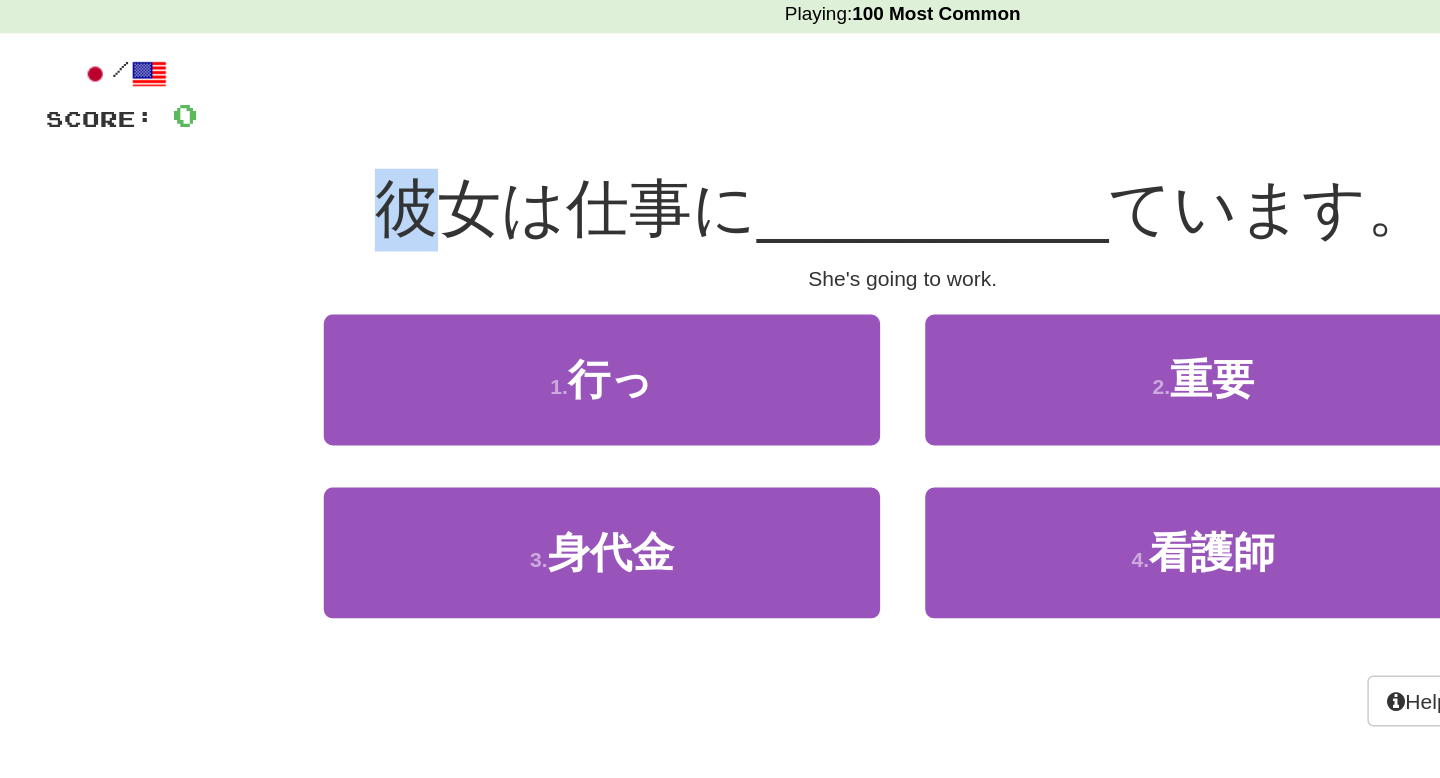 drag, startPoint x: 376, startPoint y: 229, endPoint x: 442, endPoint y: 229, distance: 66 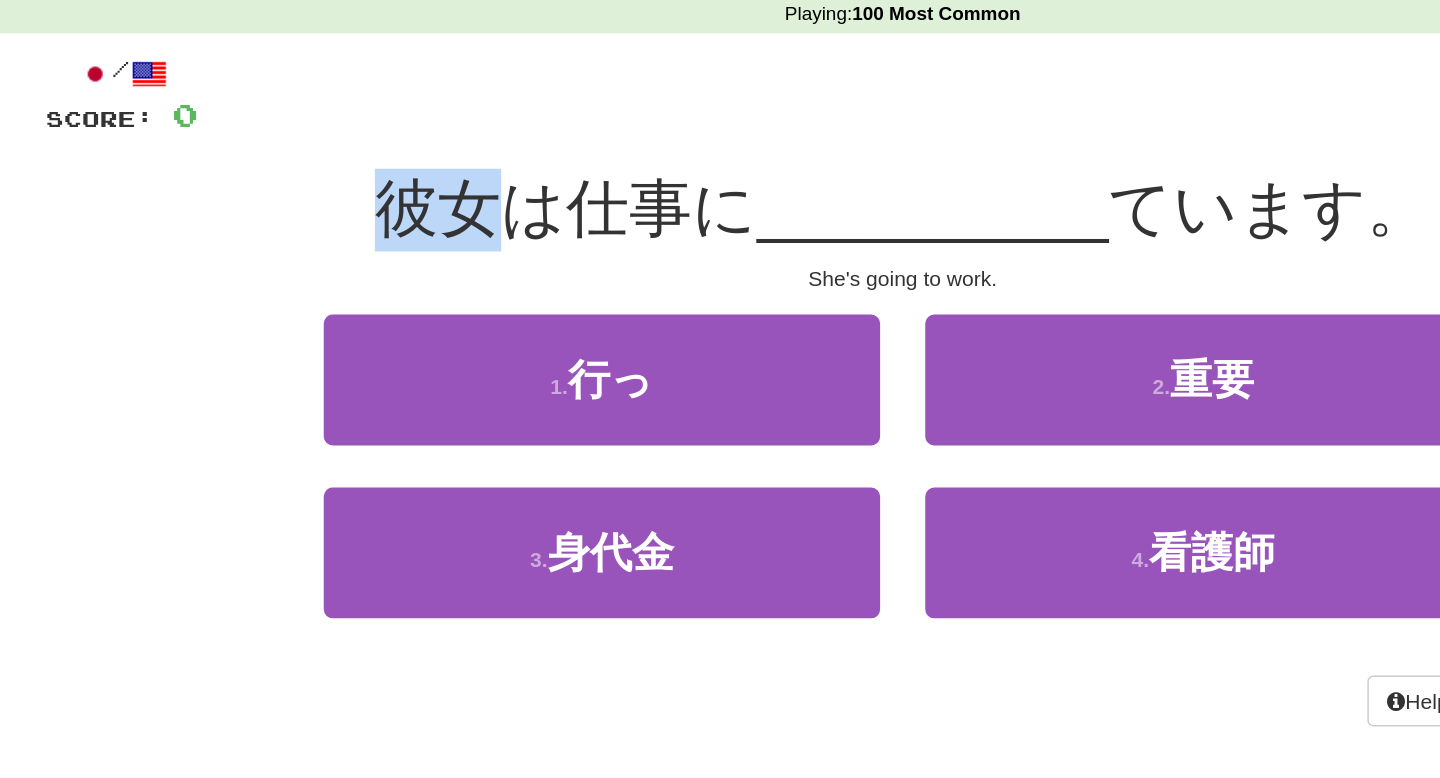 drag, startPoint x: 475, startPoint y: 227, endPoint x: 396, endPoint y: 225, distance: 79.025314 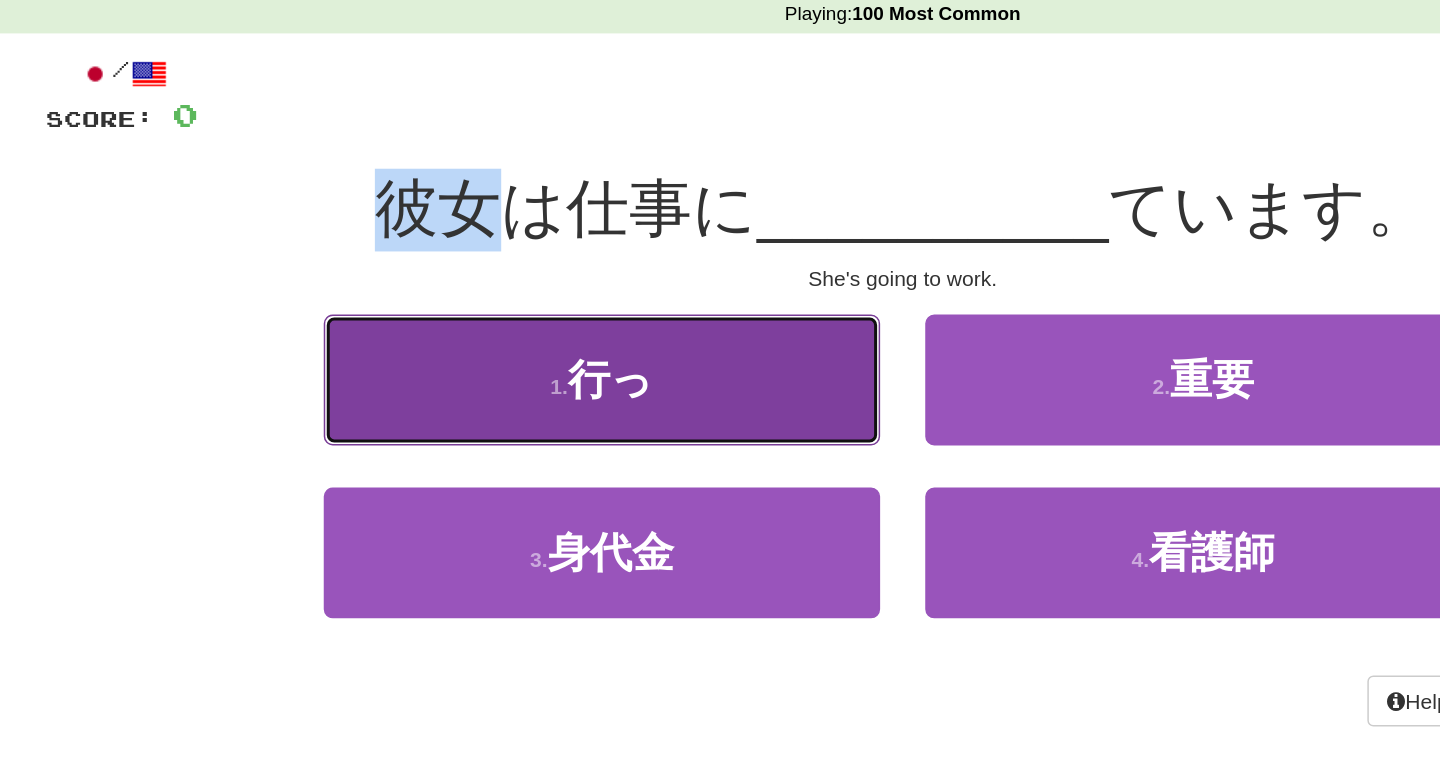 click on "1 .  行っ" at bounding box center [520, 338] 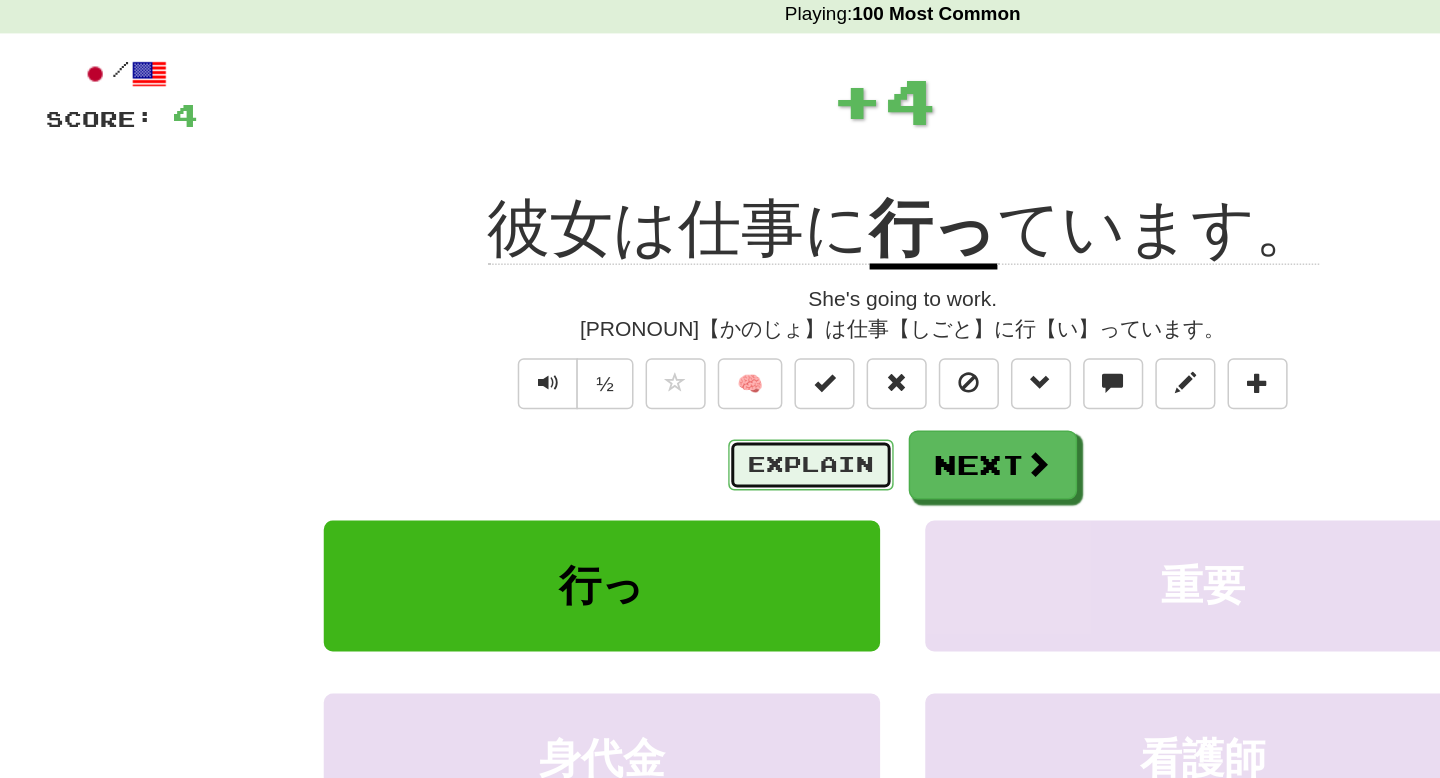 click on "Explain" at bounding box center [659, 395] 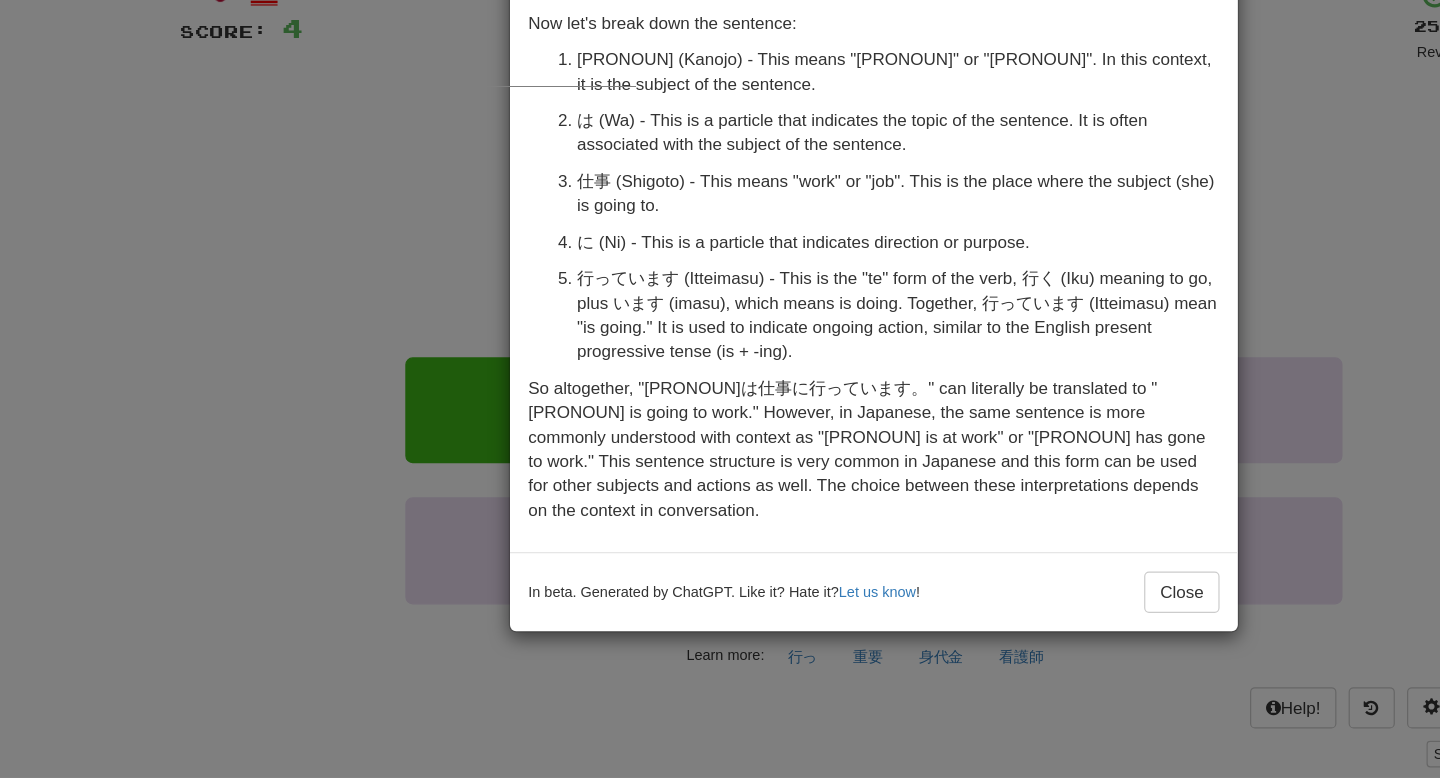 scroll, scrollTop: 0, scrollLeft: 0, axis: both 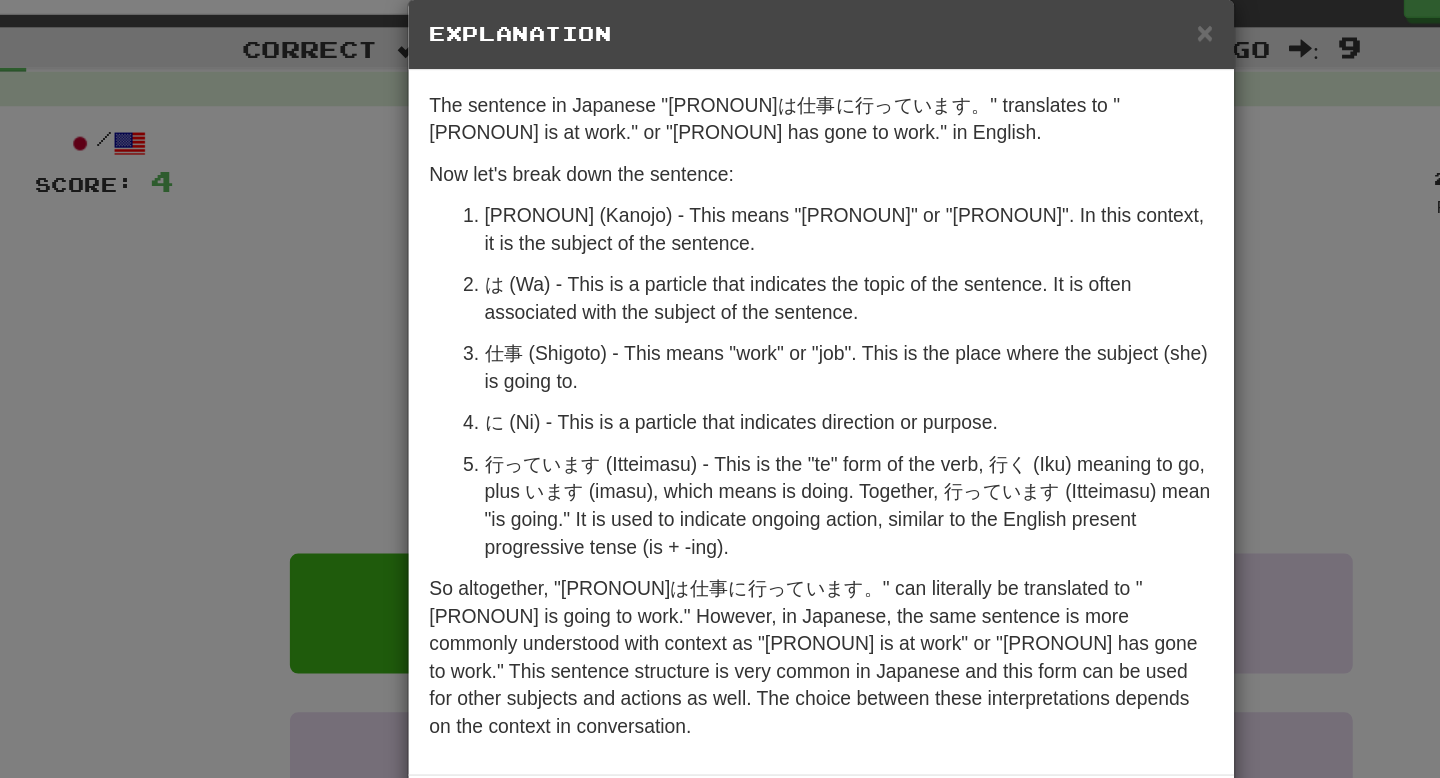 click on "× Explanation The sentence in Japanese "[PRONOUN]は仕事に行っています。" translates to "[PRONOUN] is at work." or "[PRONOUN] has gone to work." in English.
Now let's break down the sentence:
[PRONOUN] (Kanojo) - This means "[PRONOUN]" or "[PRONOUN]". In this context, it is the subject of the sentence.
は (Wa) - This is a particle that indicates the topic of the sentence. It is often associated with the subject of the sentence.
仕事 (Shigoto) - This means "work" or "job". This is the place where the subject ([PRONOUN]) is going to.
に (Ni) - This is a particle that indicates direction or purpose.
行っています (Itteimasu) - This is the "te" form of the verb, 行く (Iku) meaning to go, plus います (imasu), which means is doing. Together, 行っています (Itteimasu) mean "is going." It is used to indicate ongoing action, similar to the English present progressive tense (is + -ing).
In beta. Generated by ChatGPT. Like it? Hate it?  Let us know ! Close" at bounding box center [720, 389] 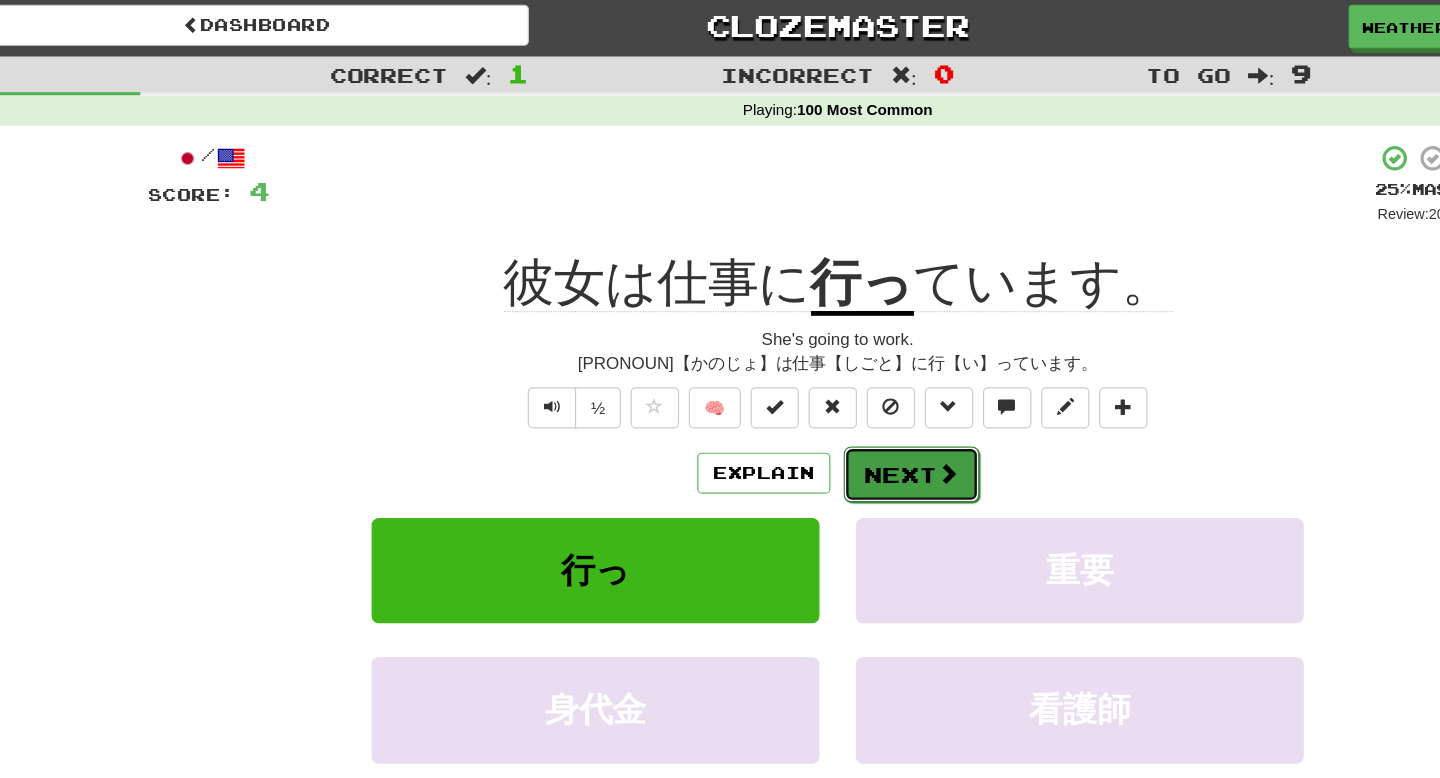 click on "Next" at bounding box center (781, 396) 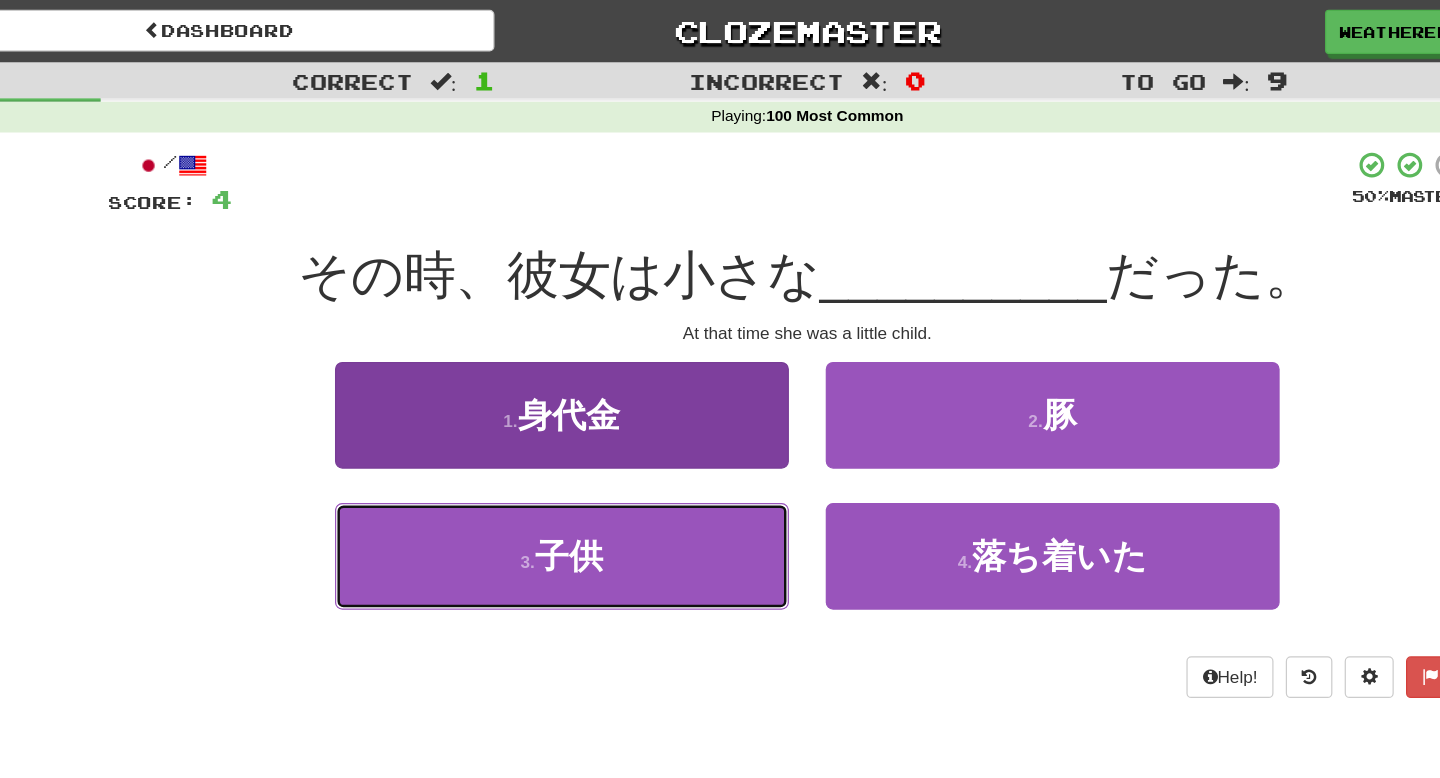 click on "3 .  子供" at bounding box center [520, 453] 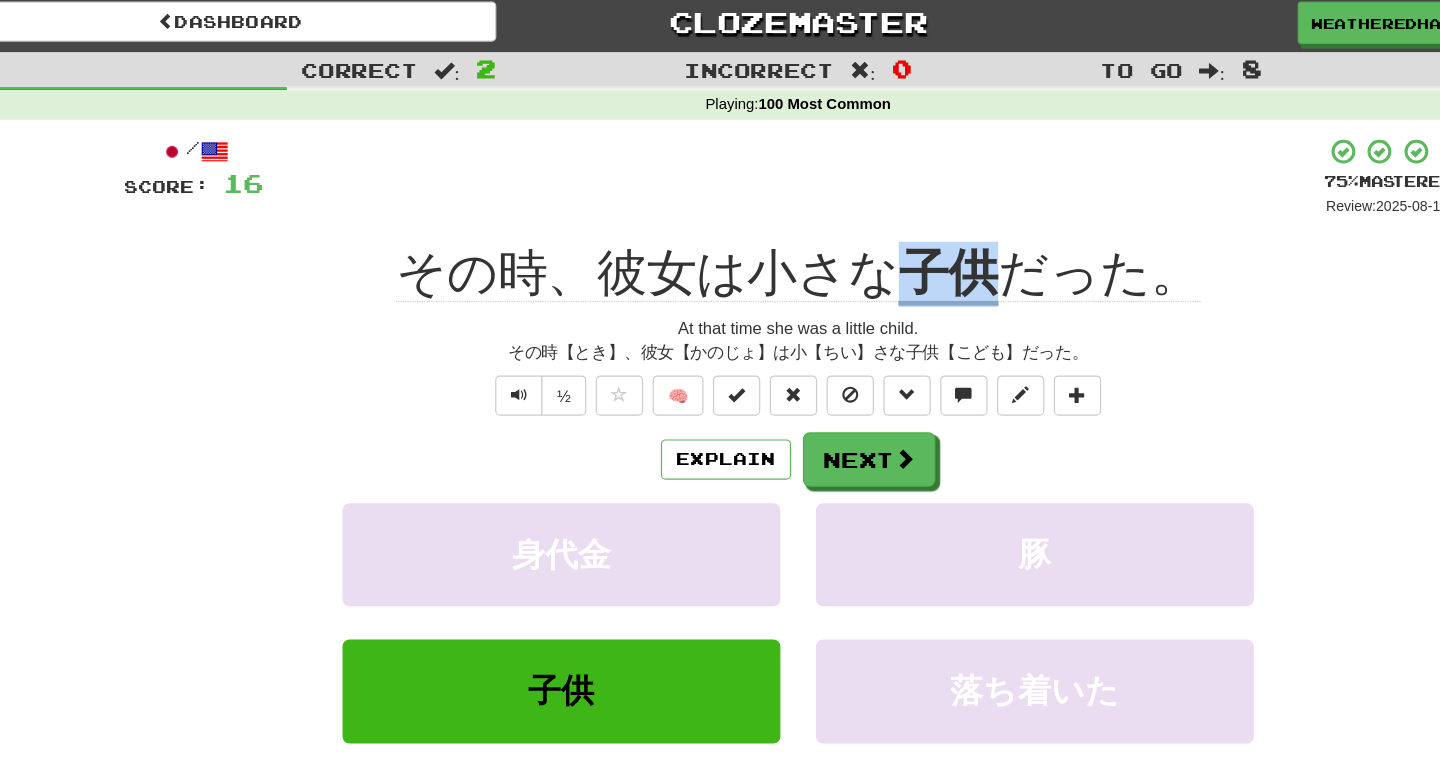 drag, startPoint x: 805, startPoint y: 247, endPoint x: 876, endPoint y: 247, distance: 71 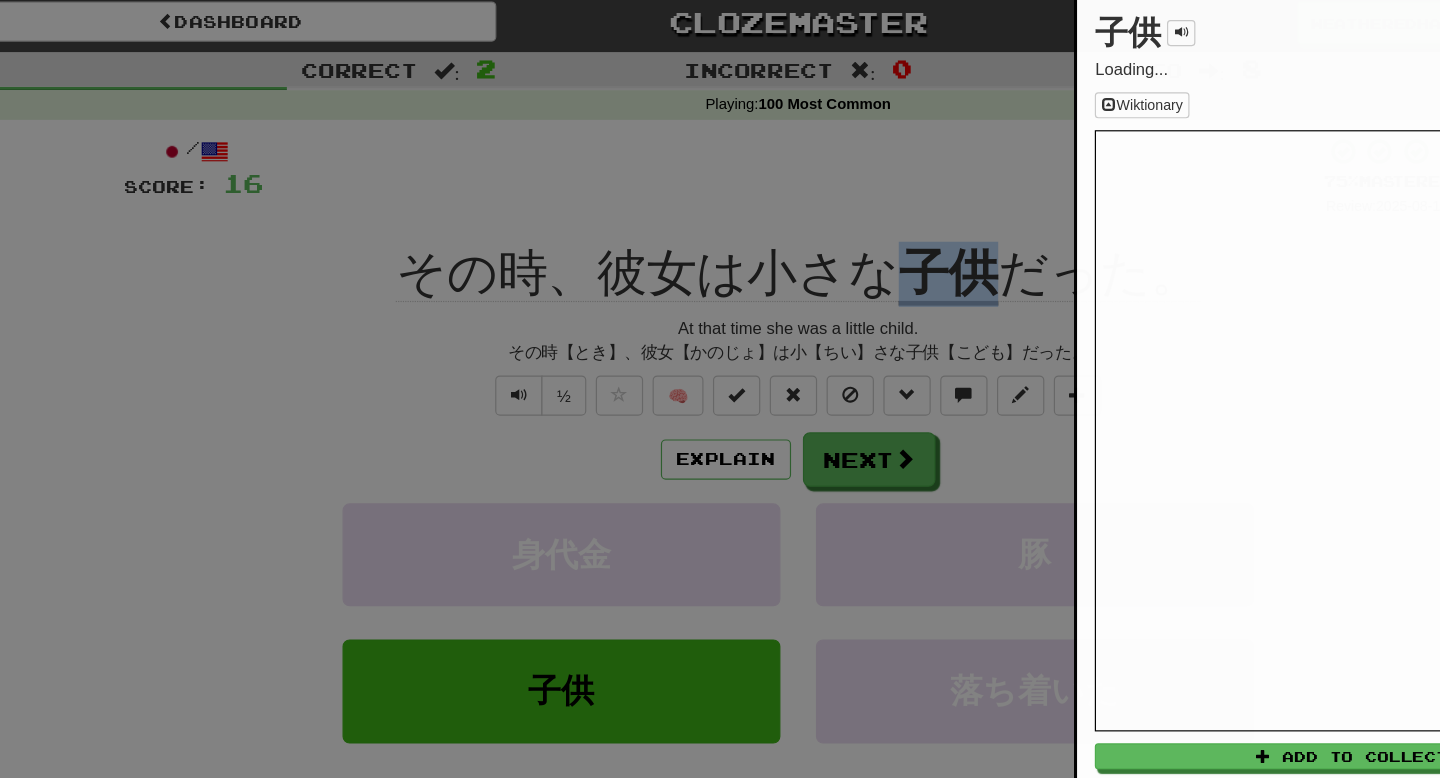 copy on "子供" 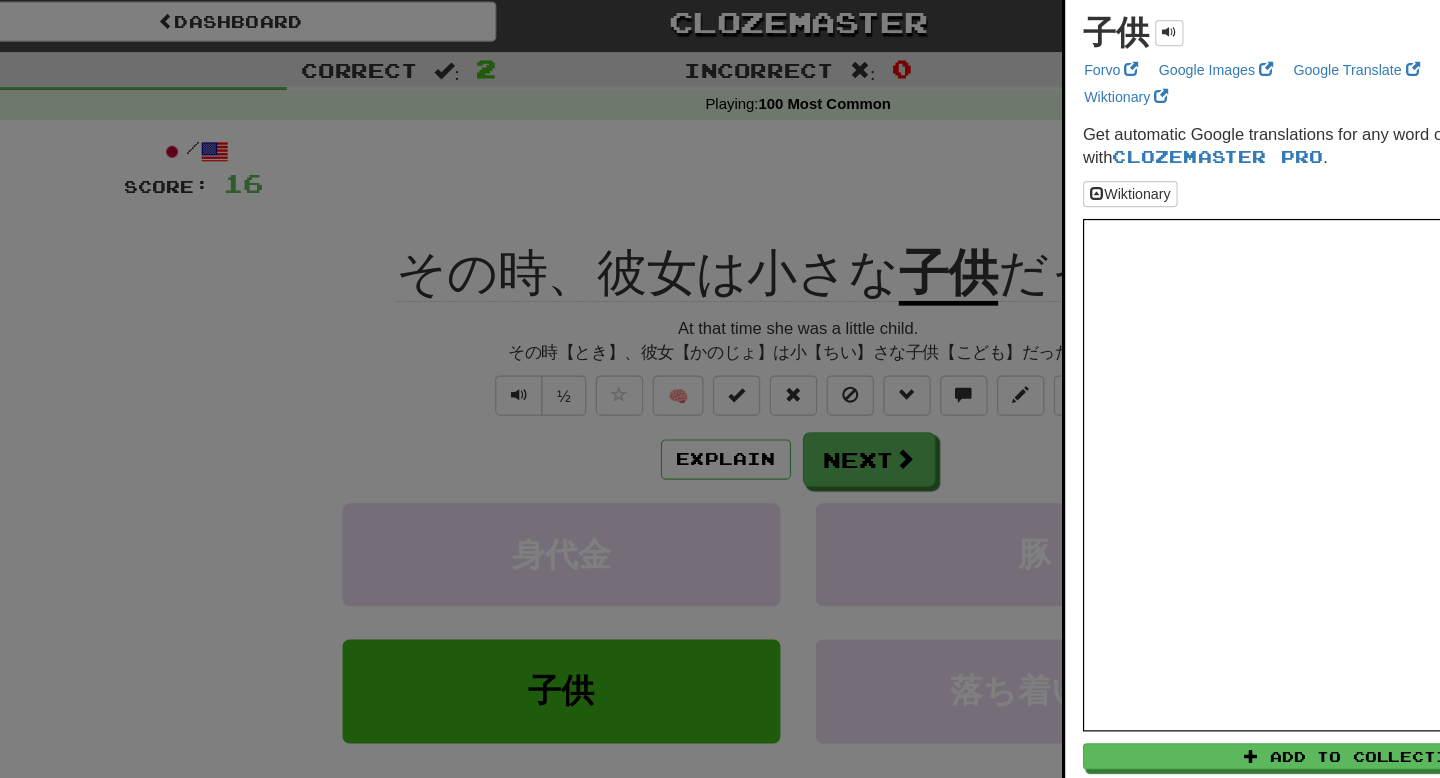 click at bounding box center [720, 389] 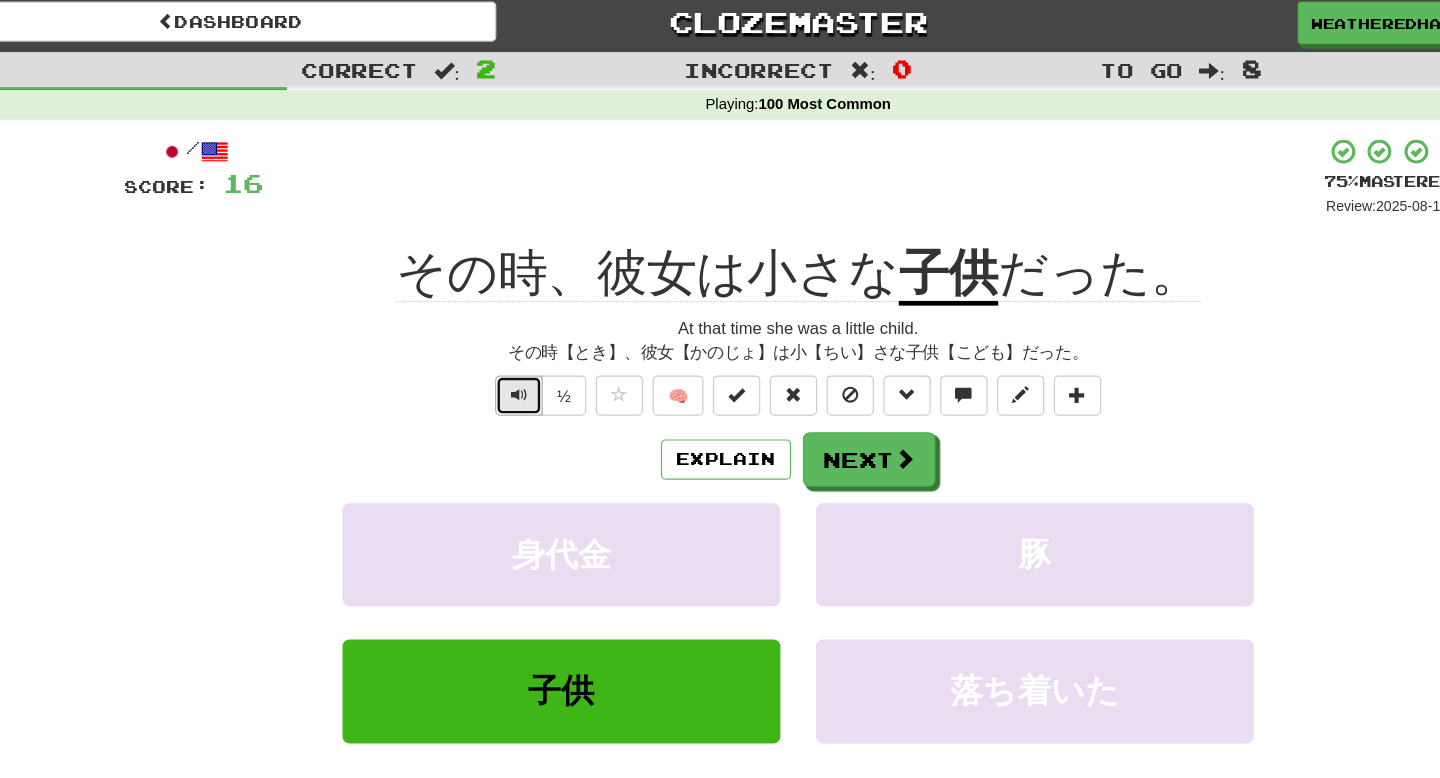 click at bounding box center (484, 341) 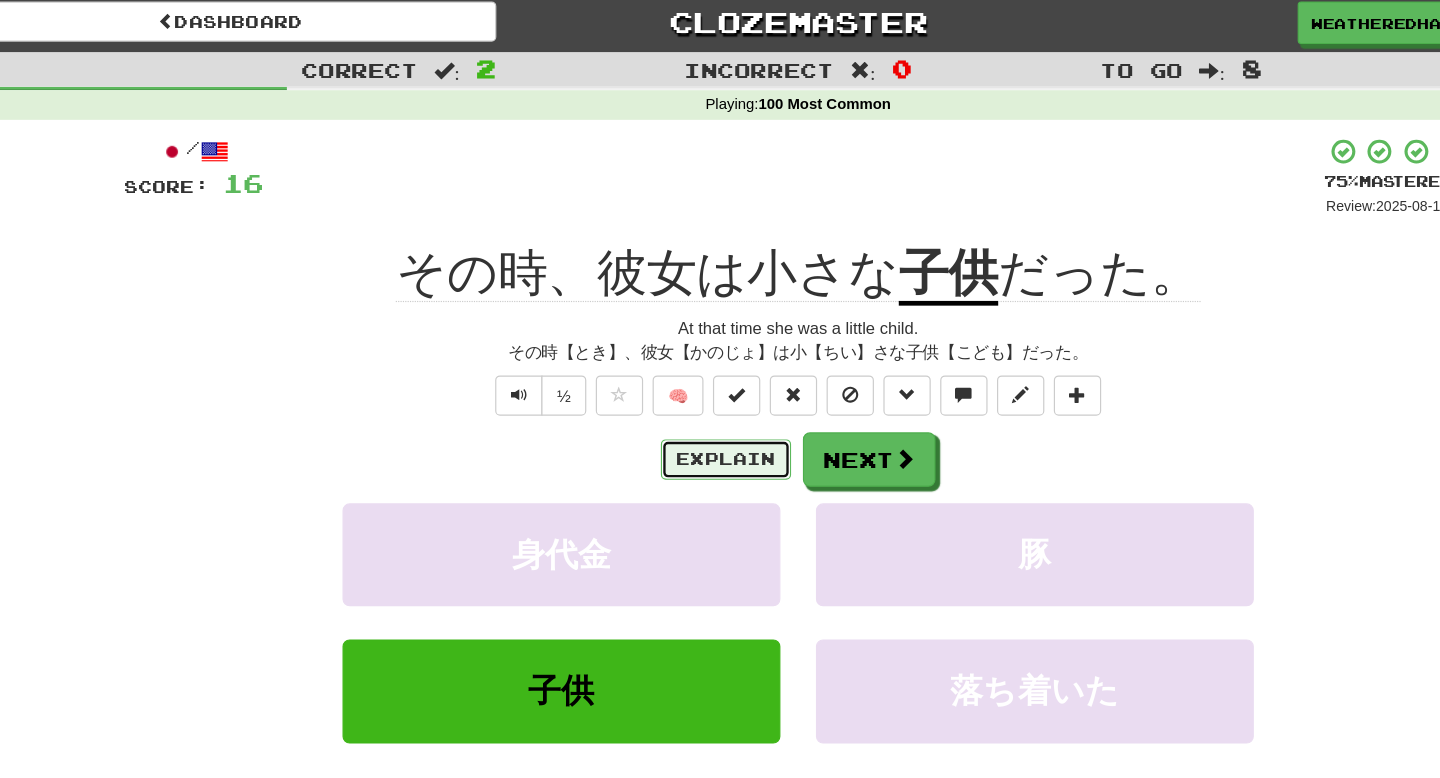 click on "Explain" at bounding box center [659, 395] 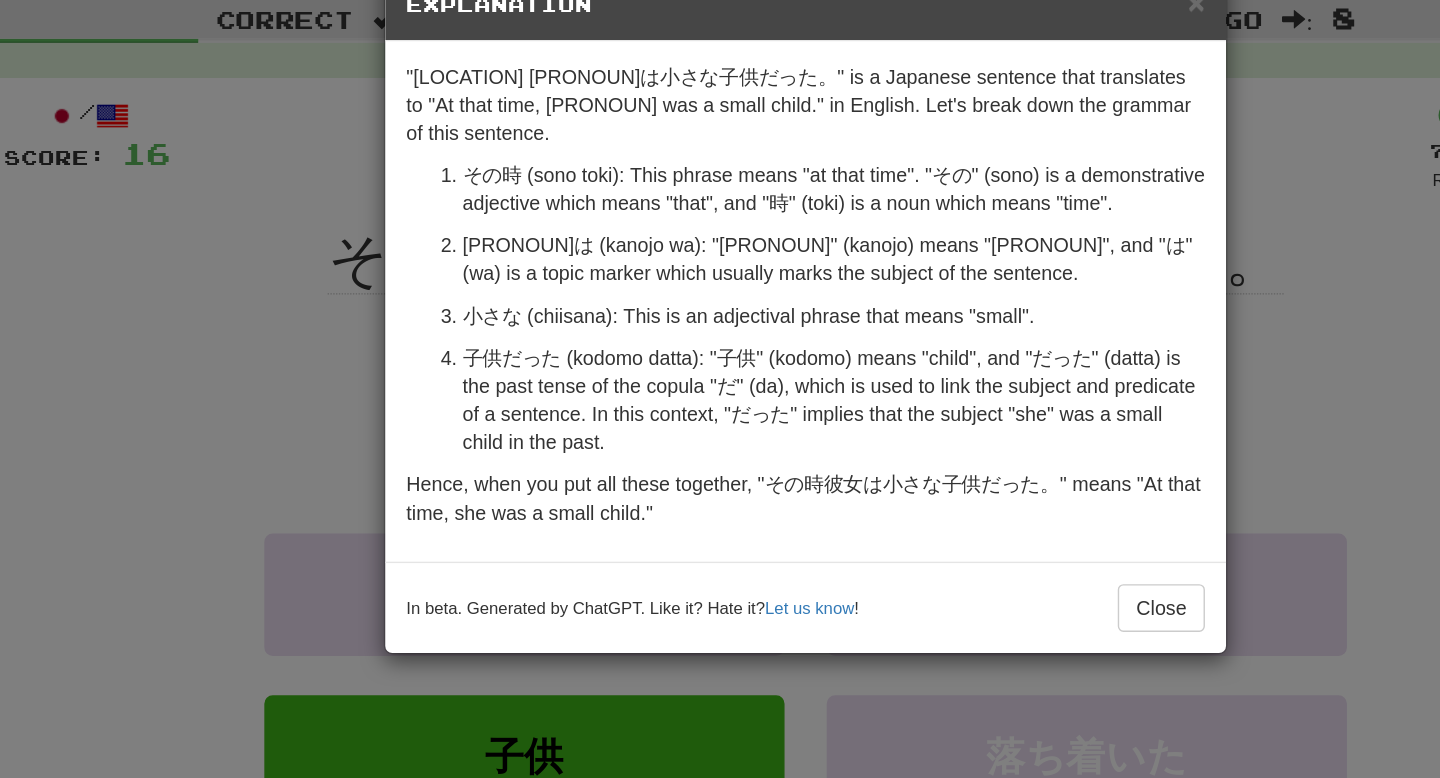 click on "× Explanation "その時[PRONOUN]は小さな子供だった。" is a Japanese sentence that translates to "At that time, [PRONOUN] was a small child." in English. Let's break down the grammar of this sentence.
その時 (sono toki): This phrase means "at that time". "その" (sono) is a demonstrative adjective which means "that", and "時" (toki) is a noun which means "time".
[PRONOUN]は (kanojo wa): "[PRONOUN]" (kanojo) means "[PRONOUN]", and "は" (wa) is a topic marker which usually marks the subject of the sentence.
小さな (chiisana): This is an adjectival phrase that means "small".
子供だった (kodomo datta): "子供" (kodomo) means "child", and "だった" (datta) is the past tense of the copula "だ" (da), which is used to link the subject and predicate of a sentence. In this context, "だった" implies that the subject "[PRONOUN]" was a small child in the past.
In beta. Generated by ChatGPT. Like it? Hate it?  Let us know ! Close" at bounding box center [720, 389] 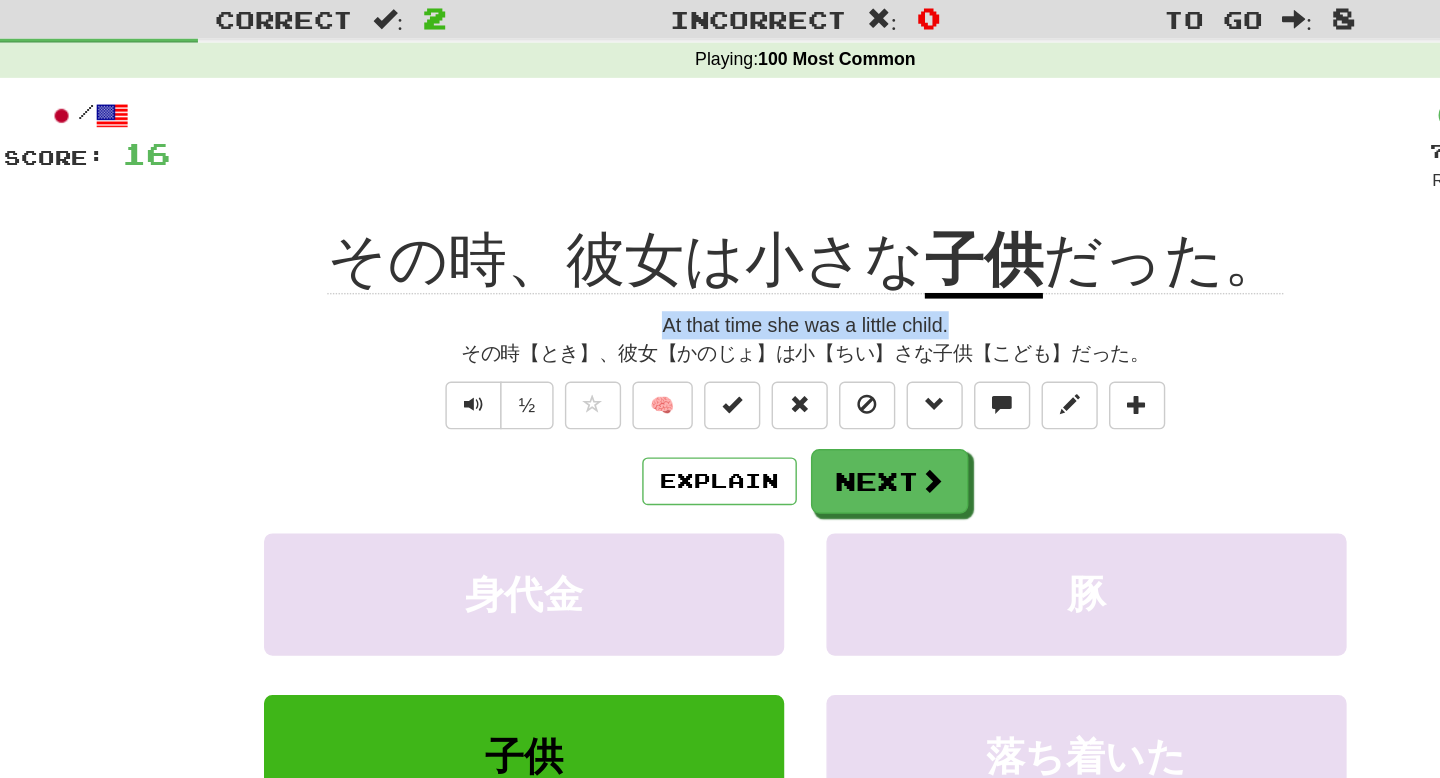 drag, startPoint x: 839, startPoint y: 283, endPoint x: 616, endPoint y: 276, distance: 223.10983 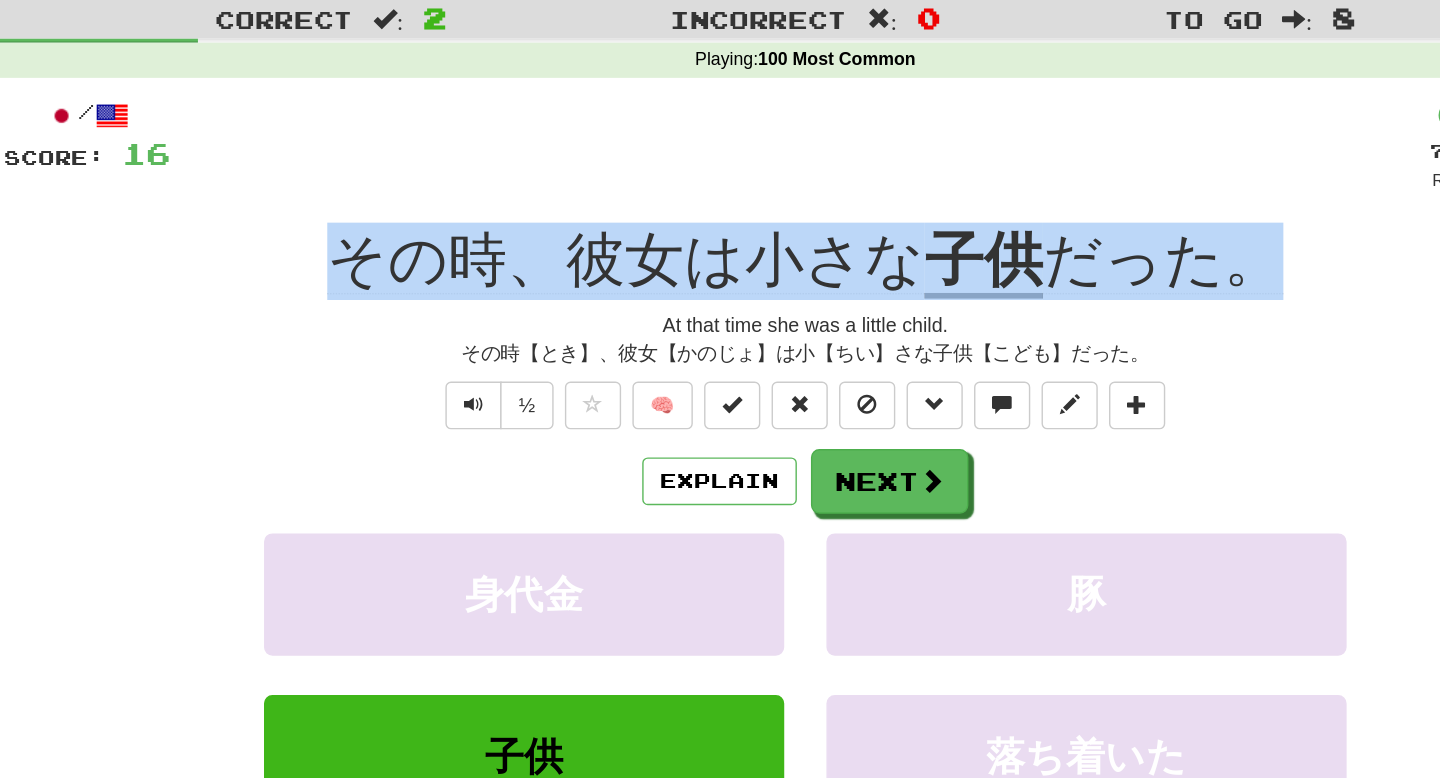 drag, startPoint x: 1053, startPoint y: 230, endPoint x: 224, endPoint y: 229, distance: 829.0006 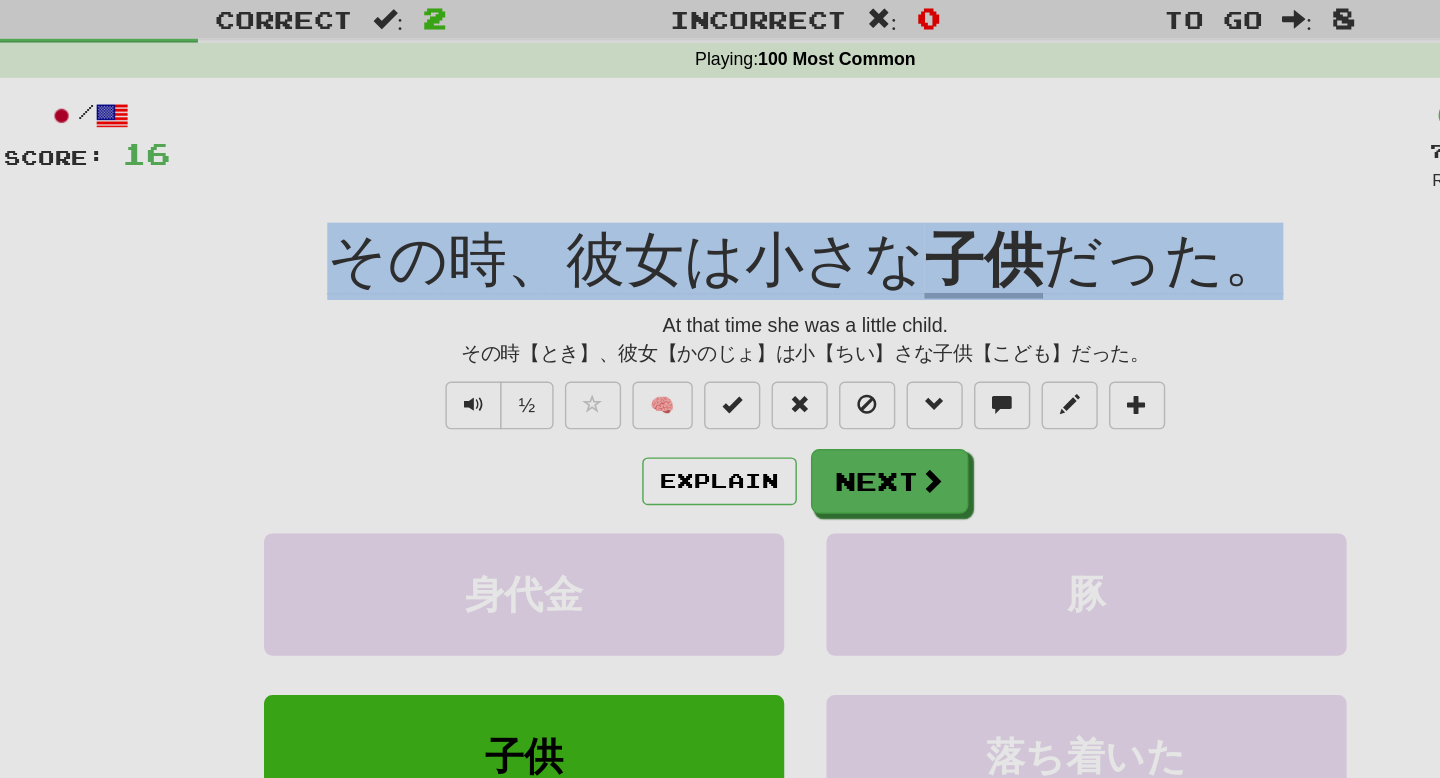 copy on "その時、[PRONOUN]は小さな 子供 だった。" 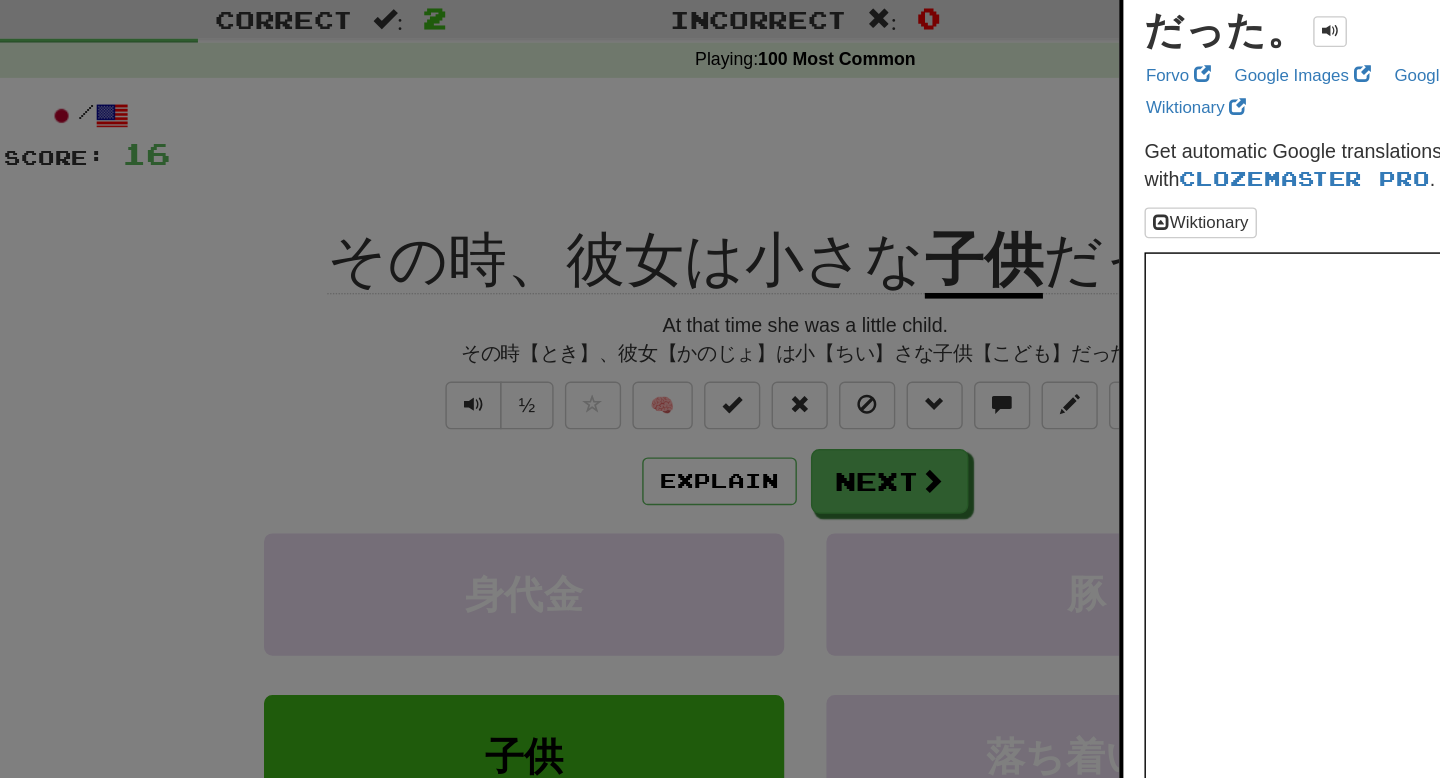 click at bounding box center [720, 389] 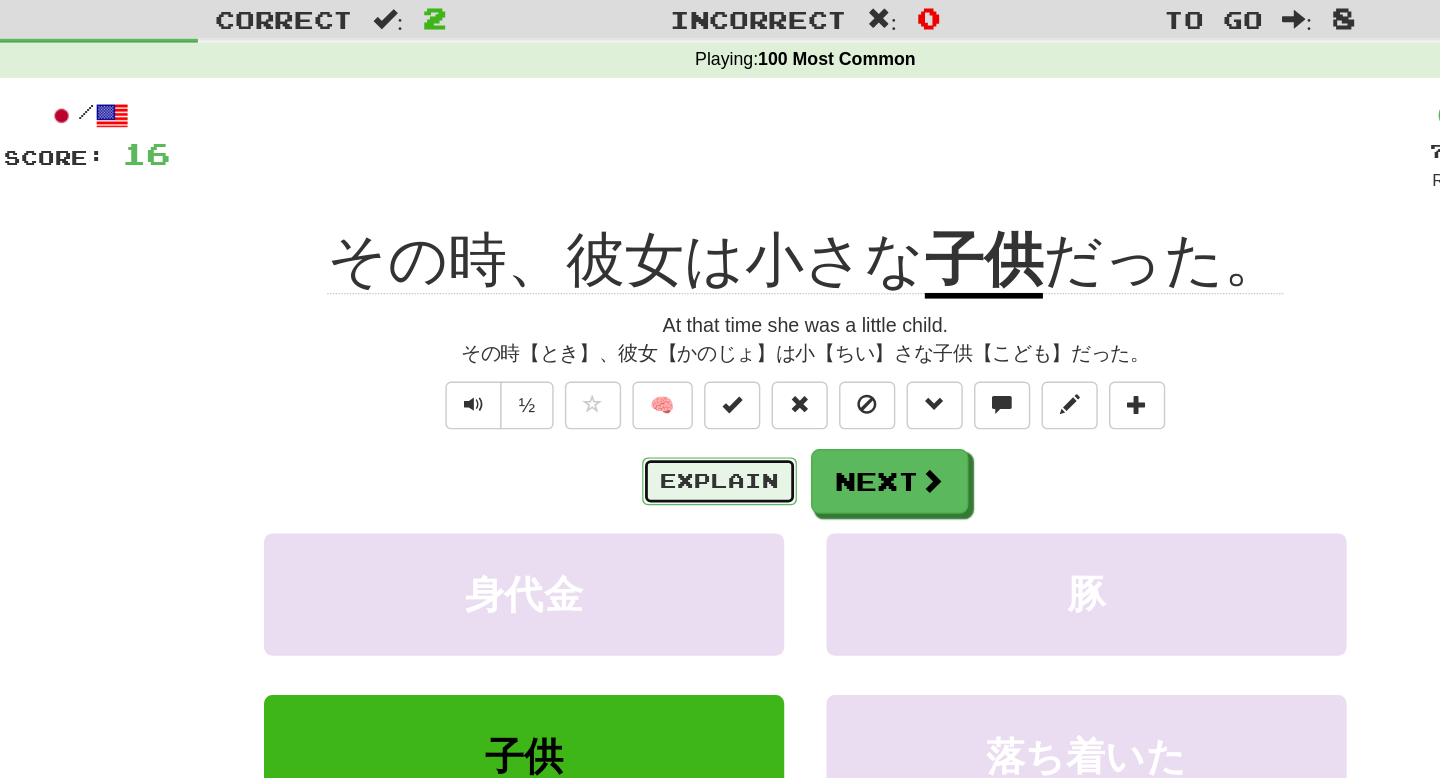 click on "Explain" at bounding box center [659, 395] 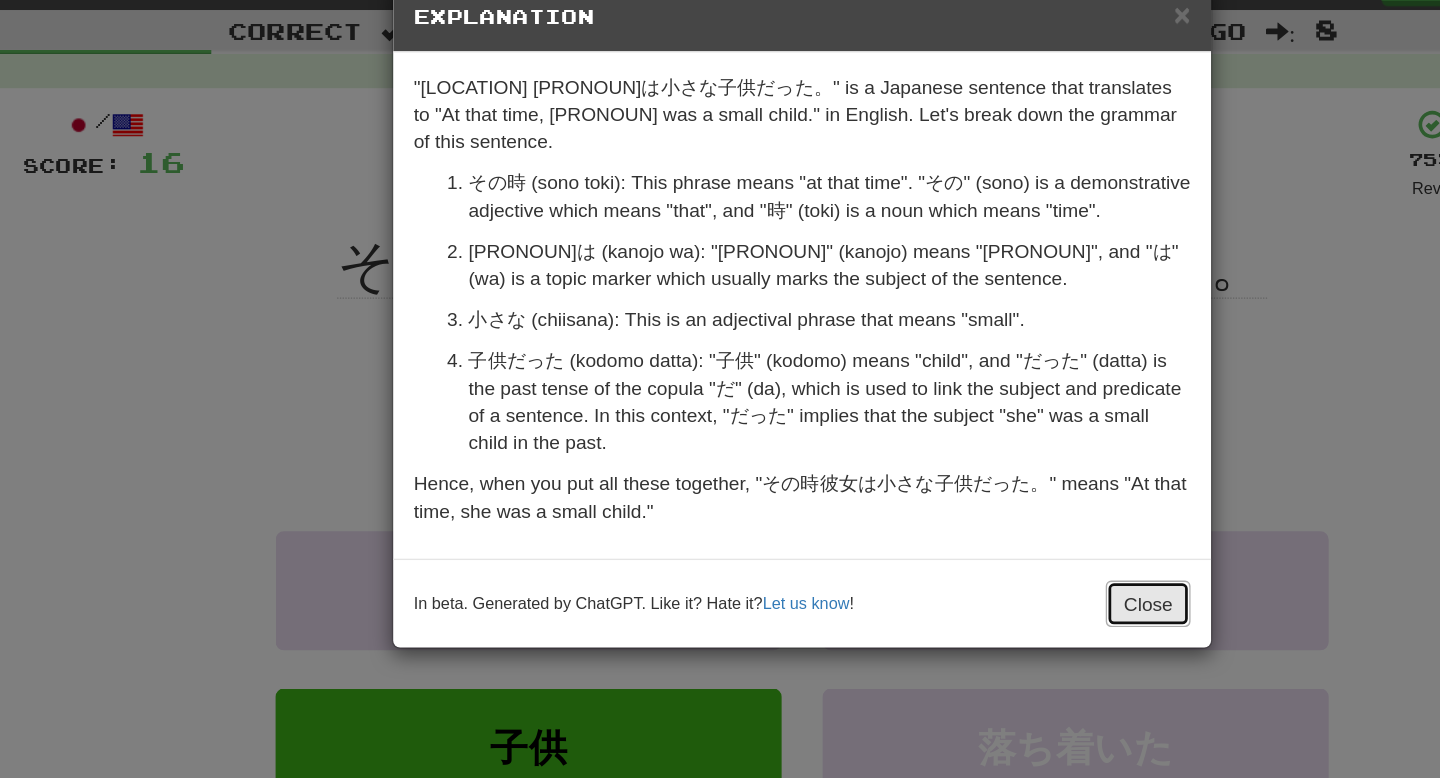 click on "Close" at bounding box center (973, 485) 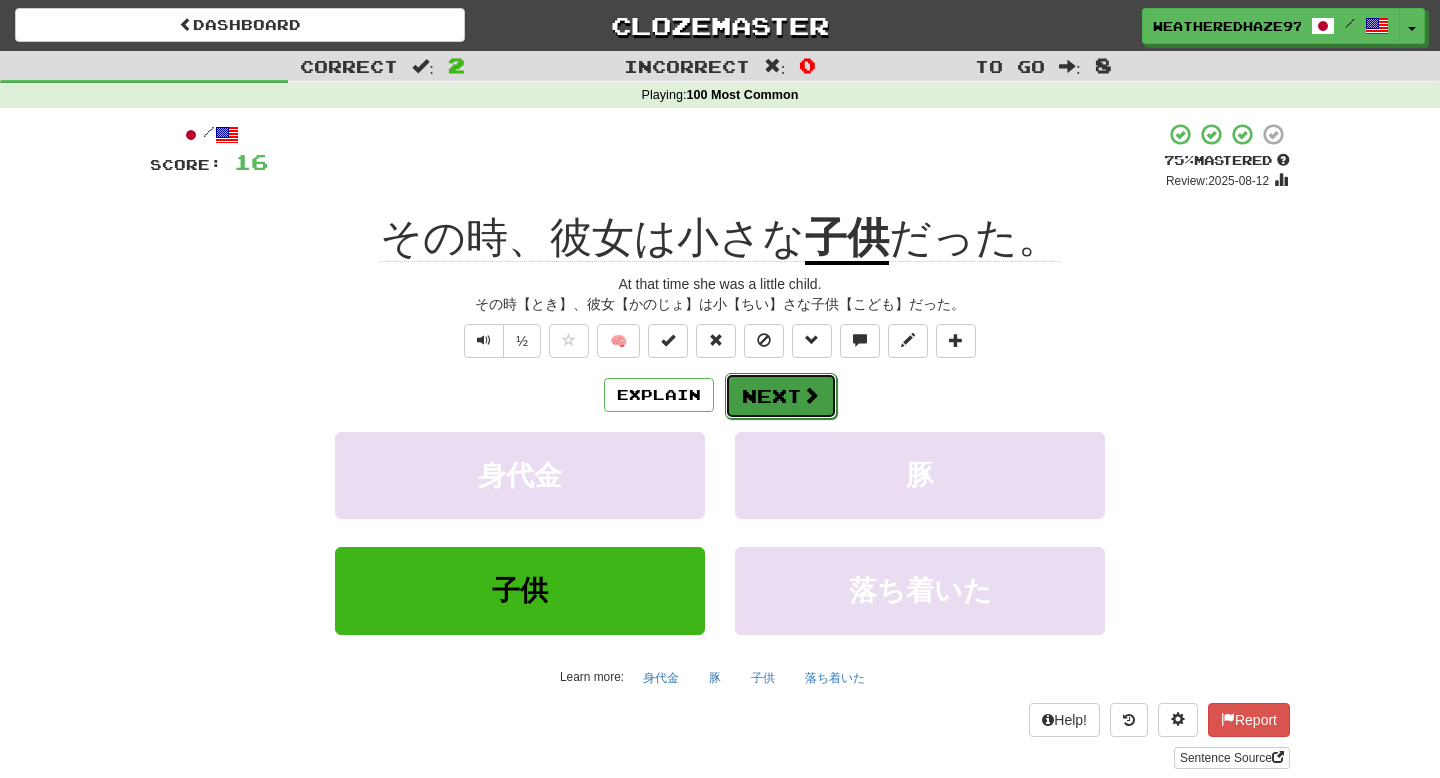 click on "Next" at bounding box center (781, 396) 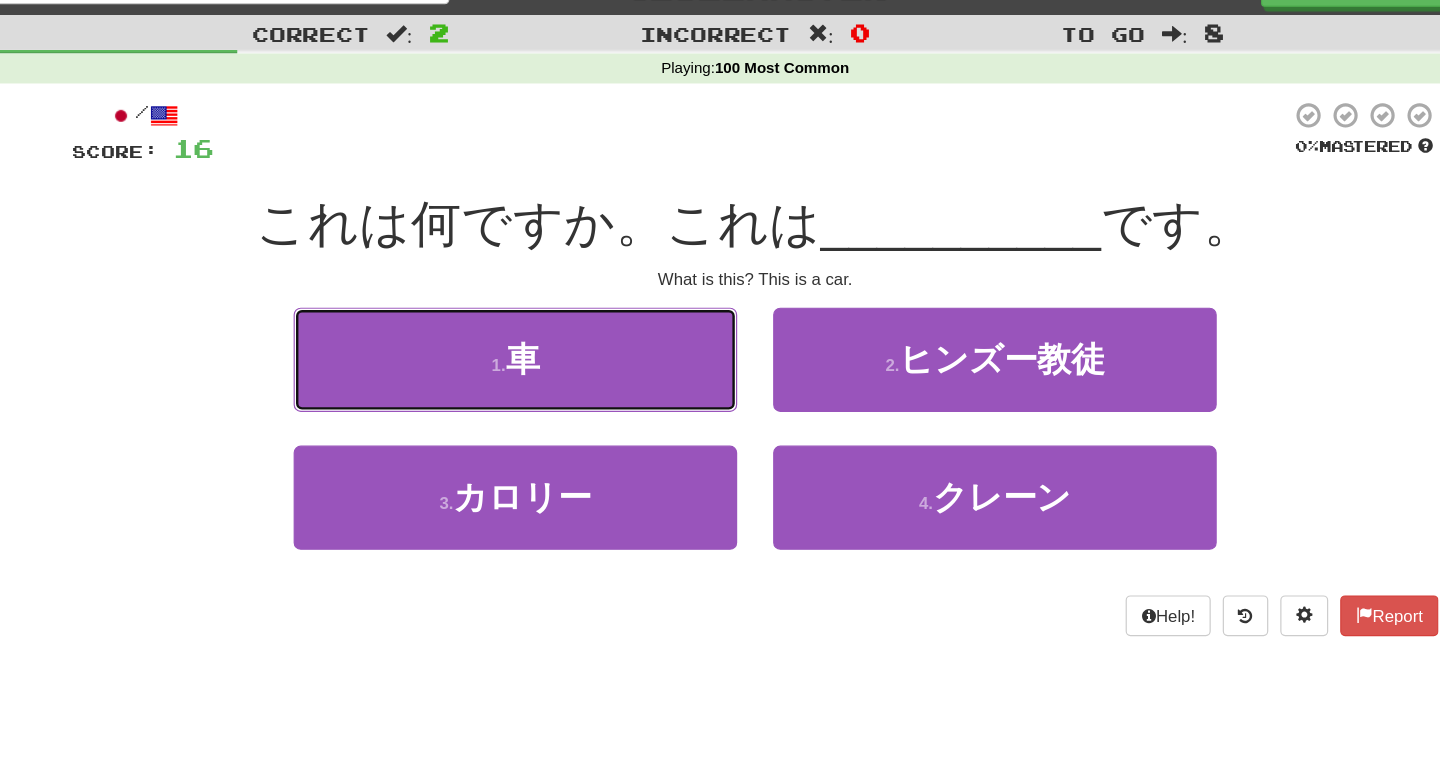 click on "1 .  車" at bounding box center (520, 338) 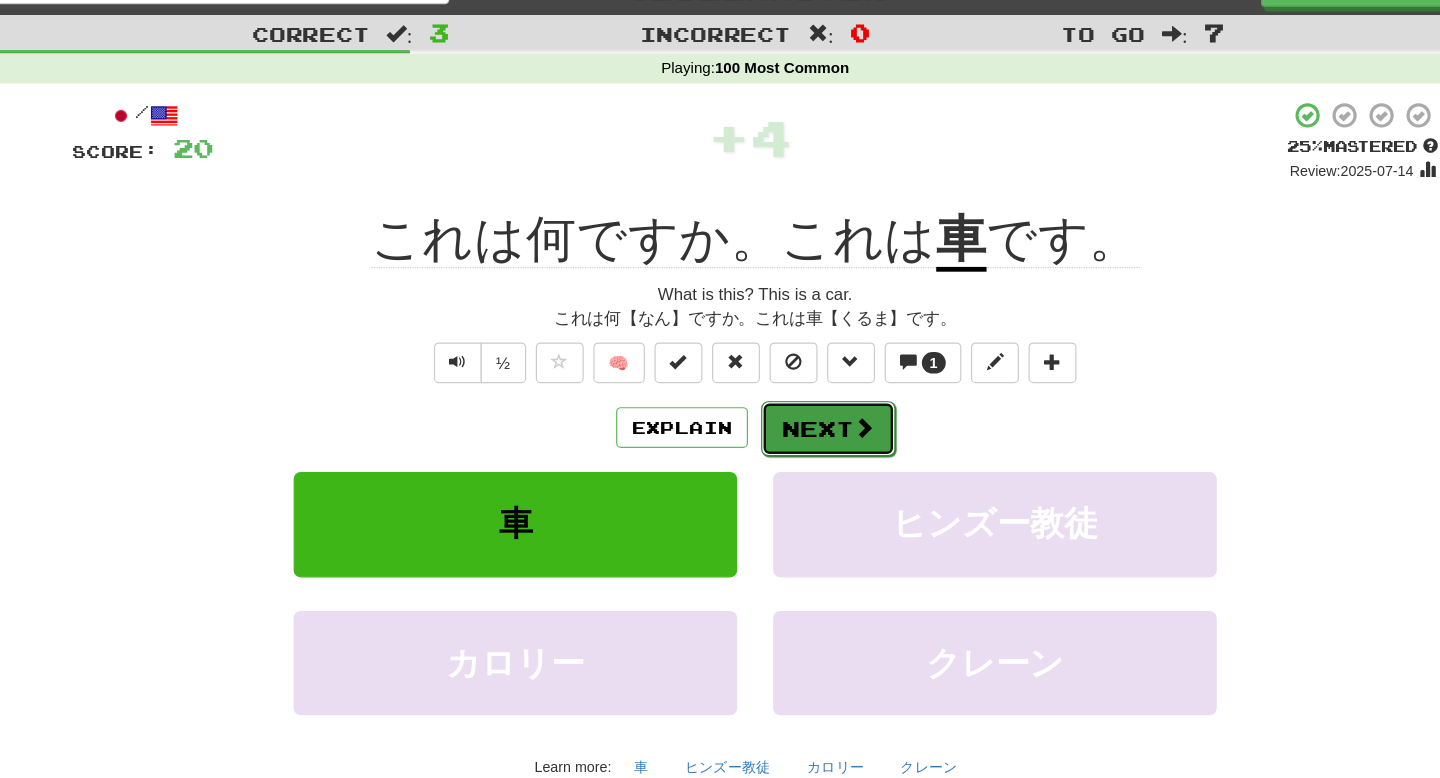 click on "Next" at bounding box center (781, 396) 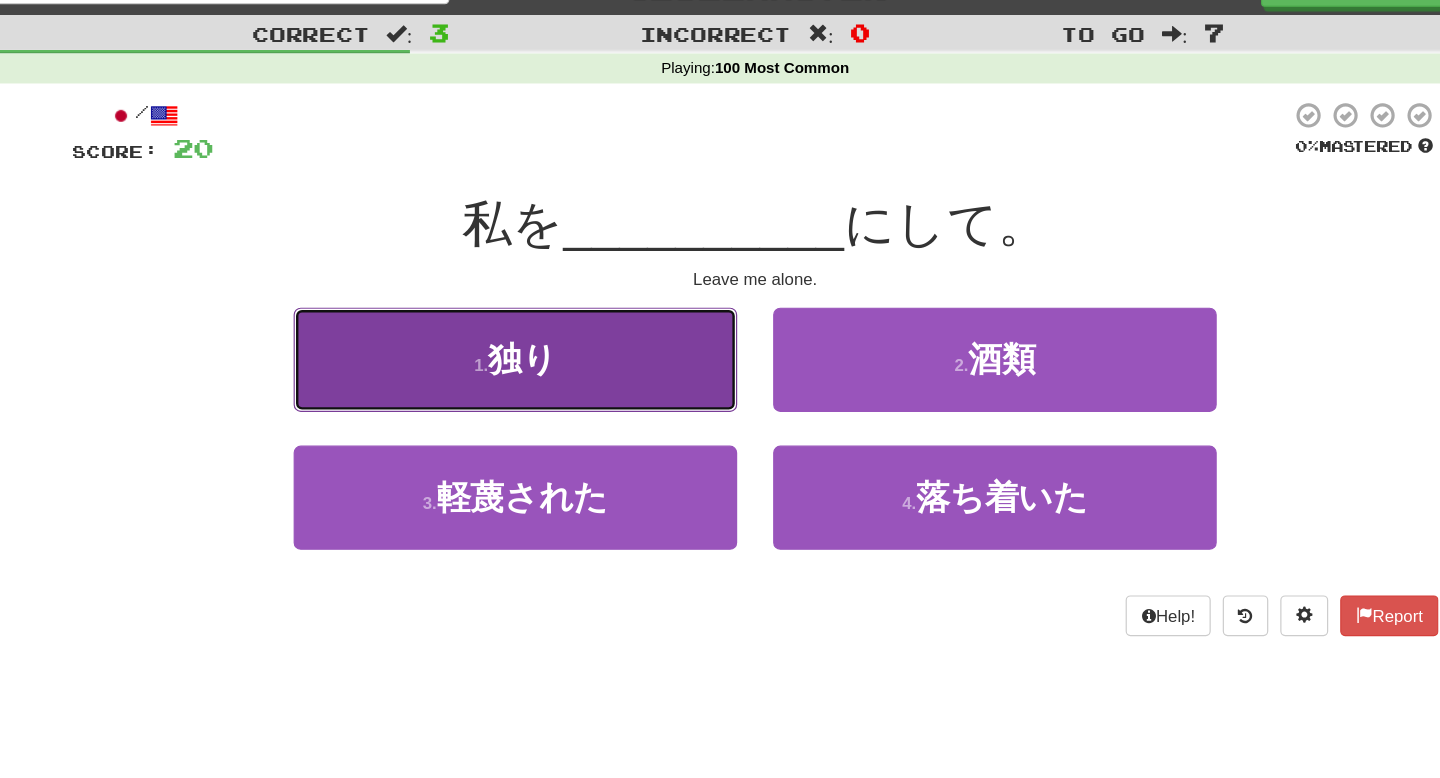 click on "1 .  独り" at bounding box center [520, 338] 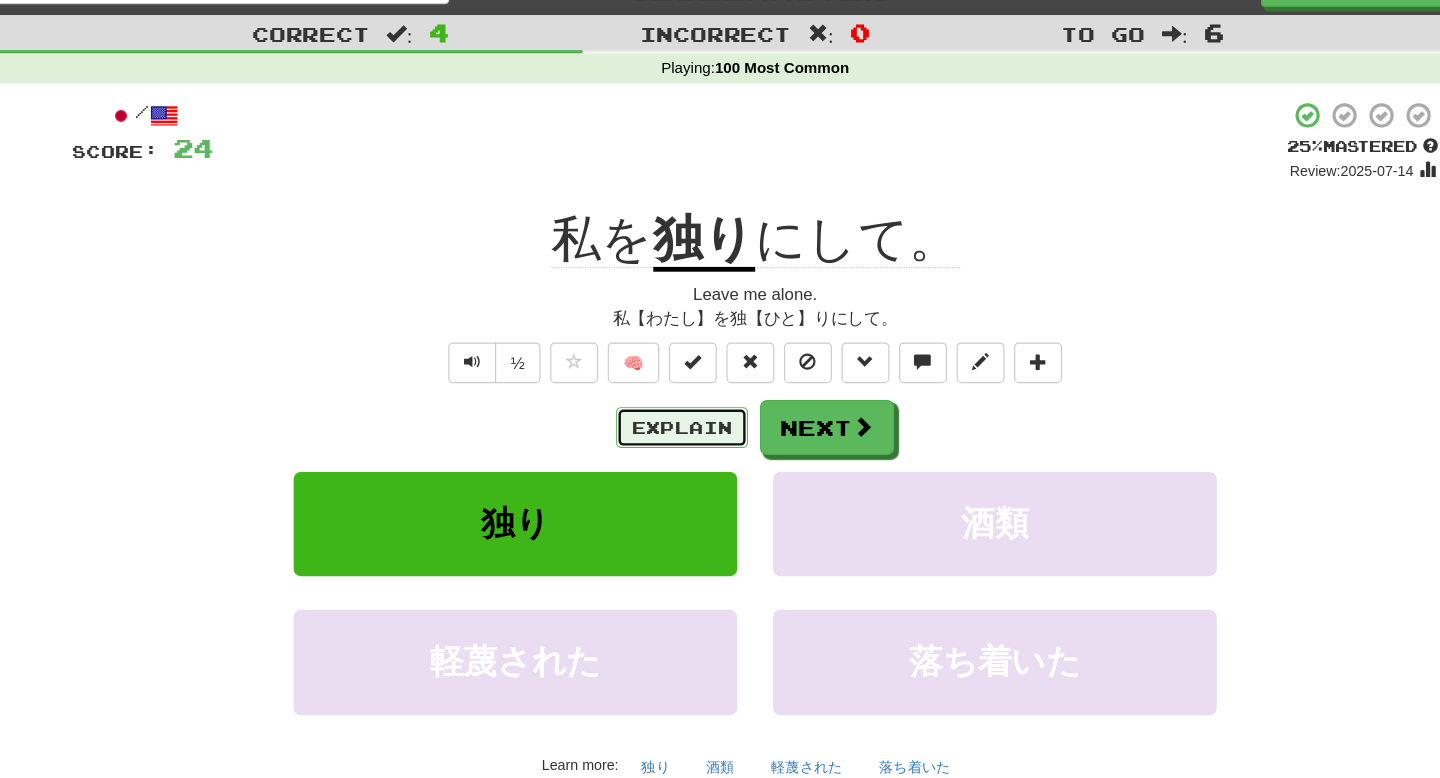 click on "Explain" at bounding box center [659, 395] 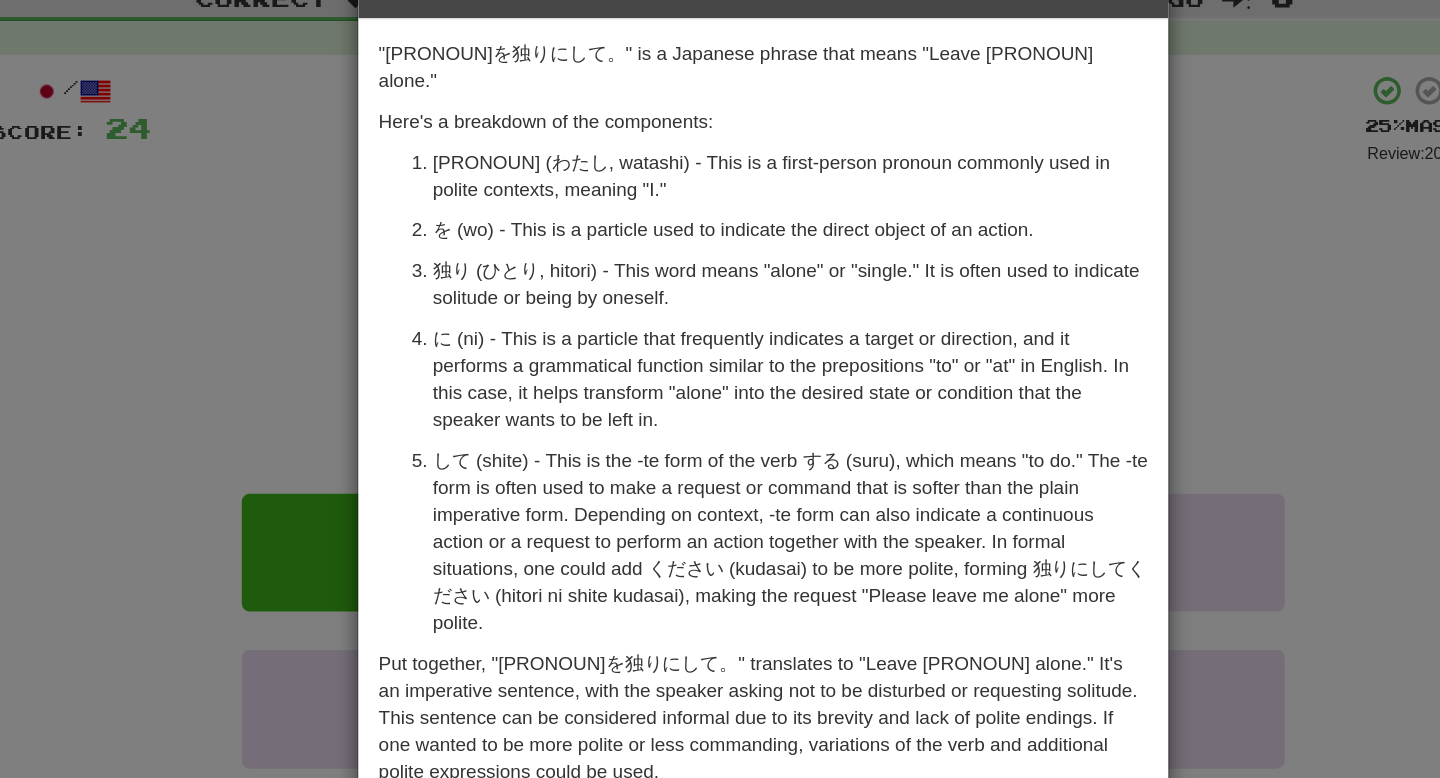 click on "× Explanation "[PRONOUN]を独りにして。" is a Japanese phrase that means "Leave [PRONOUN] alone."
Here's a breakdown of the components:
[PRONOUN] (わたし, watashi) - This is a first-person pronoun commonly used in polite contexts, meaning "I."
を (wo) - This is a particle used to indicate the direct object of an action.
独り (ひとり, hitori) - This word means "alone" or "single." It is often used to indicate solitude or being by oneself.
に (ni) - This is a particle that frequently indicates a target or direction, and it performs a grammatical function similar to the prepositions "to" or "at" in English. In this case, it helps transform "alone" into the desired state or condition that the speaker wants to be left in.
In beta. Generated by ChatGPT. Like it? Hate it?  Let us know ! Close" at bounding box center (720, 389) 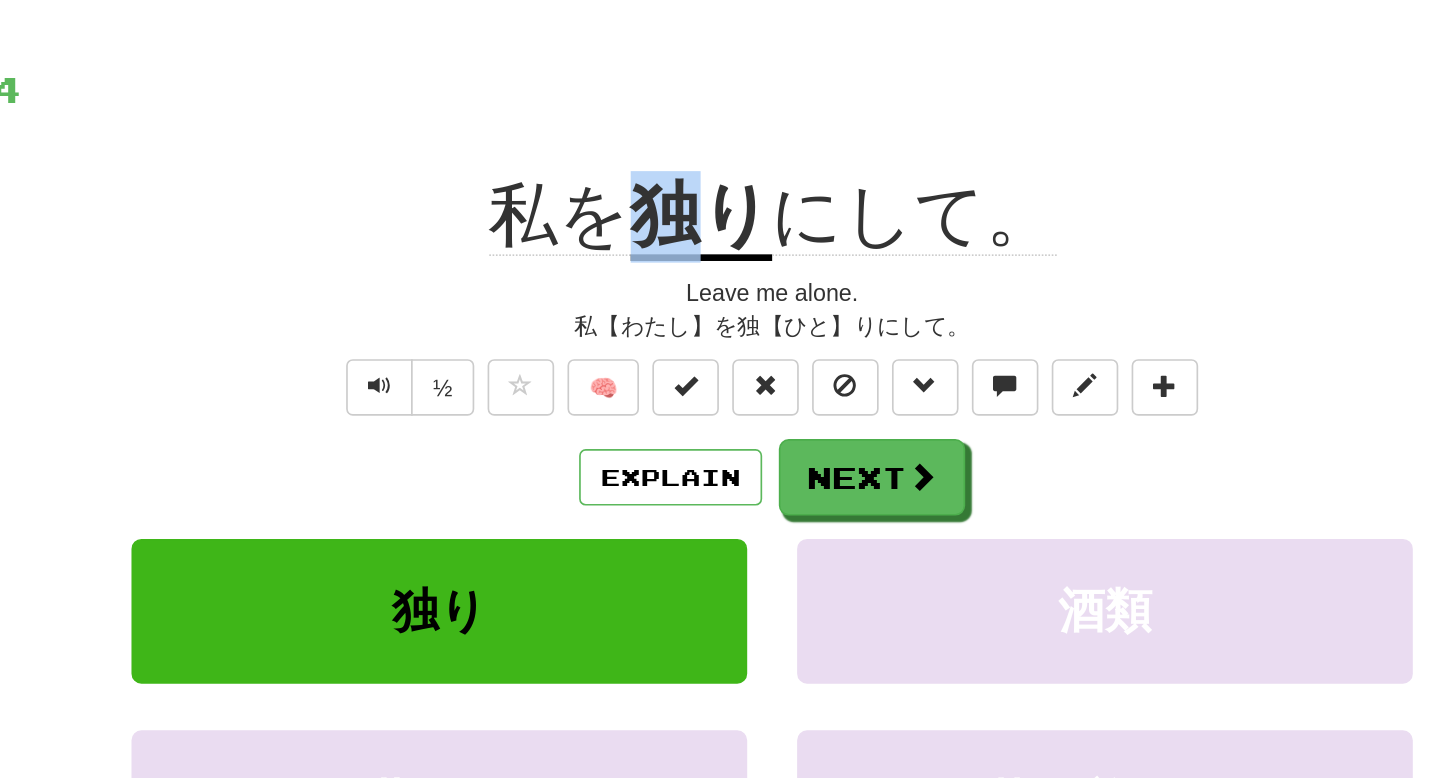 drag, startPoint x: 630, startPoint y: 229, endPoint x: 667, endPoint y: 229, distance: 37 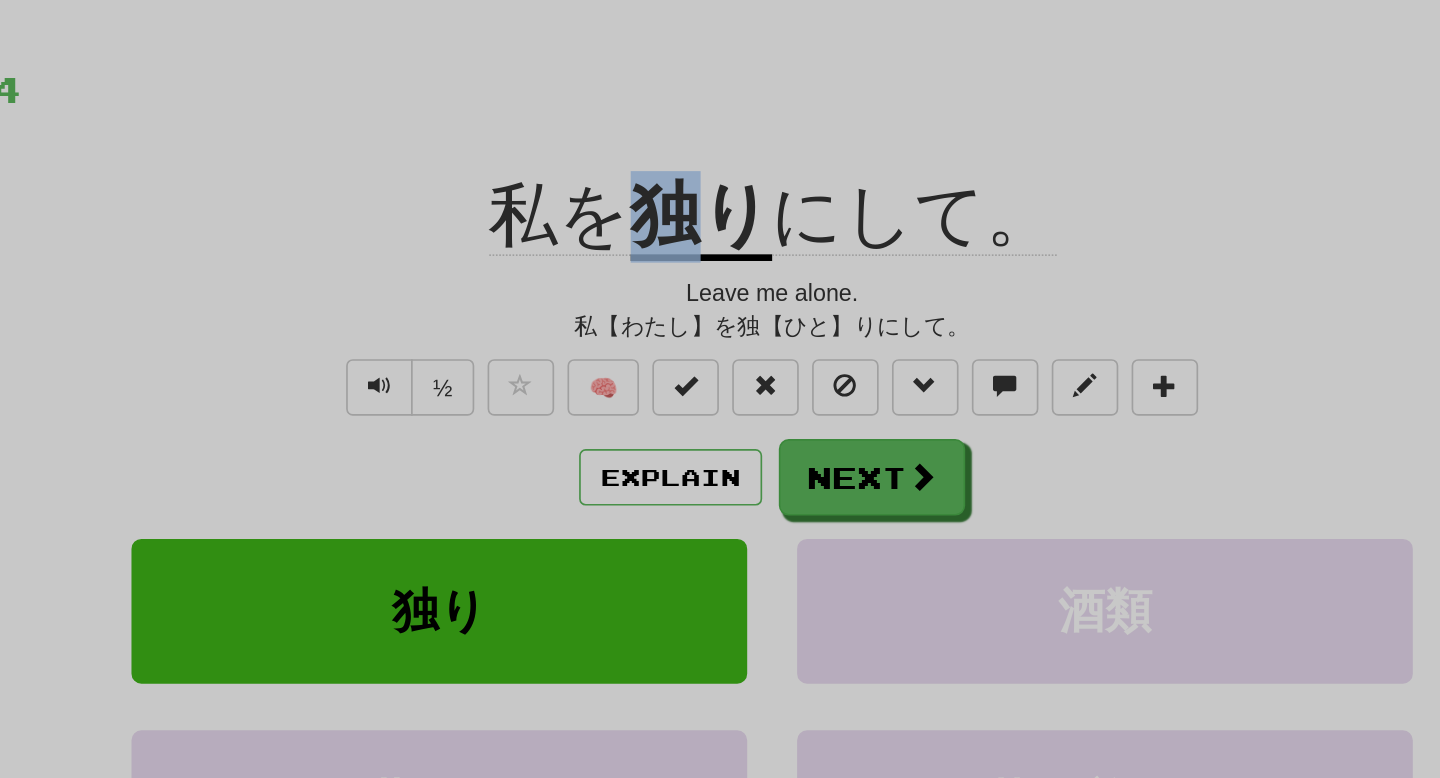 copy on "独" 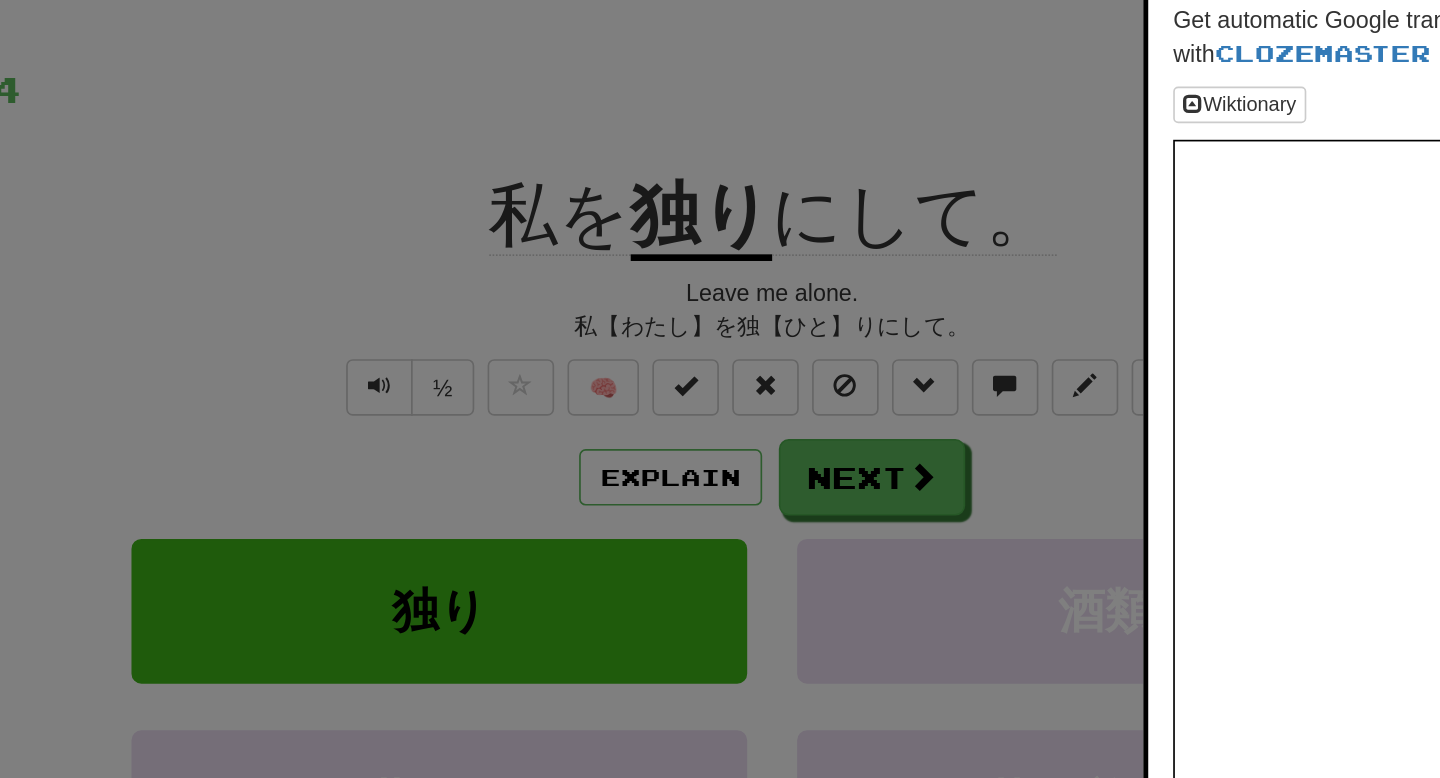 click at bounding box center [720, 389] 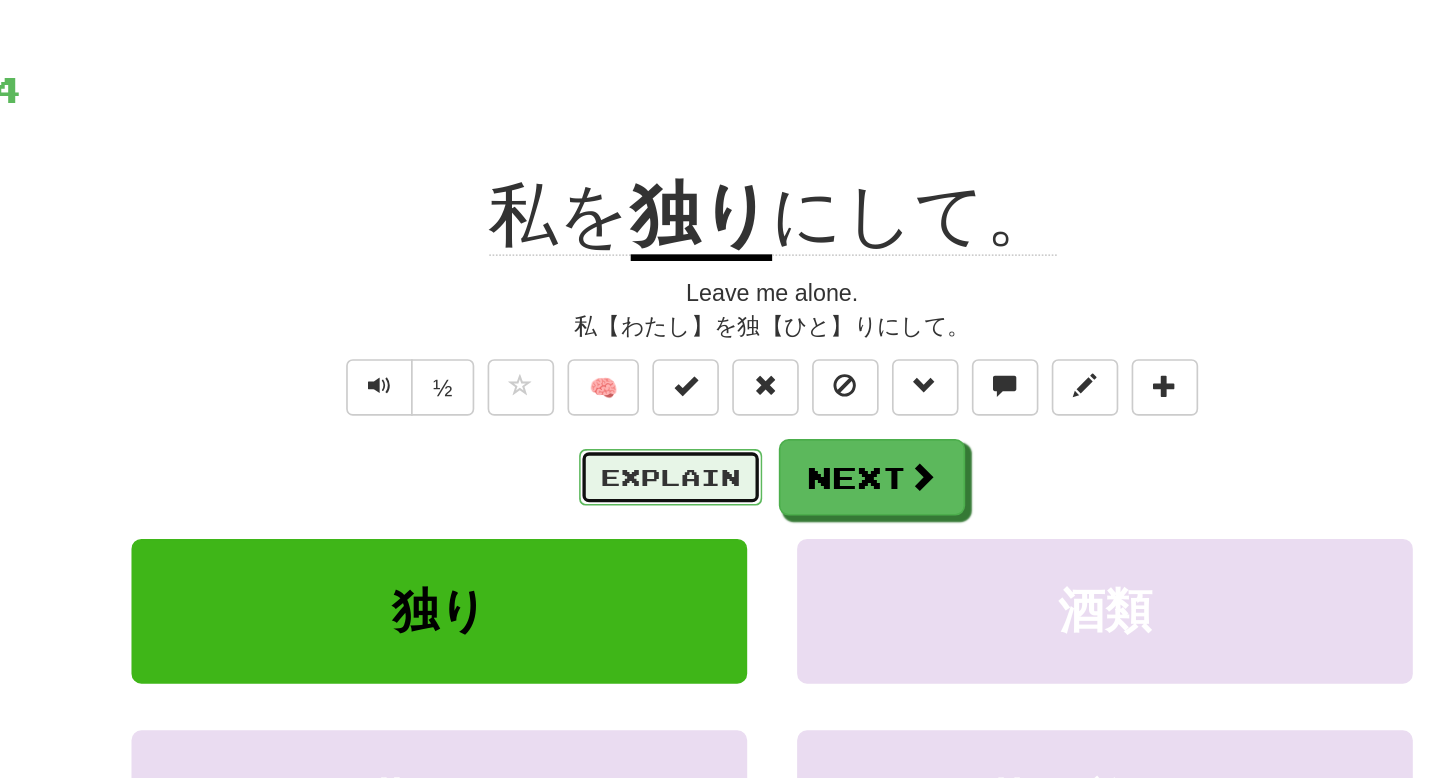 click on "Explain" at bounding box center (659, 395) 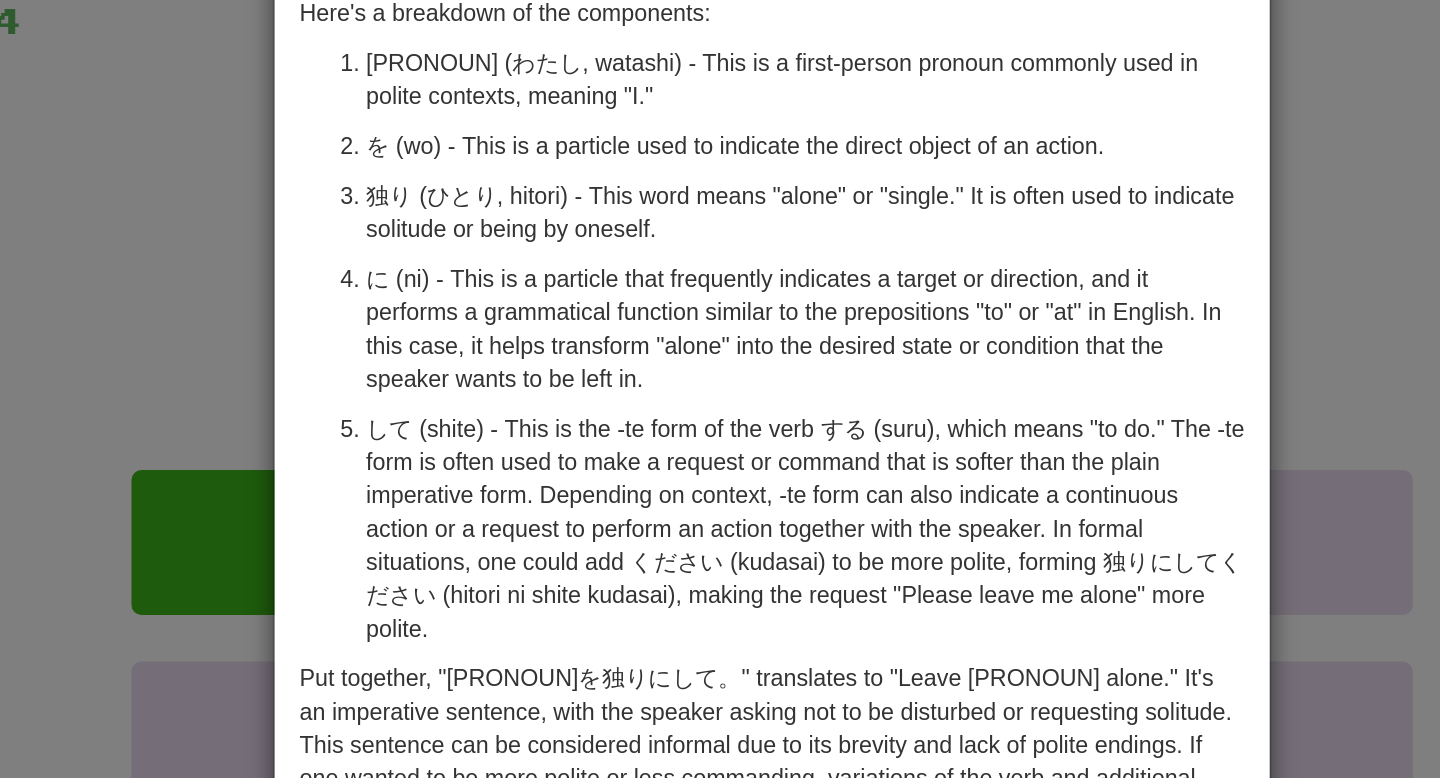 click on "× Explanation "[PRONOUN]を独りにして。" is a Japanese phrase that means "Leave [PRONOUN] alone."
Here's a breakdown of the components:
[PRONOUN] (わたし, watashi) - This is a first-person pronoun commonly used in polite contexts, meaning "I."
を (wo) - This is a particle used to indicate the direct object of an action.
独り (ひとり, hitori) - This word means "alone" or "single." It is often used to indicate solitude or being by oneself.
に (ni) - This is a particle that frequently indicates a target or direction, and it performs a grammatical function similar to the prepositions "to" or "at" in English. In this case, it helps transform "alone" into the desired state or condition that the speaker wants to be left in.
In beta. Generated by ChatGPT. Like it? Hate it?  Let us know ! Close" at bounding box center (720, 389) 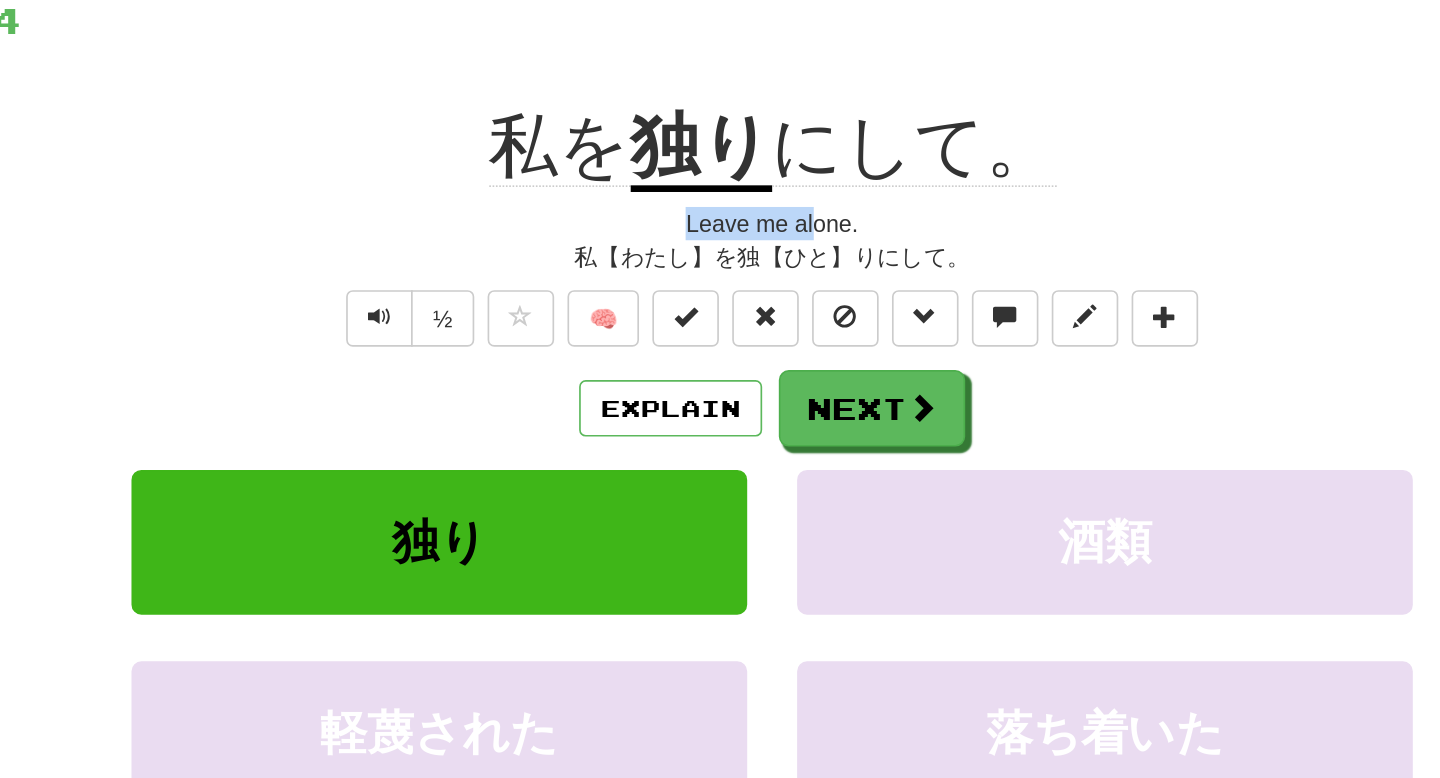 drag, startPoint x: 650, startPoint y: 291, endPoint x: 744, endPoint y: 291, distance: 94 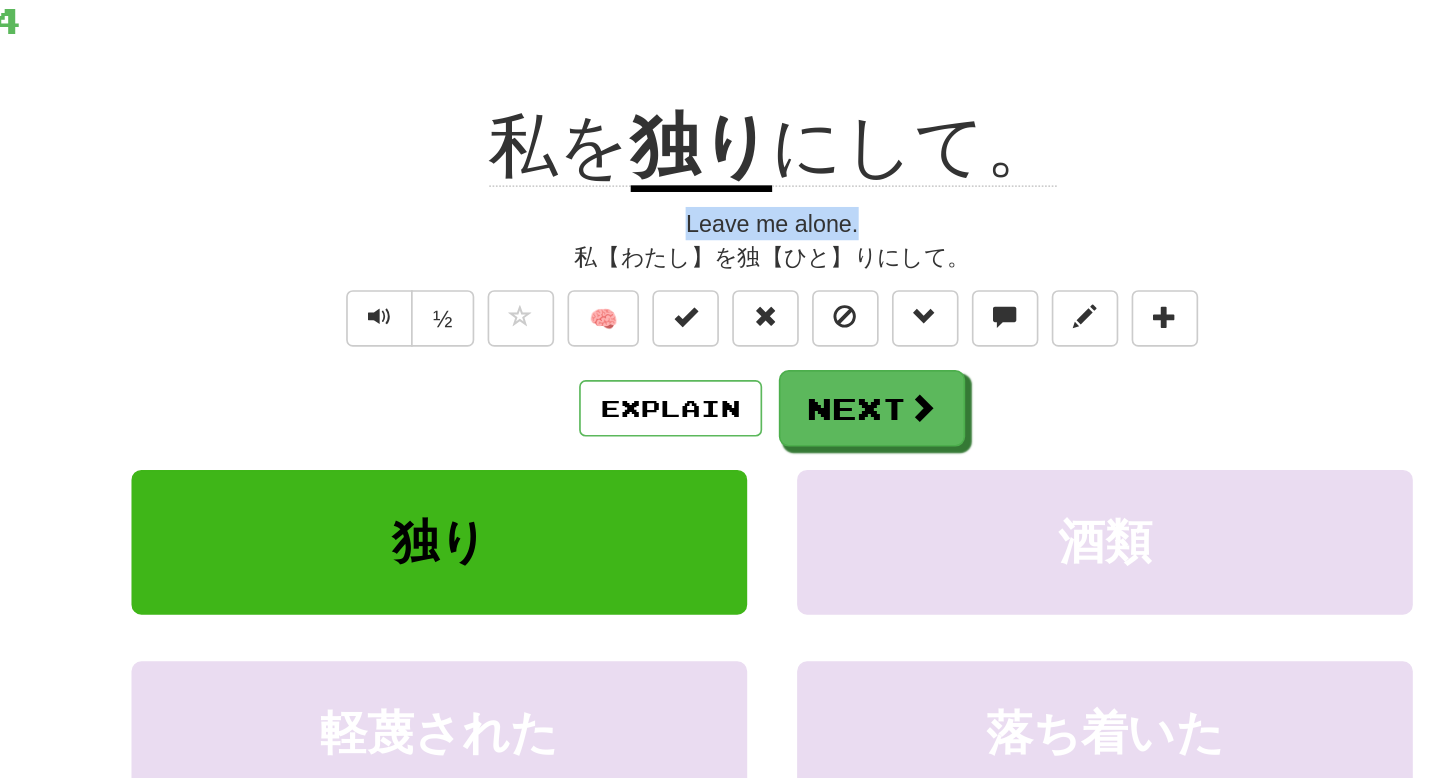 drag, startPoint x: 767, startPoint y: 282, endPoint x: 634, endPoint y: 277, distance: 133.09395 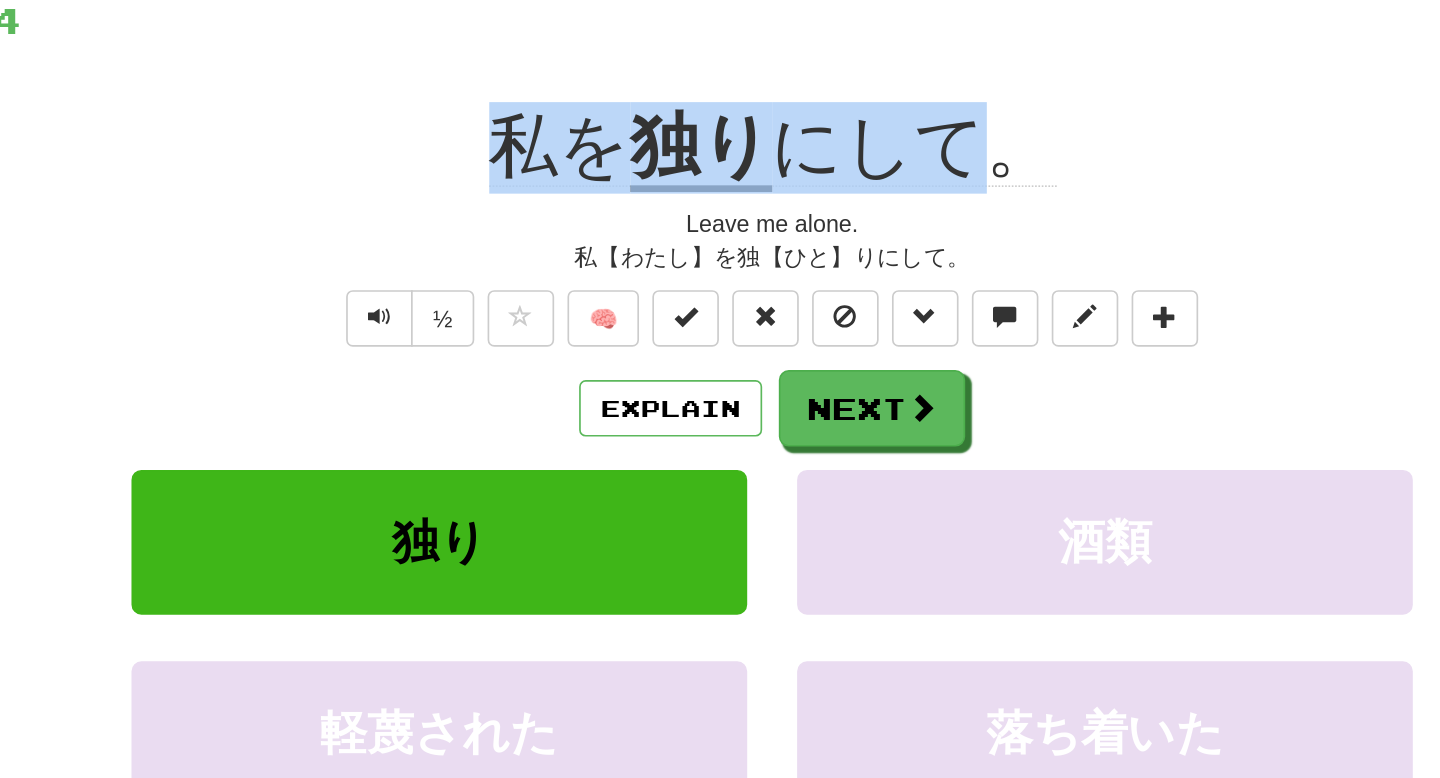 drag, startPoint x: 549, startPoint y: 235, endPoint x: 832, endPoint y: 235, distance: 283 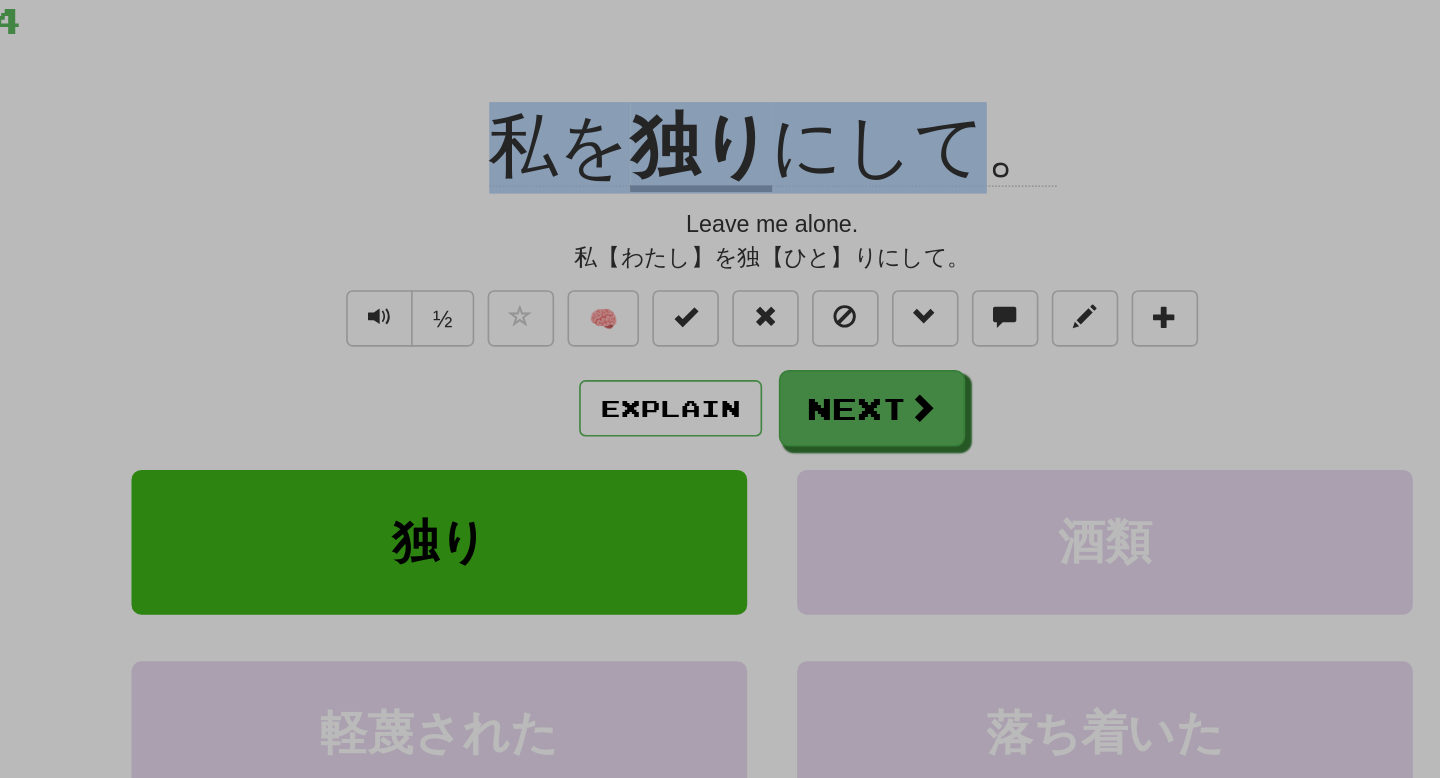 copy on "[PRONOUN]を 独り にして" 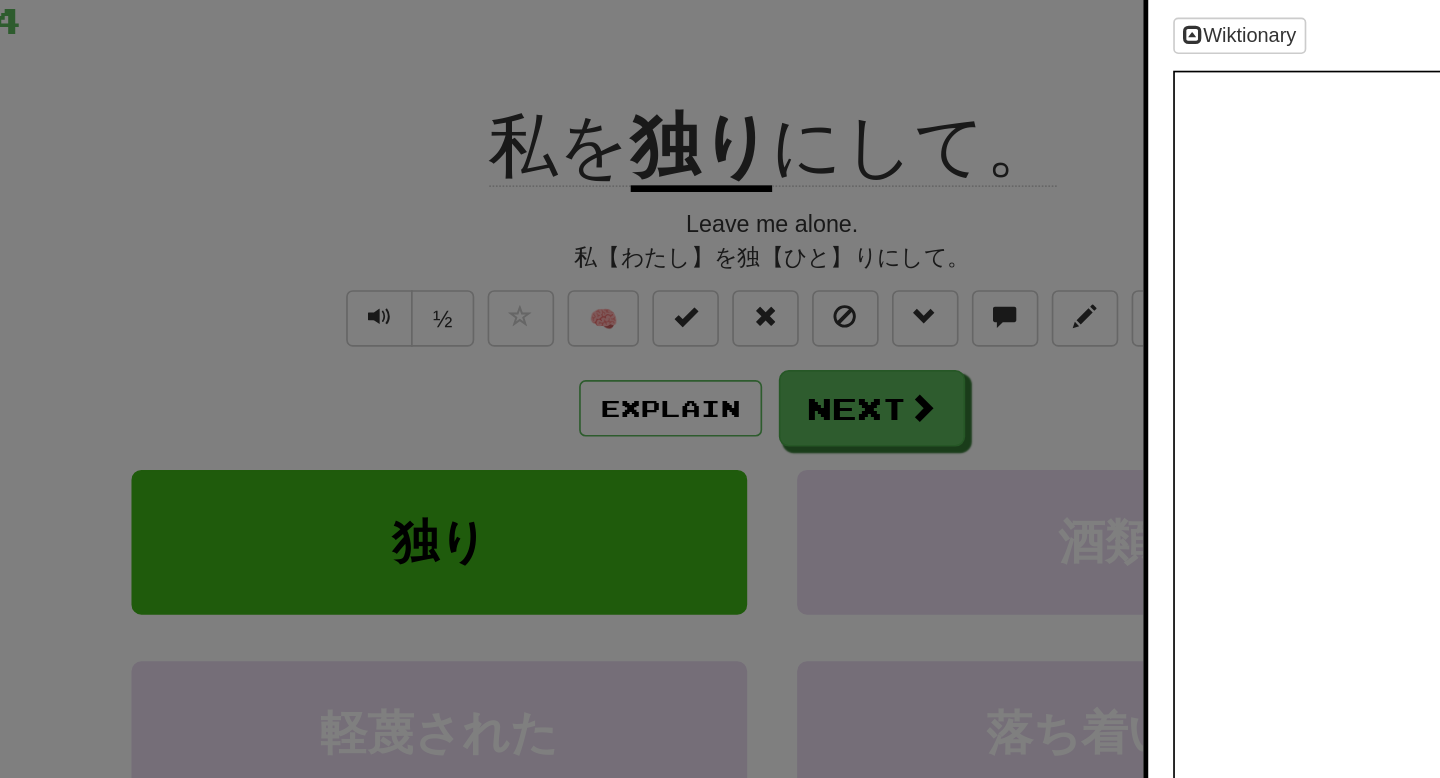 click at bounding box center (720, 389) 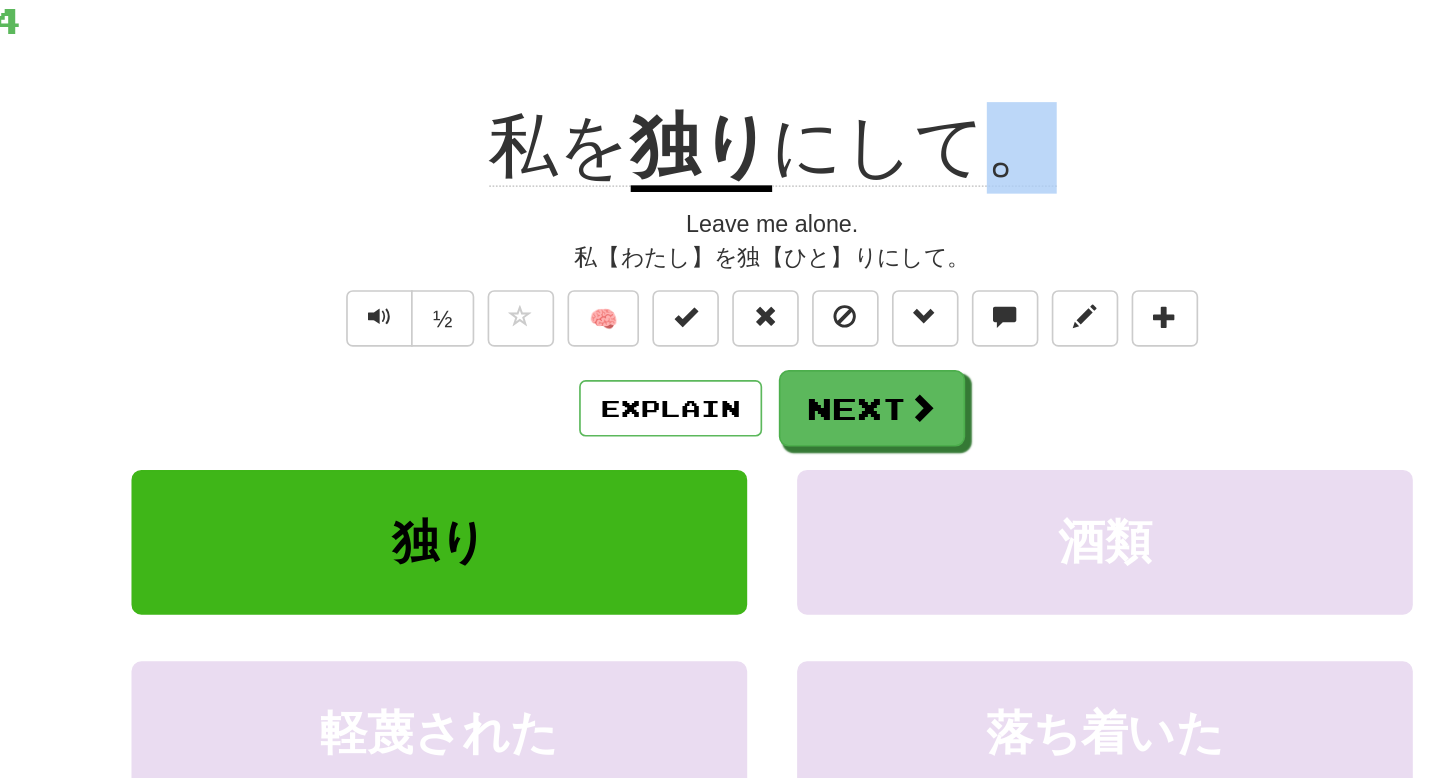 drag, startPoint x: 845, startPoint y: 248, endPoint x: 868, endPoint y: 248, distance: 23 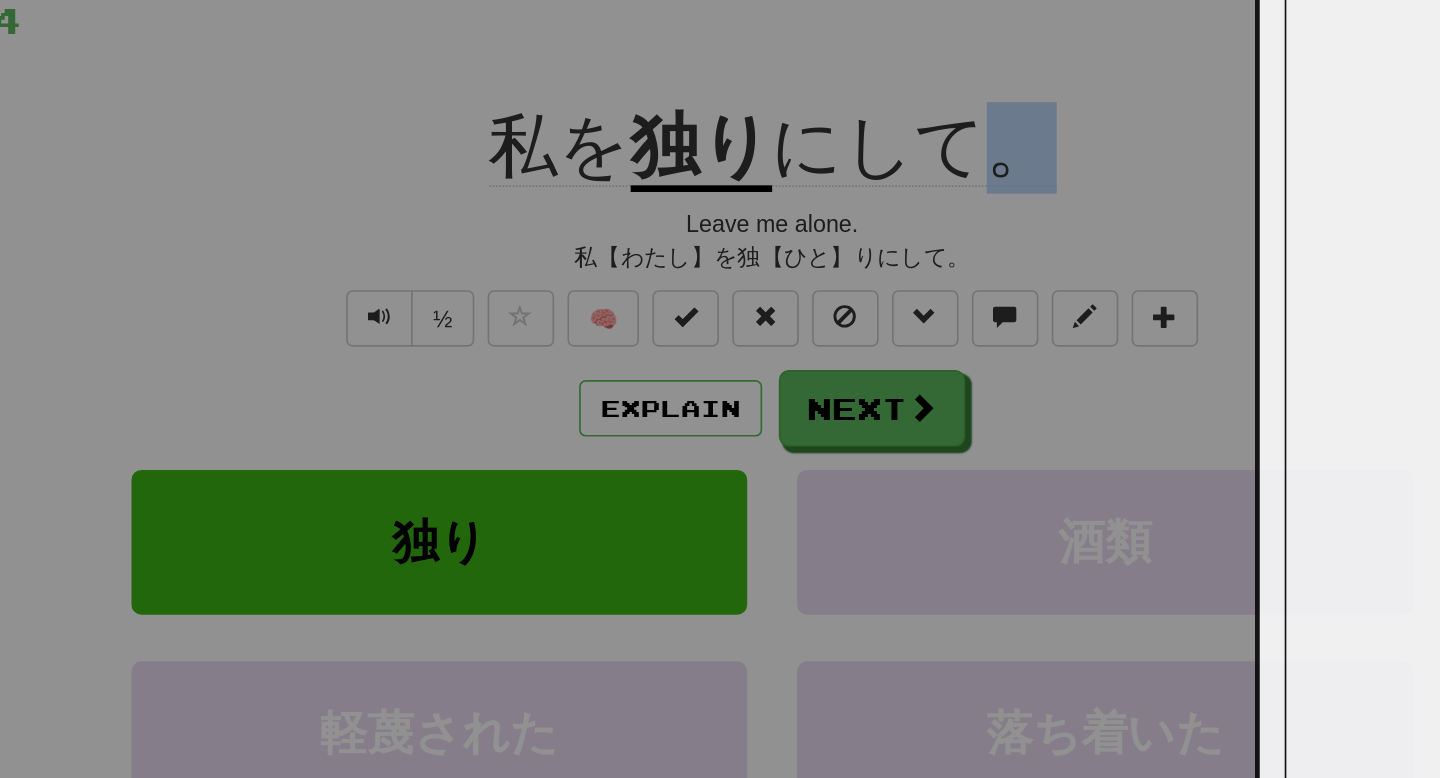 copy on "。" 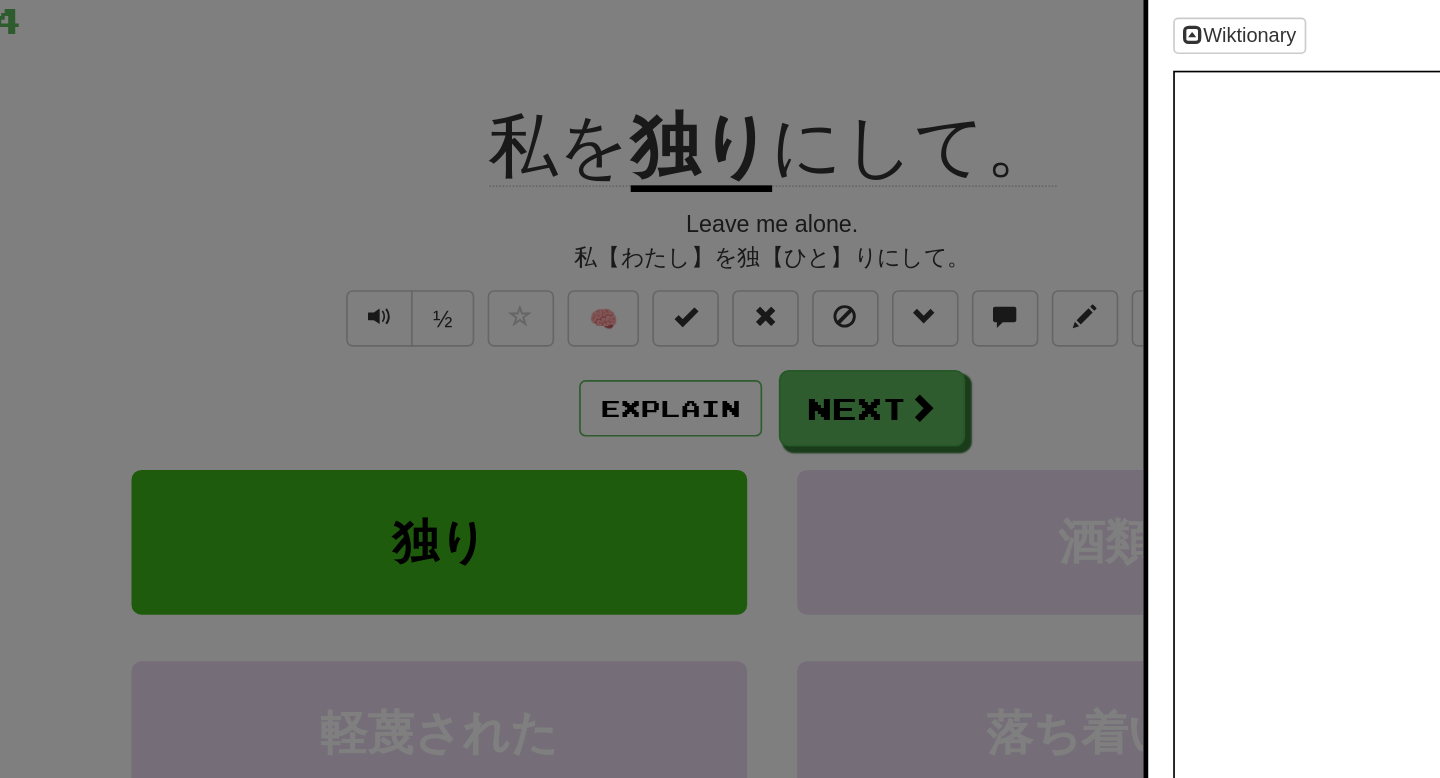 click at bounding box center (720, 389) 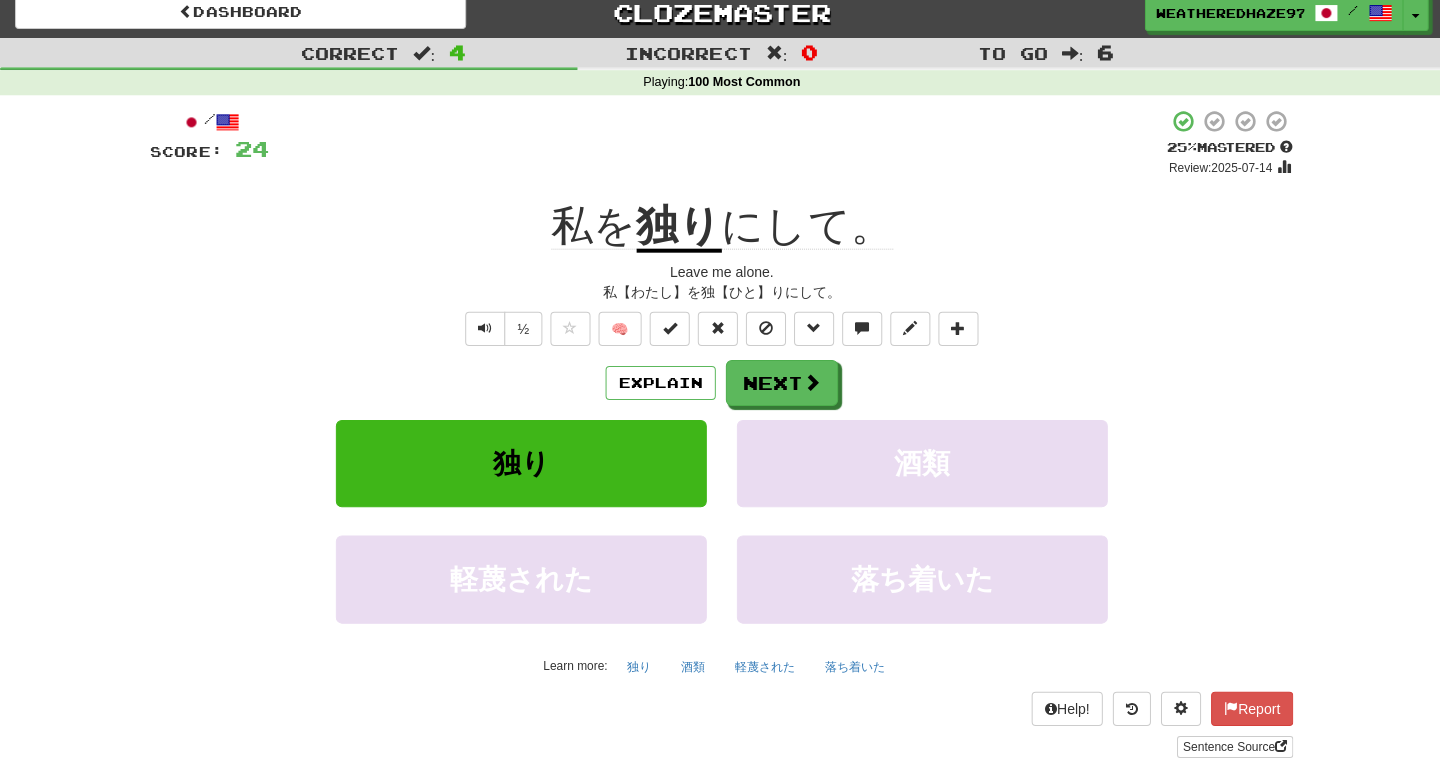 scroll, scrollTop: 13, scrollLeft: 0, axis: vertical 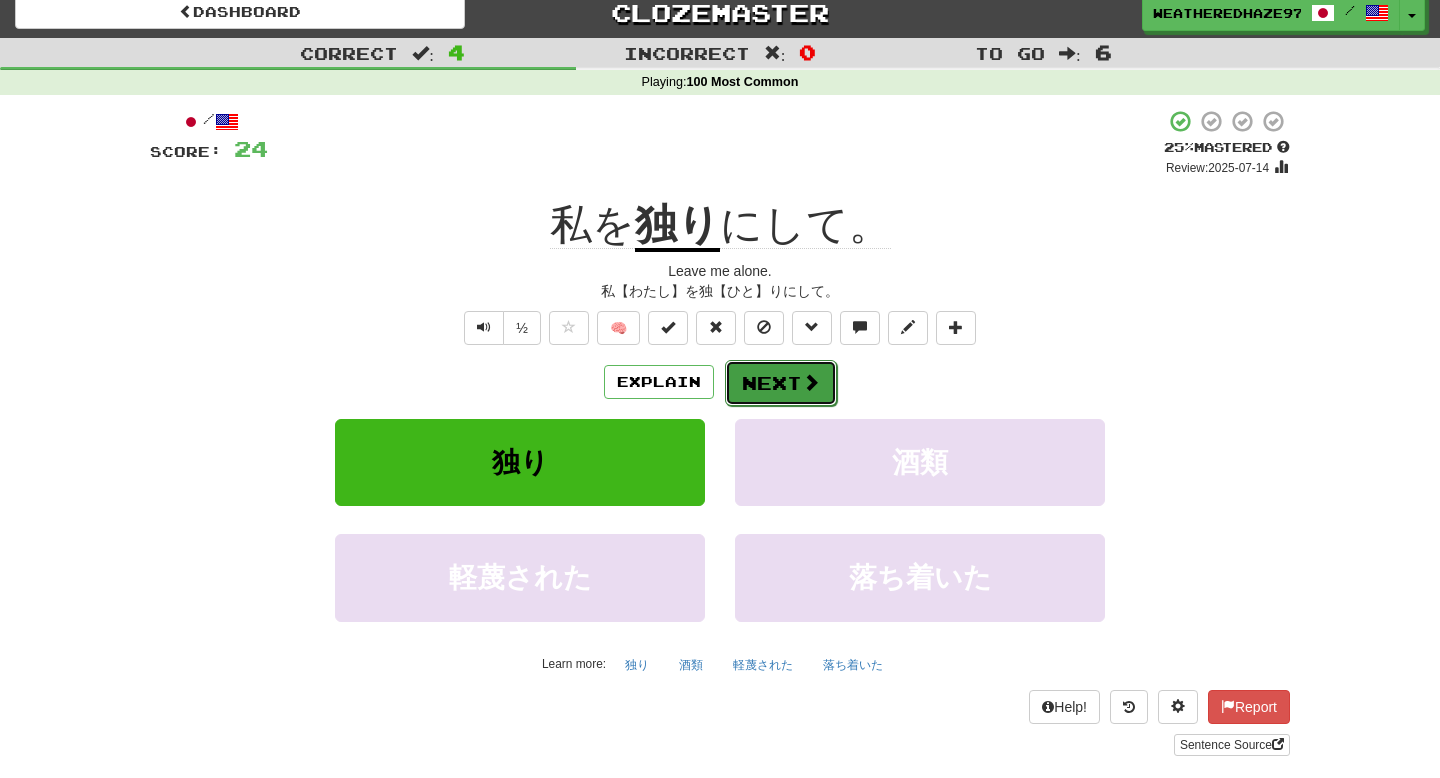 click on "Next" at bounding box center [781, 383] 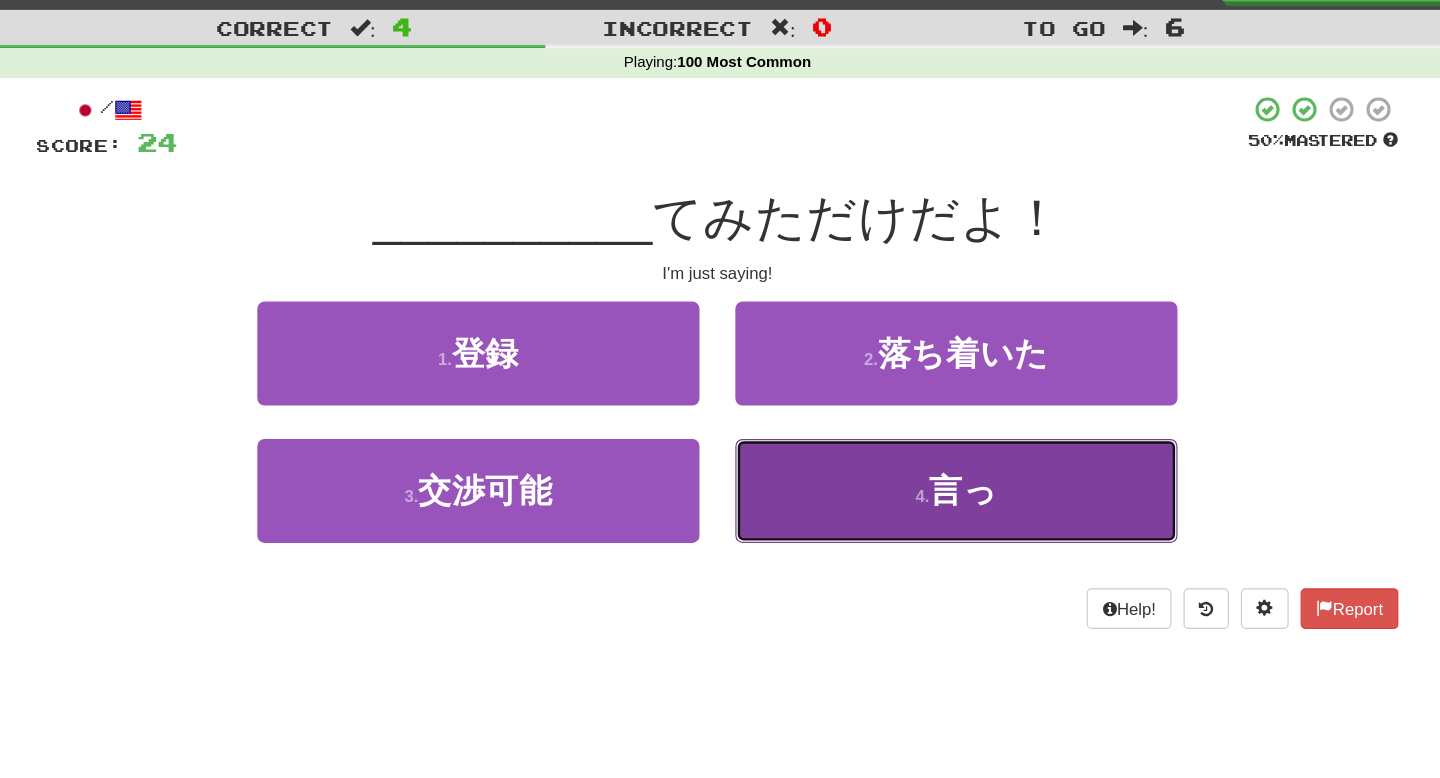 click on "4 .  言っ" at bounding box center (920, 440) 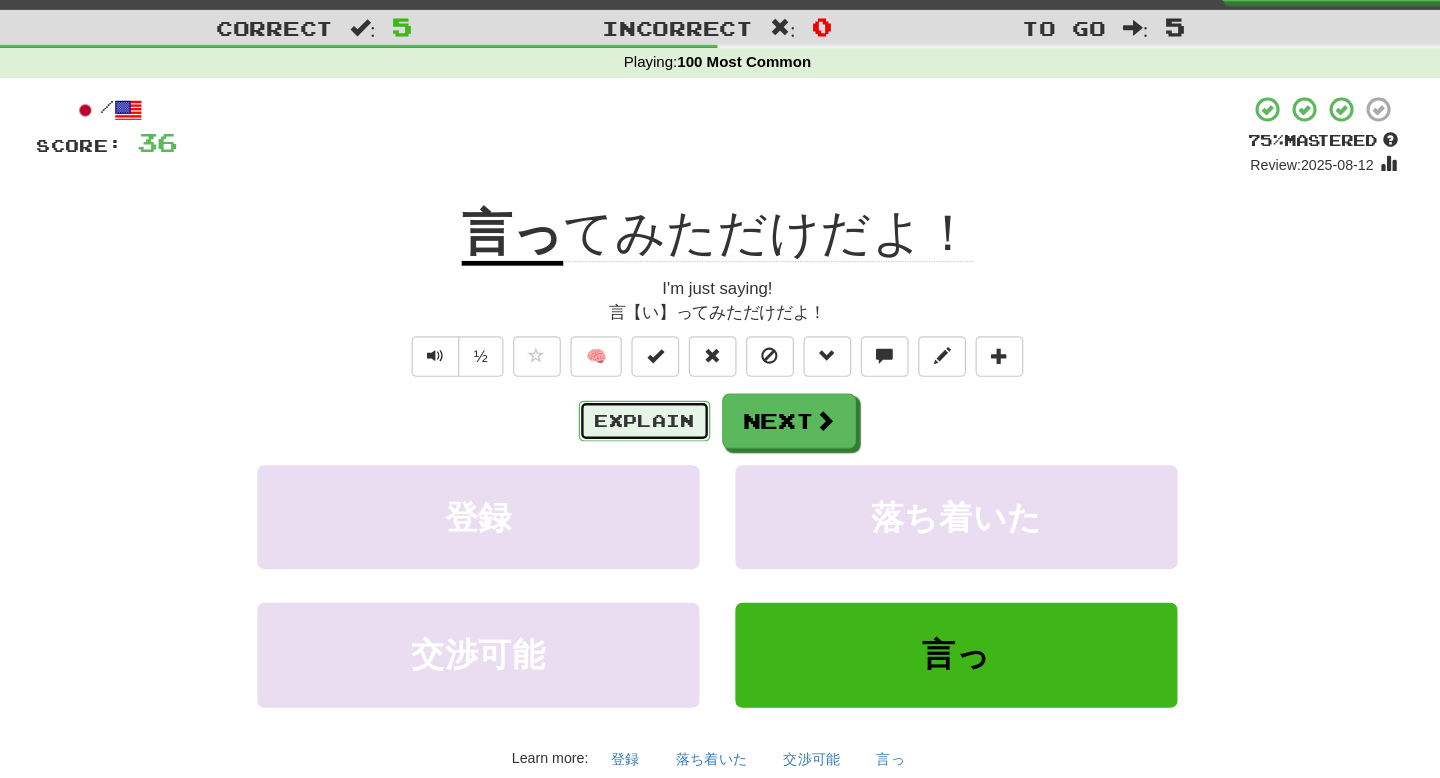 click on "Explain" at bounding box center (659, 382) 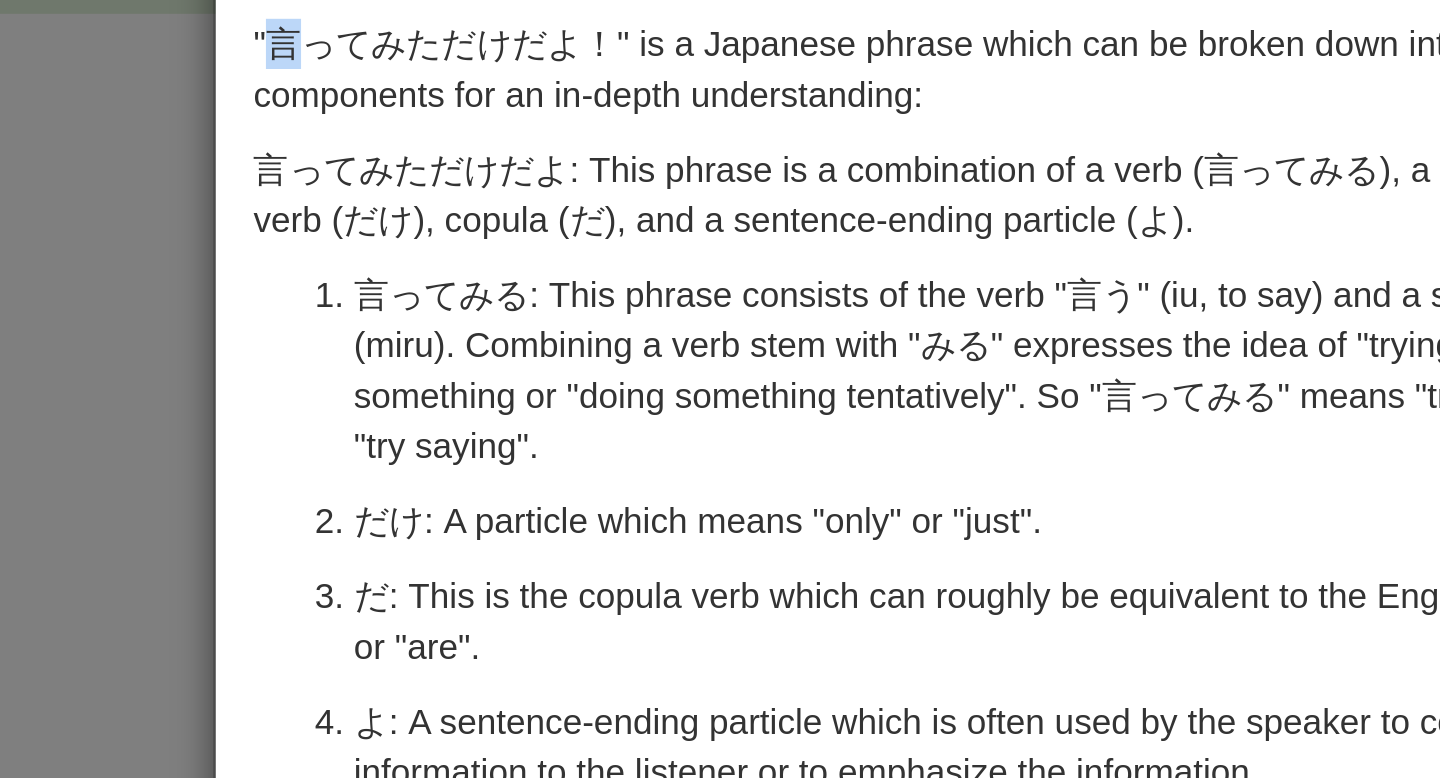 drag, startPoint x: 454, startPoint y: 110, endPoint x: 443, endPoint y: 110, distance: 11 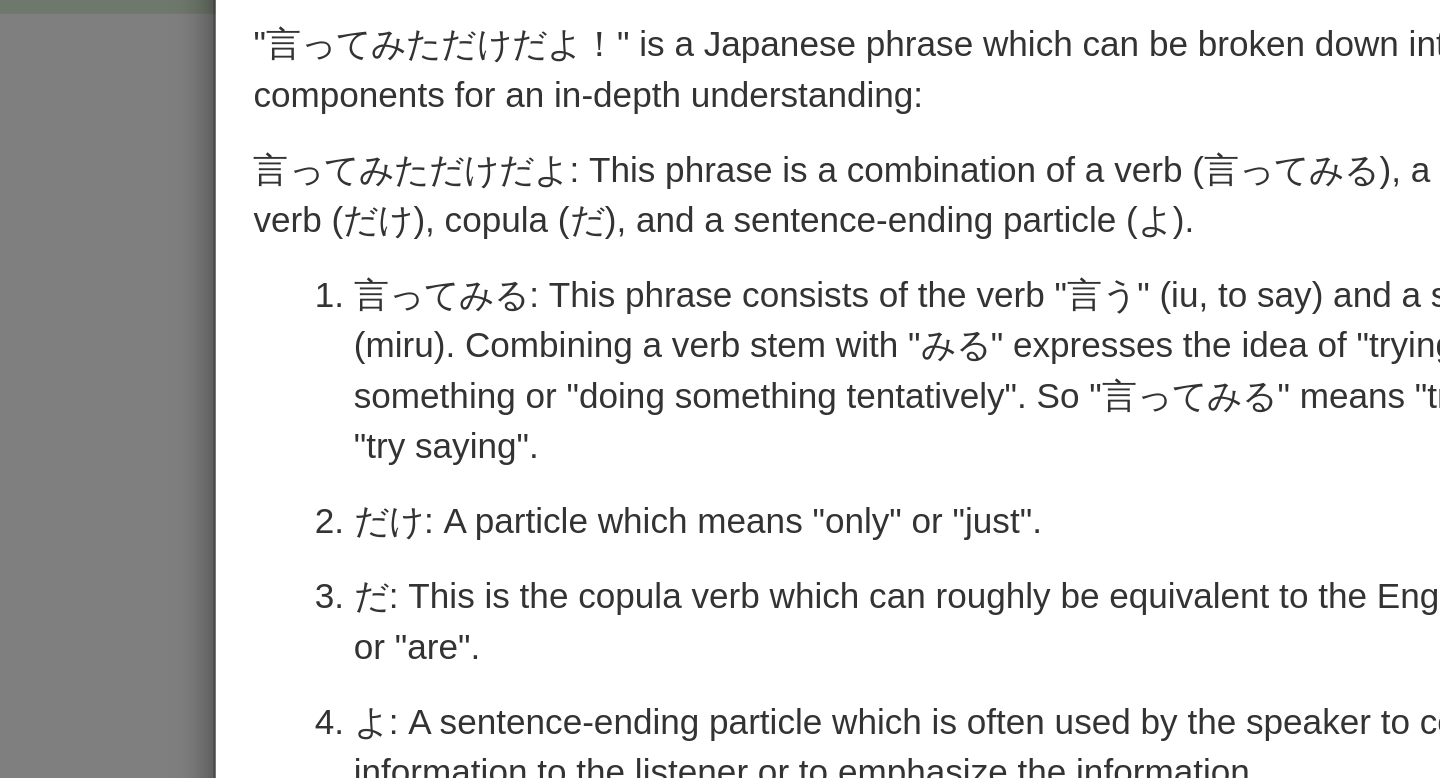 click on "× Explanation "言ってみただけだよ！" is a Japanese phrase which can be broken down into several components for an in-depth understanding:
言ってみただけだよ: This phrase is a combination of a verb (言ってみる), a past helper verb (だけ), copula (だ), and a sentence-ending particle (よ).
言ってみる: This phrase consists of the verb "言う" (iu, to say) and a suffix "みる" (miru). Combining a verb stem with "みる" expresses the idea of "trying to do" something or "doing something tentatively". So "言ってみる" means "try to say" or "try saying".
だけ: A particle which means "only" or "just".
だ: This is the copula verb which can roughly be equivalent to the English "is", "am" or "are".
よ: A sentence-ending particle which is often used by the speaker to convey new information to the listener or to emphasize the information.
In beta. Generated by ChatGPT. Like it? Hate it?  Let us know ! Close" at bounding box center (720, 389) 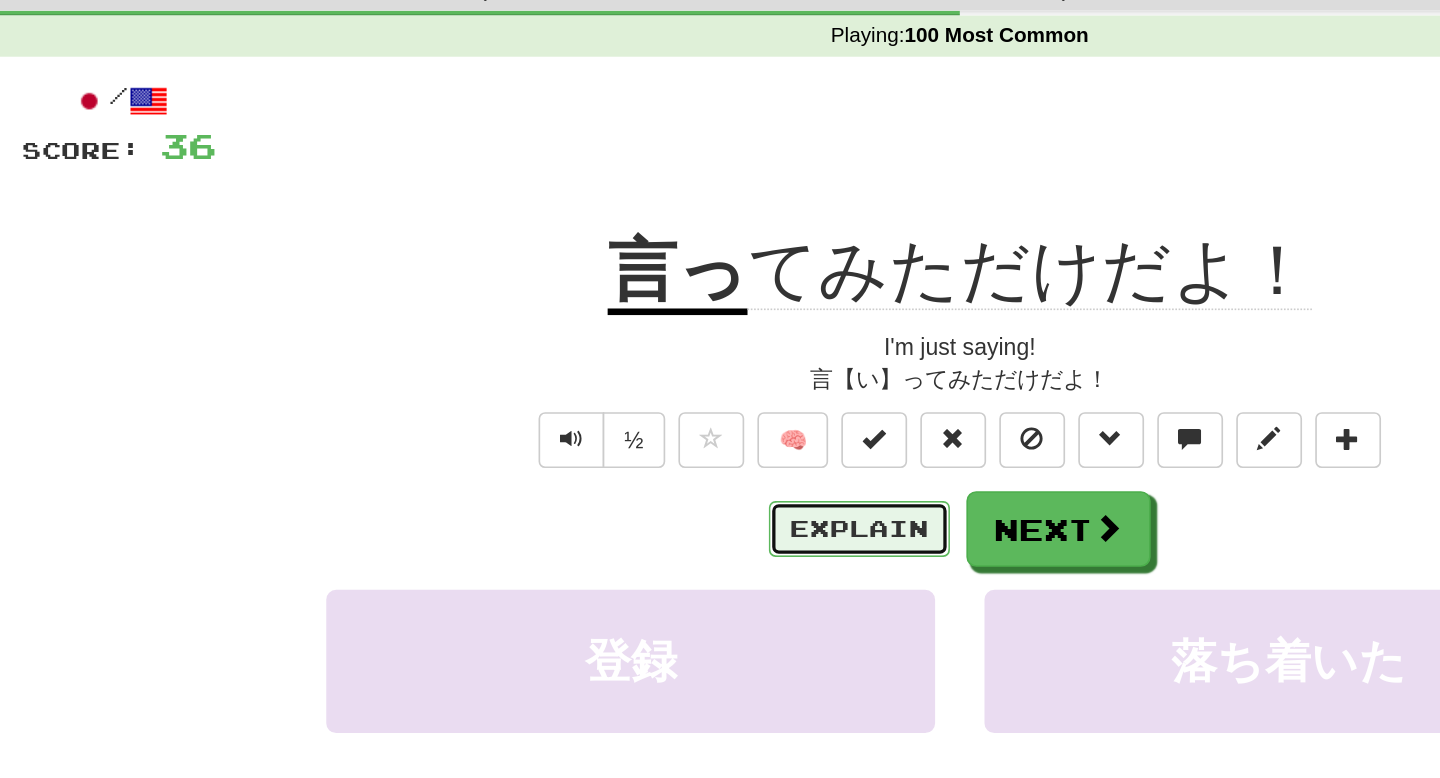 click on "Explain" at bounding box center (659, 382) 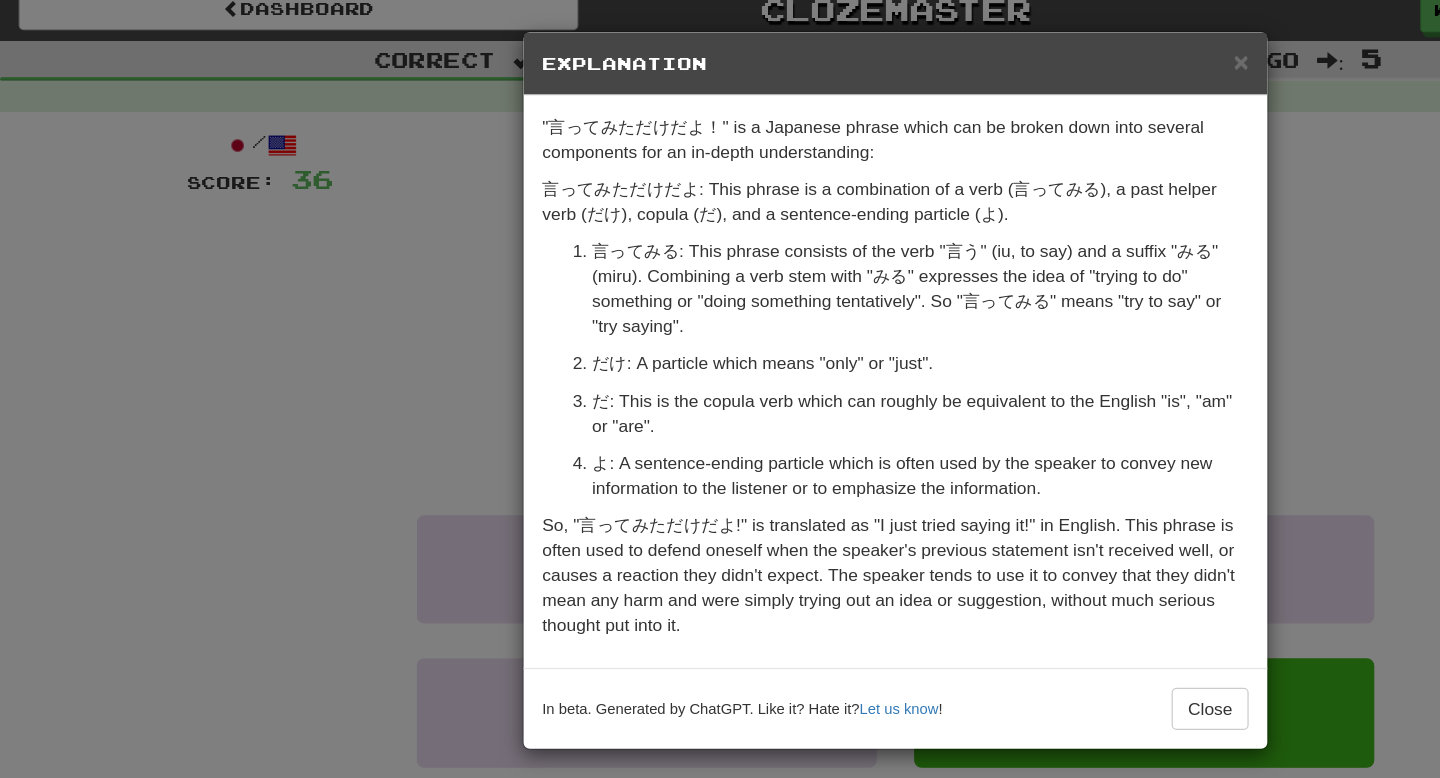 click on "× Explanation "言ってみただけだよ！" is a Japanese phrase which can be broken down into several components for an in-depth understanding:
言ってみただけだよ: This phrase is a combination of a verb (言ってみる), a past helper verb (だけ), copula (だ), and a sentence-ending particle (よ).
言ってみる: This phrase consists of the verb "言う" (iu, to say) and a suffix "みる" (miru). Combining a verb stem with "みる" expresses the idea of "trying to do" something or "doing something tentatively". So "言ってみる" means "try to say" or "try saying".
だけ: A particle which means "only" or "just".
だ: This is the copula verb which can roughly be equivalent to the English "is", "am" or "are".
よ: A sentence-ending particle which is often used by the speaker to convey new information to the listener or to emphasize the information.
In beta. Generated by ChatGPT. Like it? Hate it?  Let us know ! Close" at bounding box center (720, 389) 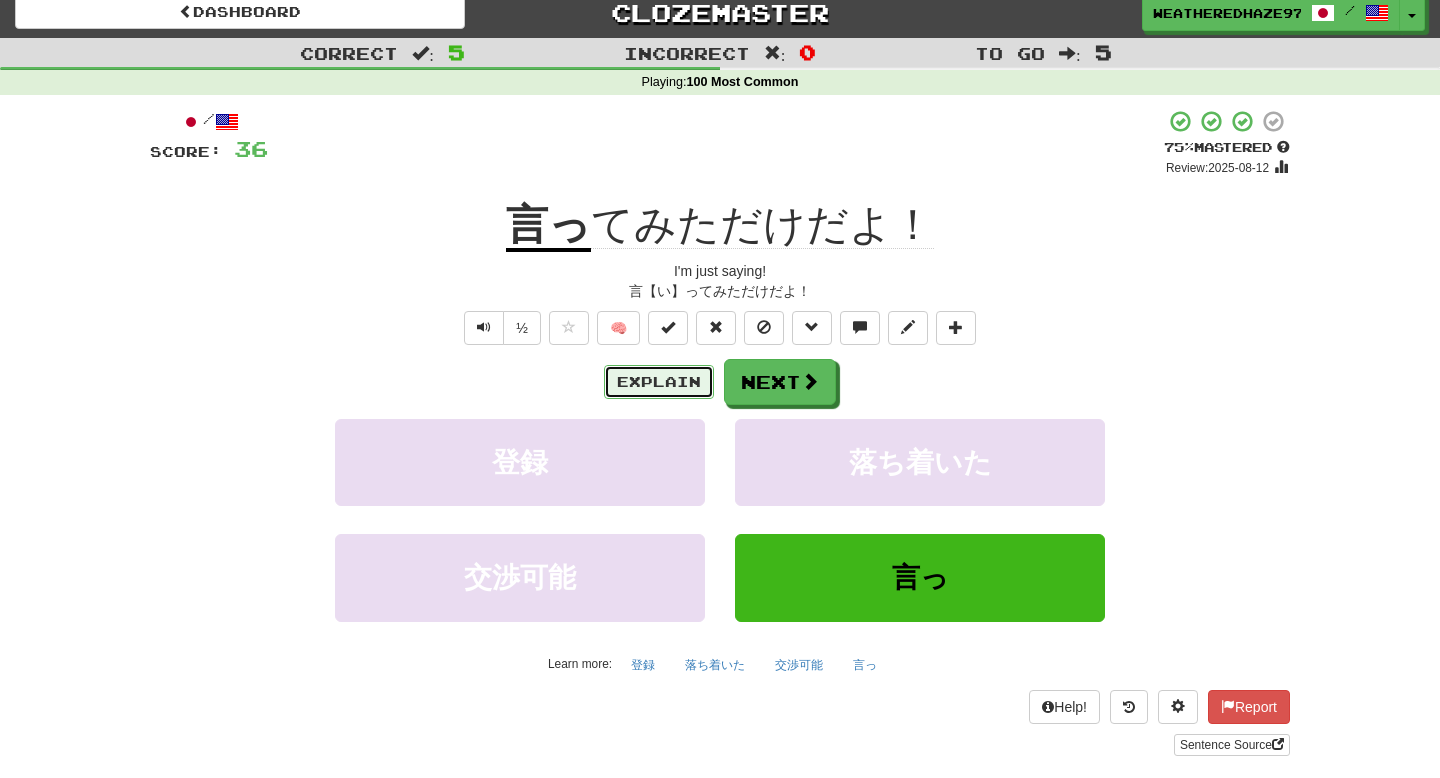 click on "Explain" at bounding box center [659, 382] 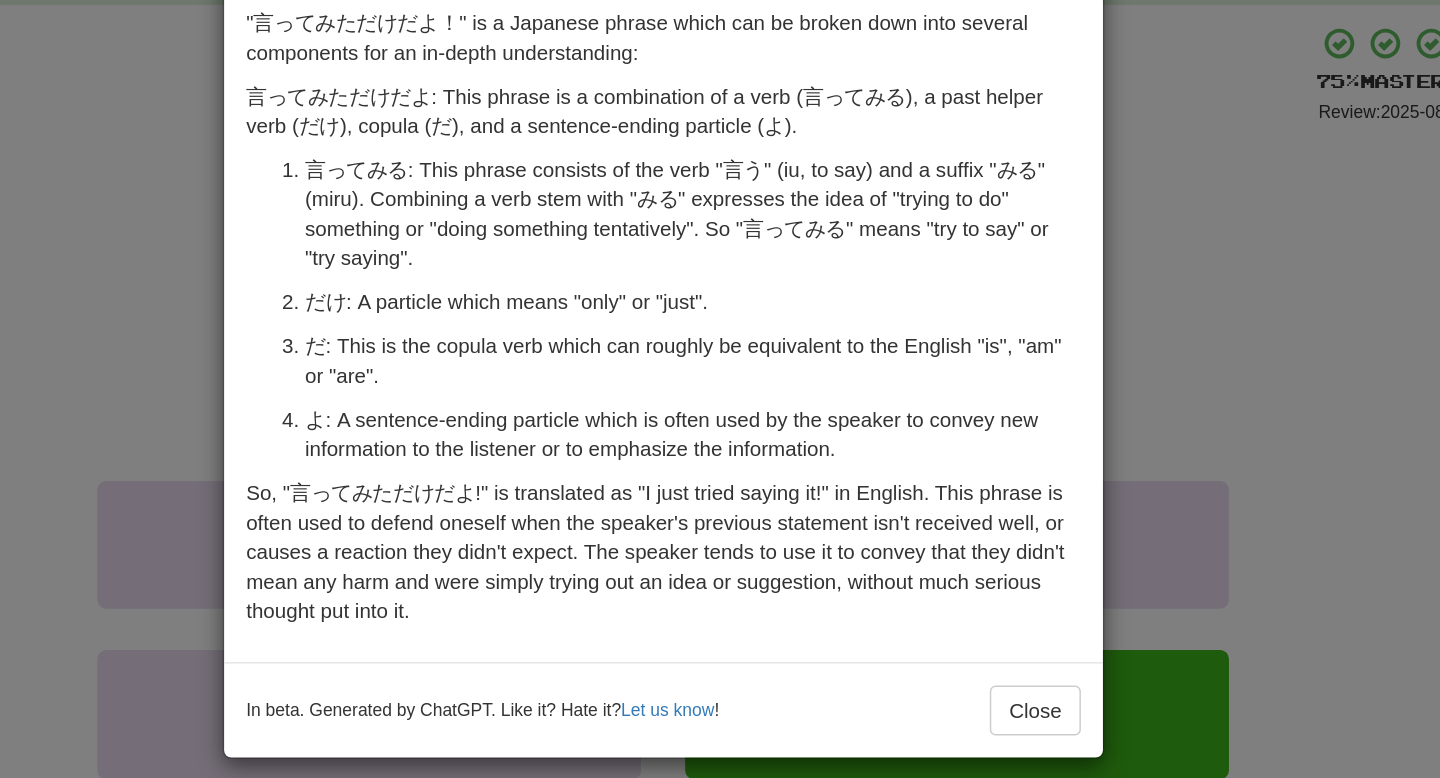 click on "× Explanation "言ってみただけだよ！" is a Japanese phrase which can be broken down into several components for an in-depth understanding:
言ってみただけだよ: This phrase is a combination of a verb (言ってみる), a past helper verb (だけ), copula (だ), and a sentence-ending particle (よ).
言ってみる: This phrase consists of the verb "言う" (iu, to say) and a suffix "みる" (miru). Combining a verb stem with "みる" expresses the idea of "trying to do" something or "doing something tentatively". So "言ってみる" means "try to say" or "try saying".
だけ: A particle which means "only" or "just".
だ: This is the copula verb which can roughly be equivalent to the English "is", "am" or "are".
よ: A sentence-ending particle which is often used by the speaker to convey new information to the listener or to emphasize the information.
In beta. Generated by ChatGPT. Like it? Hate it?  Let us know ! Close" at bounding box center (720, 389) 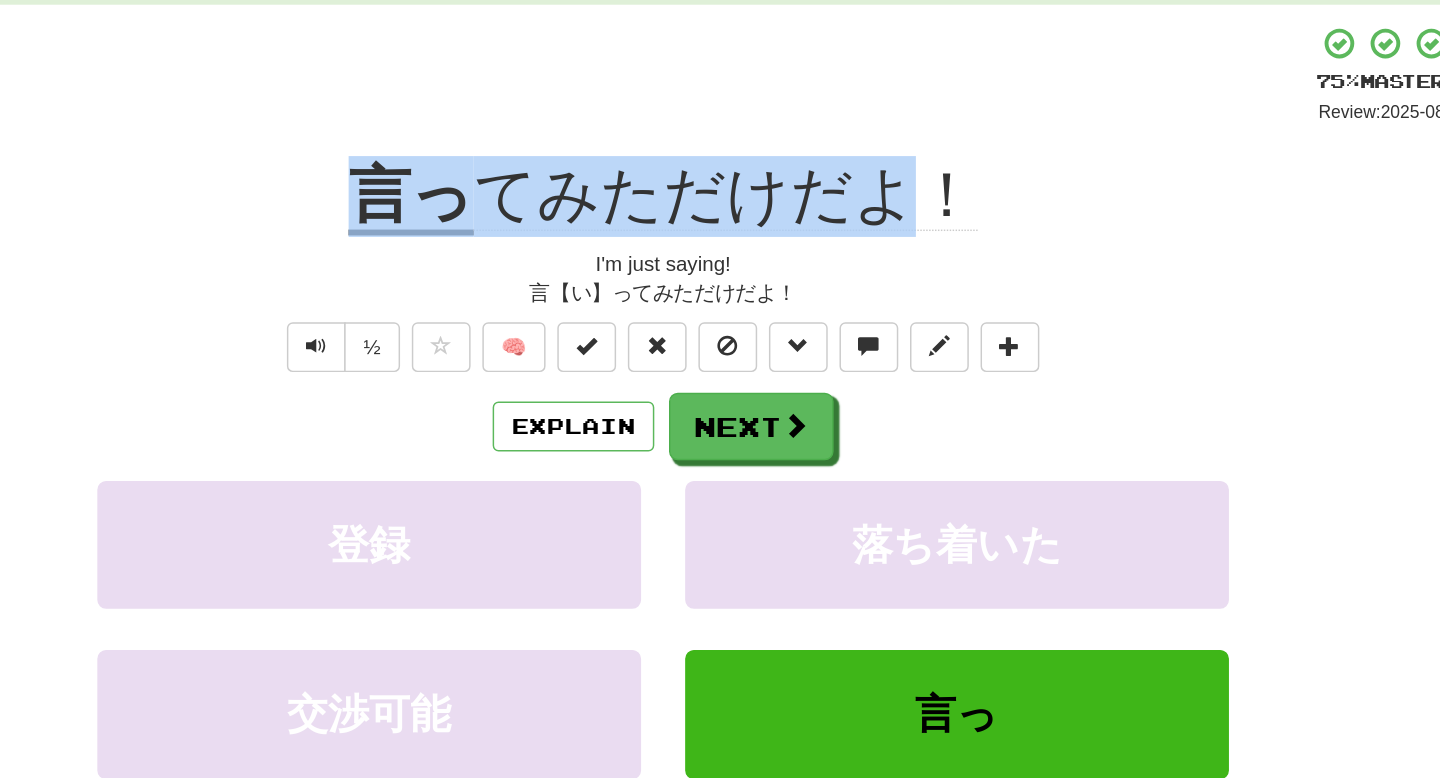 drag, startPoint x: 496, startPoint y: 225, endPoint x: 881, endPoint y: 207, distance: 385.42056 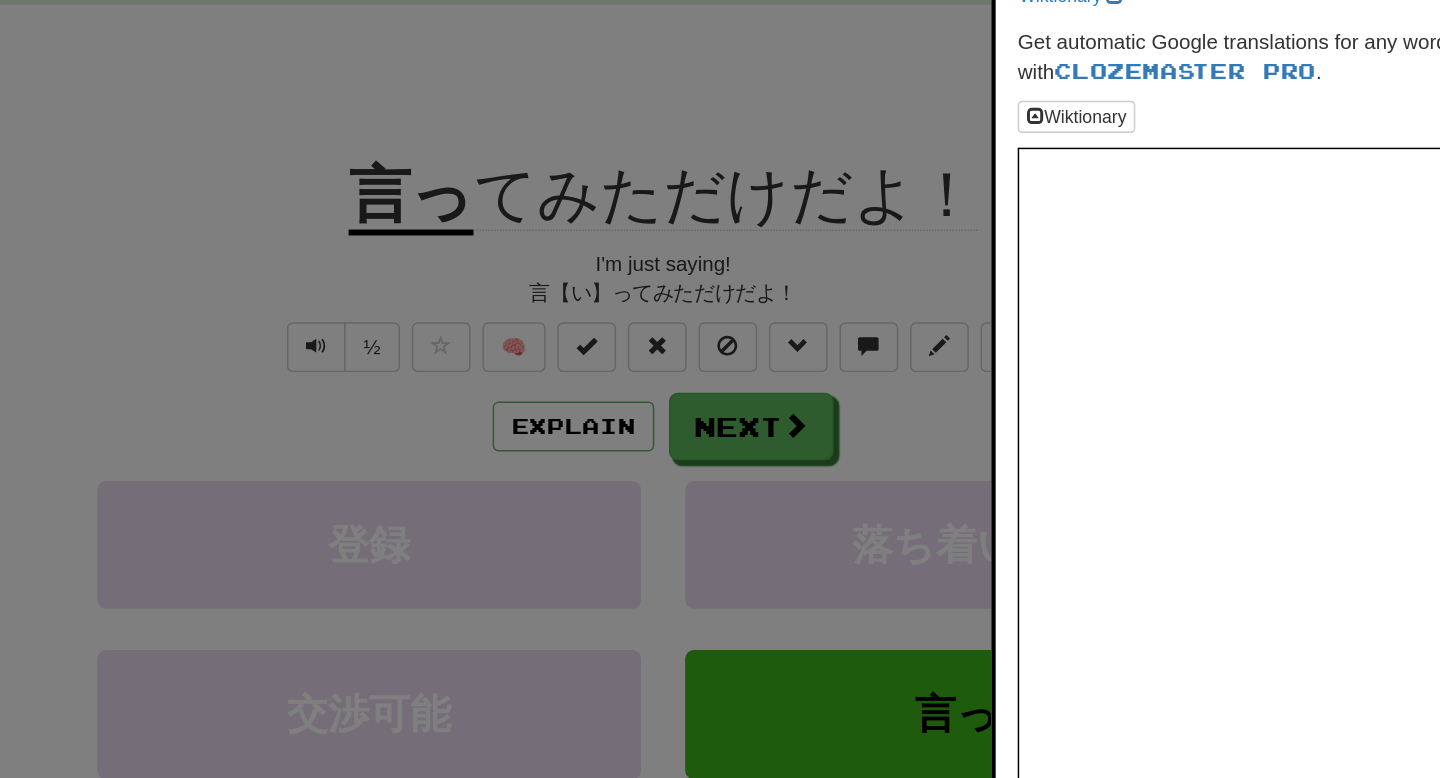 click at bounding box center [720, 389] 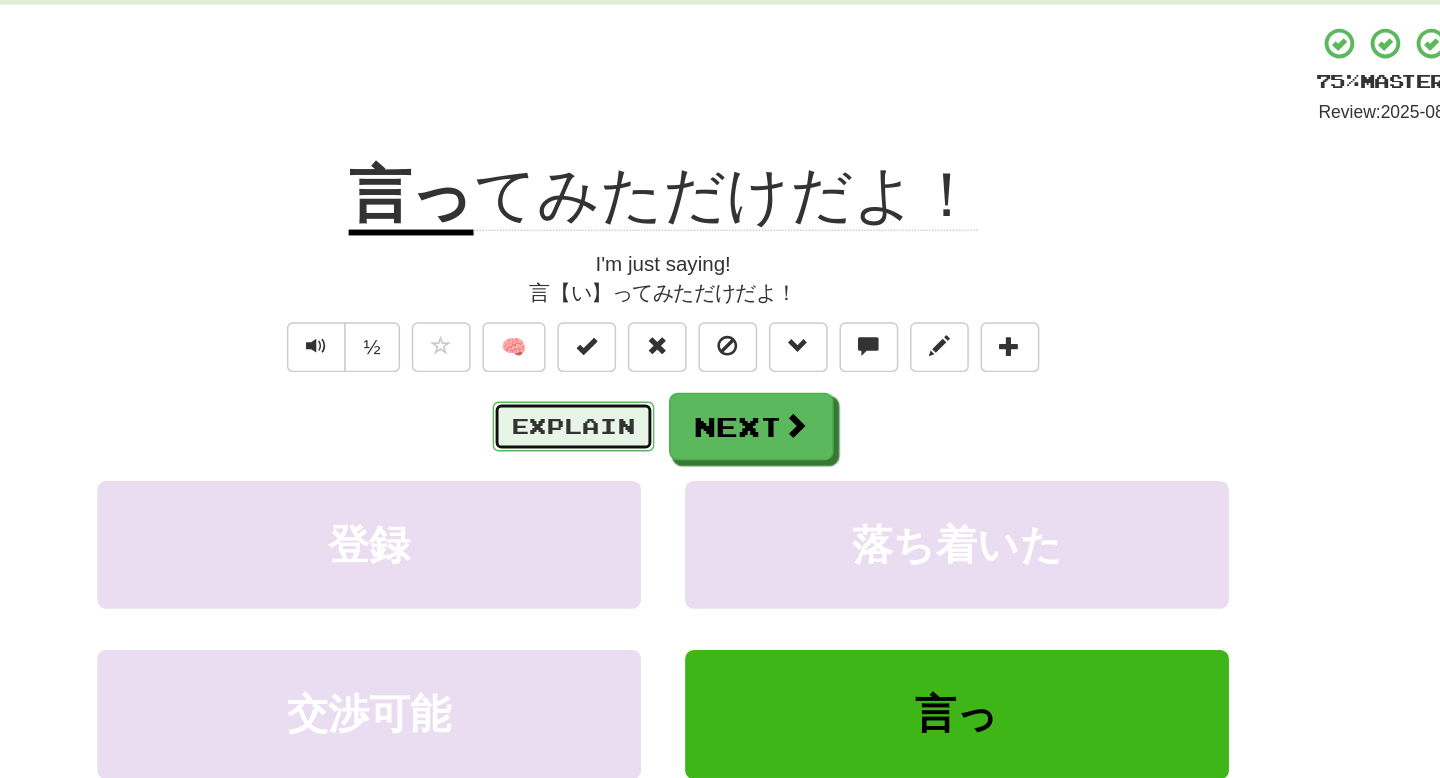 click on "Explain" at bounding box center (659, 382) 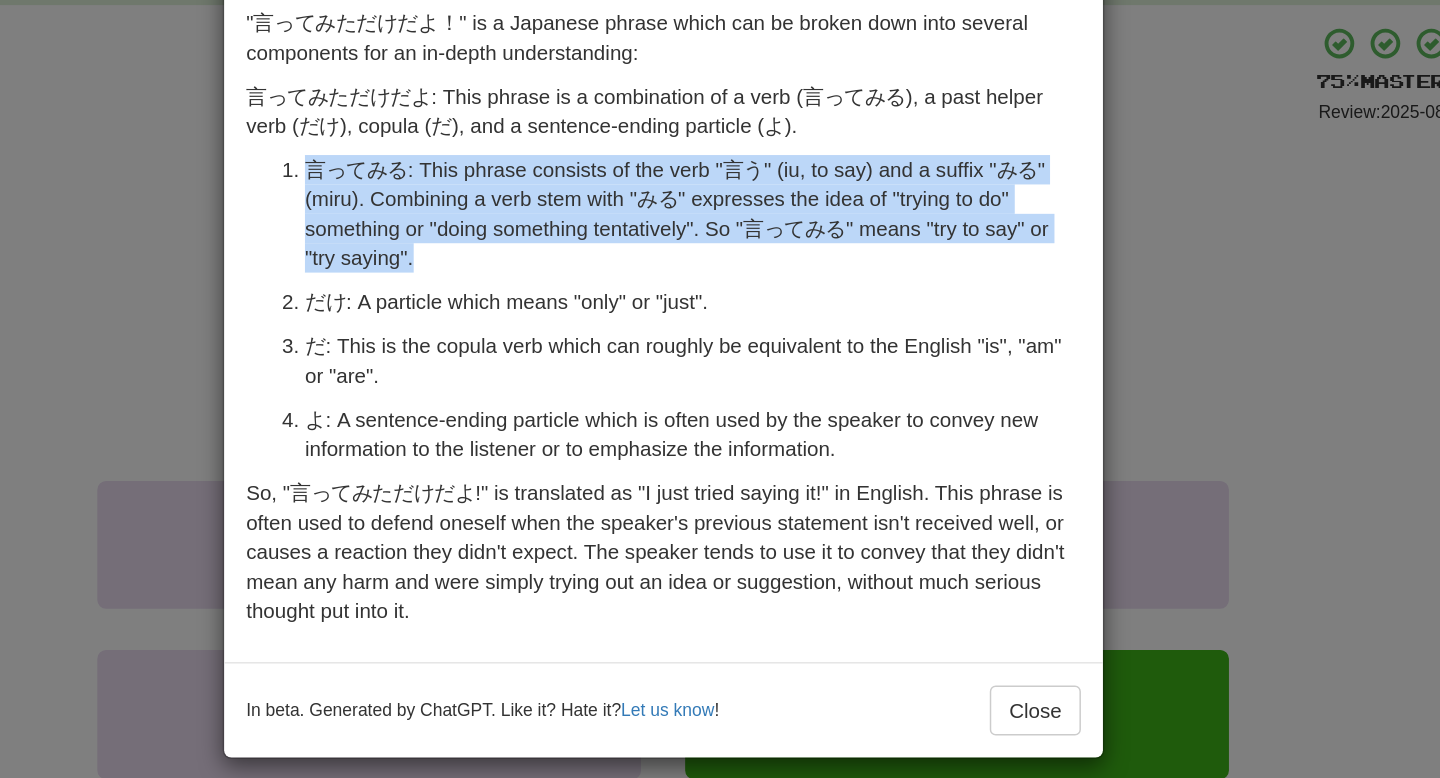 drag, startPoint x: 477, startPoint y: 210, endPoint x: 573, endPoint y: 271, distance: 113.74094 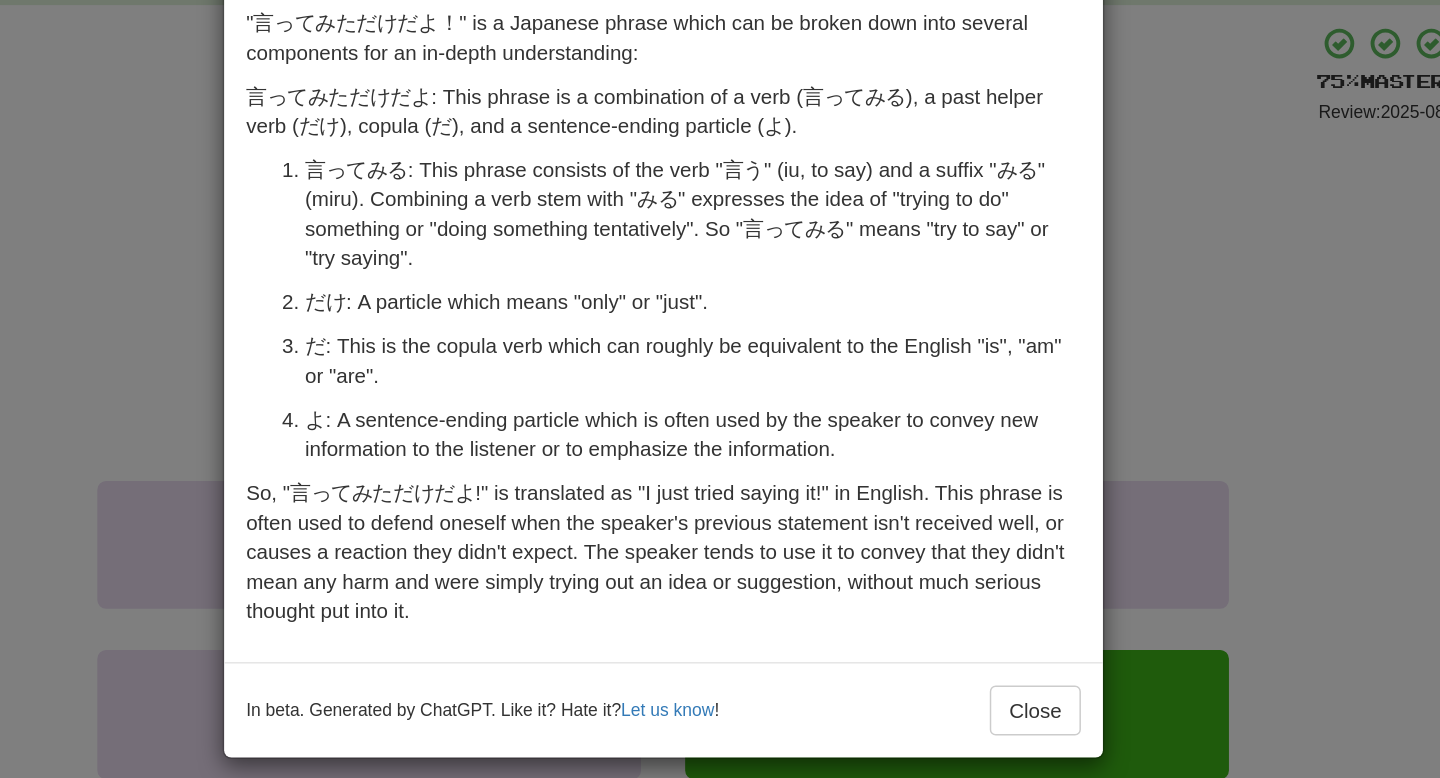 click on "× Explanation "言ってみただけだよ！" is a Japanese phrase which can be broken down into several components for an in-depth understanding:
言ってみただけだよ: This phrase is a combination of a verb (言ってみる), a past helper verb (だけ), copula (だ), and a sentence-ending particle (よ).
言ってみる: This phrase consists of the verb "言う" (iu, to say) and a suffix "みる" (miru). Combining a verb stem with "みる" expresses the idea of "trying to do" something or "doing something tentatively". So "言ってみる" means "try to say" or "try saying".
だけ: A particle which means "only" or "just".
だ: This is the copula verb which can roughly be equivalent to the English "is", "am" or "are".
よ: A sentence-ending particle which is often used by the speaker to convey new information to the listener or to emphasize the information.
In beta. Generated by ChatGPT. Like it? Hate it?  Let us know ! Close" at bounding box center (720, 389) 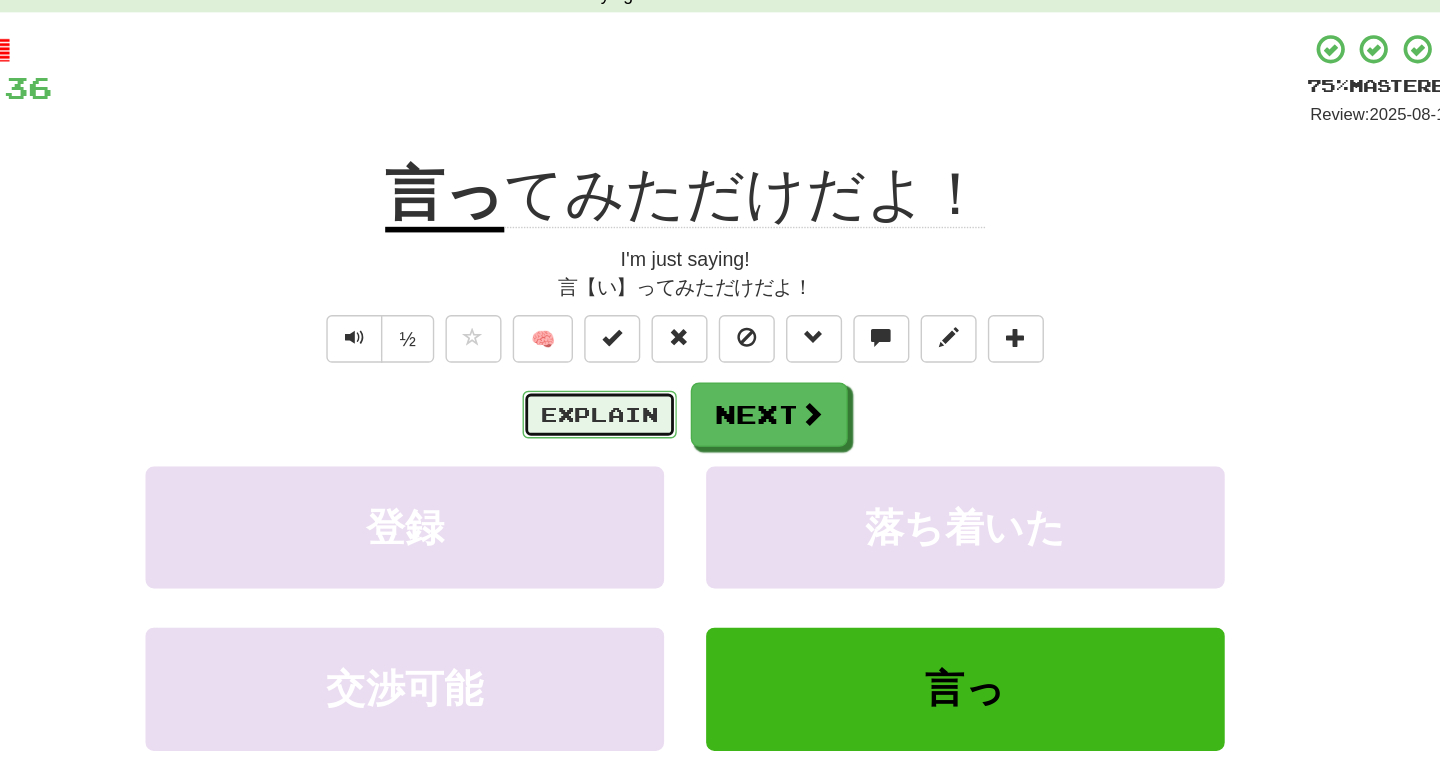 click on "Explain" at bounding box center [659, 382] 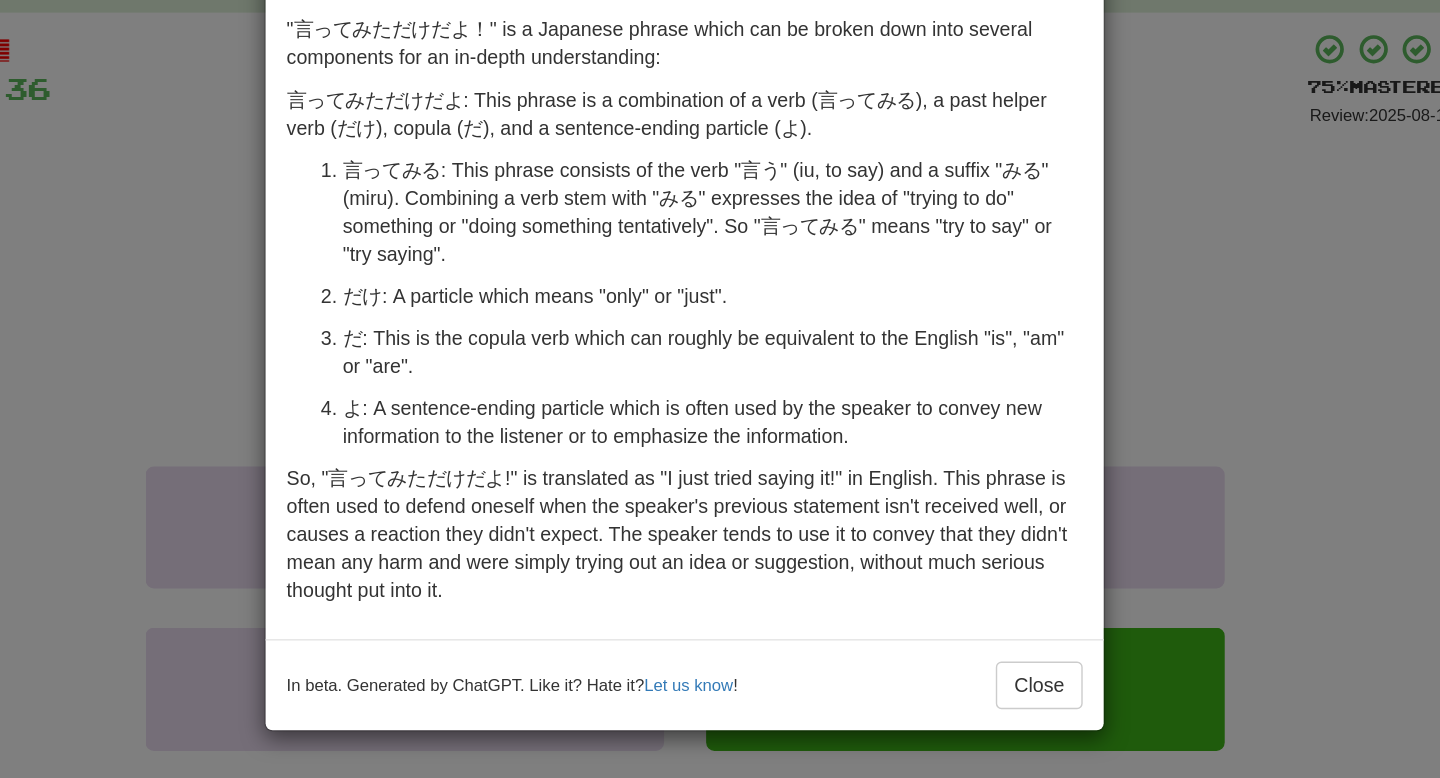 click on "× Explanation "言ってみただけだよ！" is a Japanese phrase which can be broken down into several components for an in-depth understanding:
言ってみただけだよ: This phrase is a combination of a verb (言ってみる), a past helper verb (だけ), copula (だ), and a sentence-ending particle (よ).
言ってみる: This phrase consists of the verb "言う" (iu, to say) and a suffix "みる" (miru). Combining a verb stem with "みる" expresses the idea of "trying to do" something or "doing something tentatively". So "言ってみる" means "try to say" or "try saying".
だけ: A particle which means "only" or "just".
だ: This is the copula verb which can roughly be equivalent to the English "is", "am" or "are".
よ: A sentence-ending particle which is often used by the speaker to convey new information to the listener or to emphasize the information.
In beta. Generated by ChatGPT. Like it? Hate it?  Let us know ! Close" at bounding box center (720, 389) 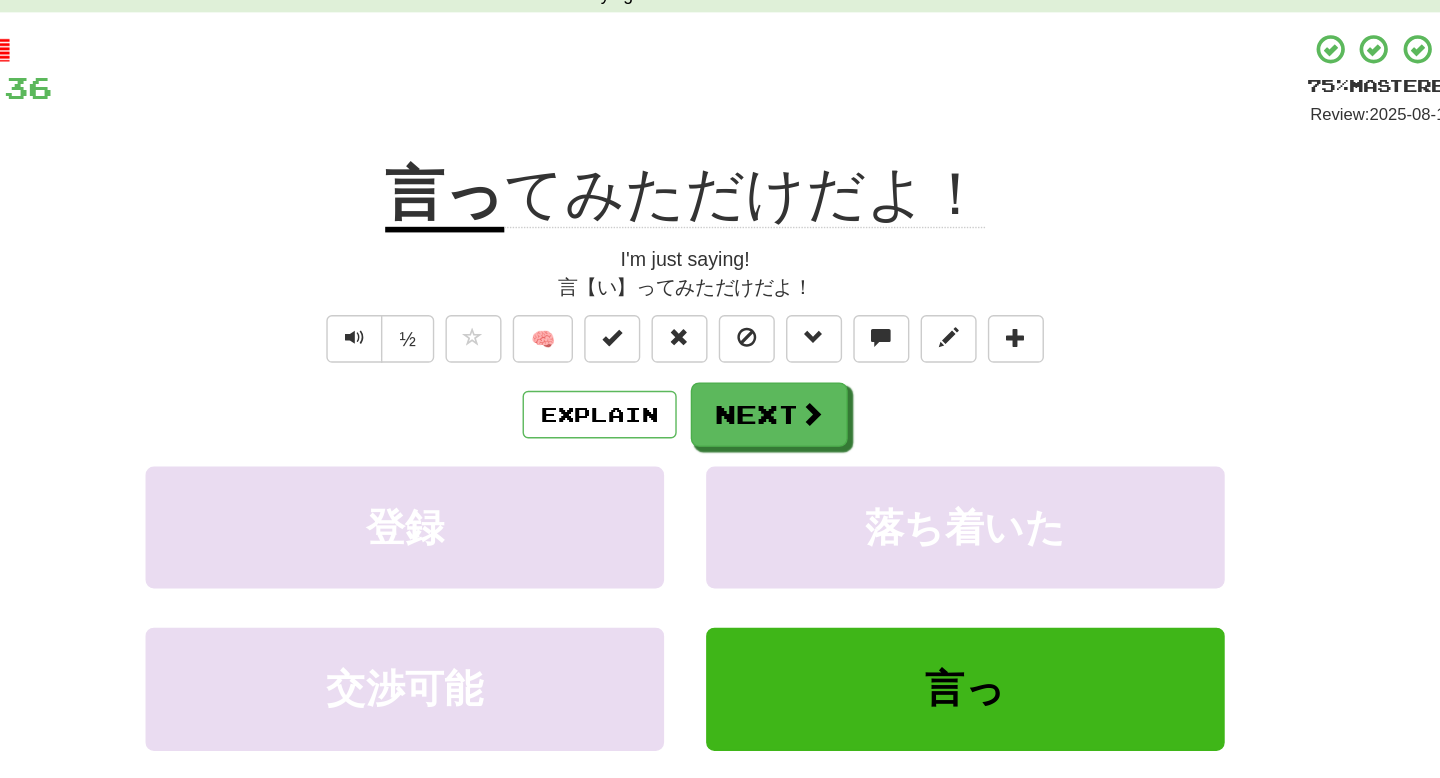 click on "Explain Next 登録 落ち着いた 交渉可能 言っ Learn more: 登録 落ち着いた 交渉可能 言っ" at bounding box center (720, 519) 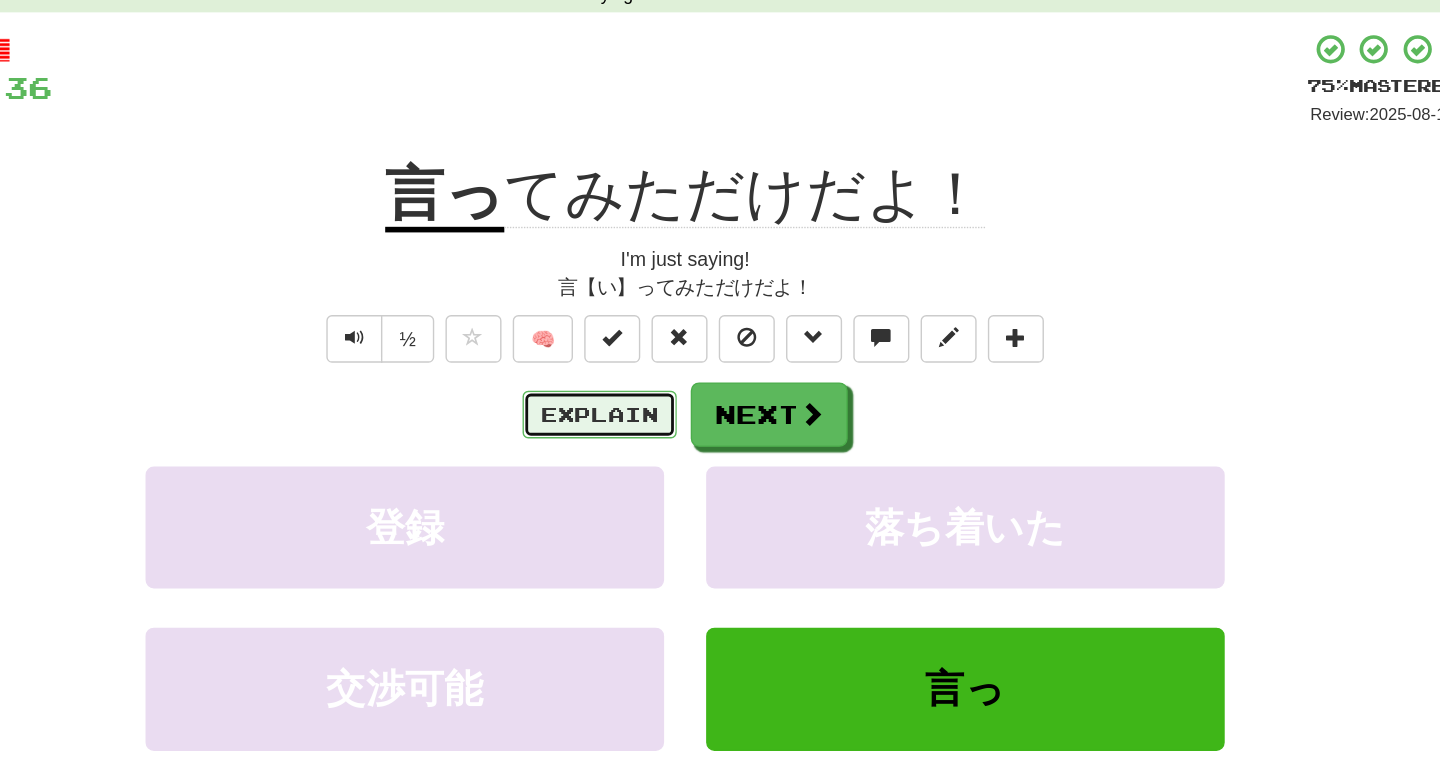 click on "Explain" at bounding box center [659, 382] 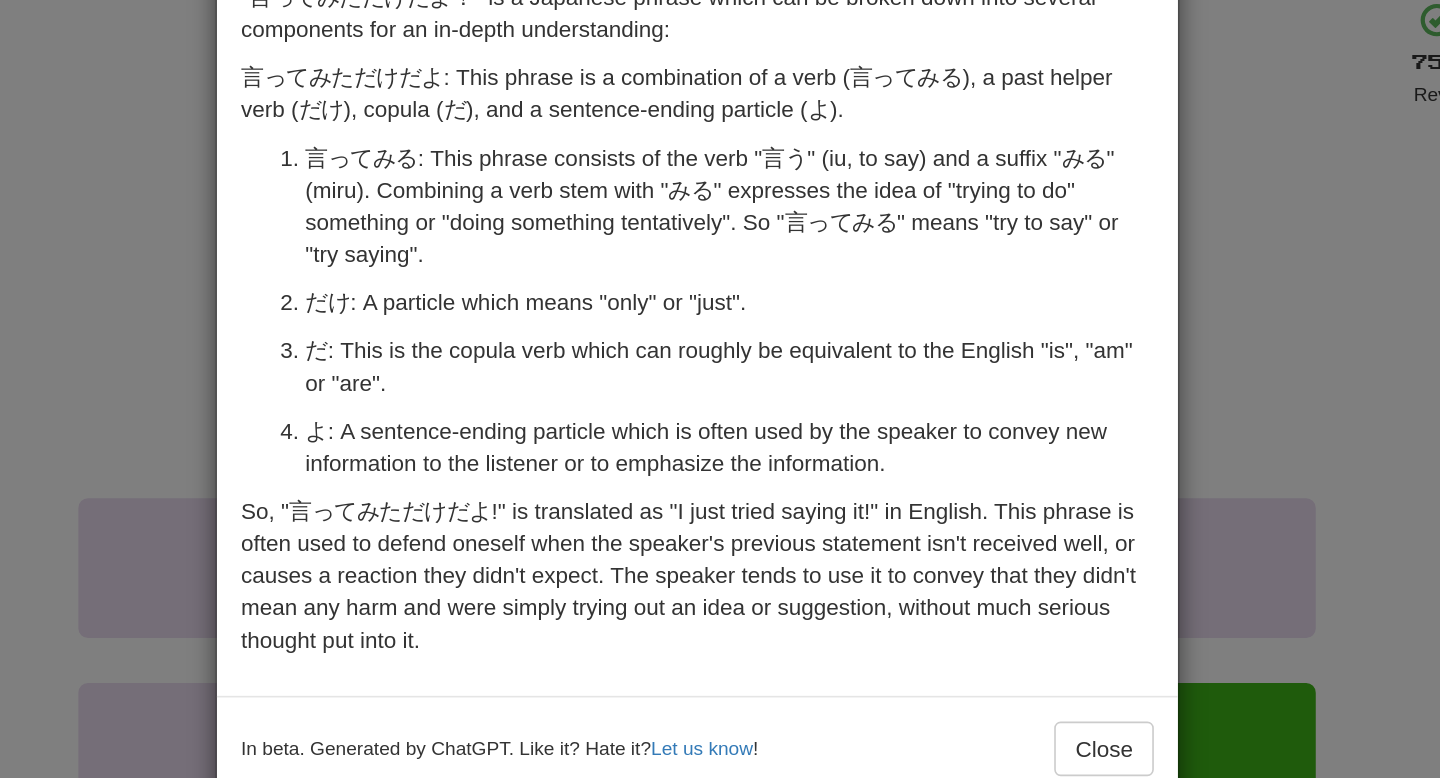 click on "× Explanation "言ってみただけだよ！" is a Japanese phrase which can be broken down into several components for an in-depth understanding:
言ってみただけだよ: This phrase is a combination of a verb (言ってみる), a past helper verb (だけ), copula (だ), and a sentence-ending particle (よ).
言ってみる: This phrase consists of the verb "言う" (iu, to say) and a suffix "みる" (miru). Combining a verb stem with "みる" expresses the idea of "trying to do" something or "doing something tentatively". So "言ってみる" means "try to say" or "try saying".
だけ: A particle which means "only" or "just".
だ: This is the copula verb which can roughly be equivalent to the English "is", "am" or "are".
よ: A sentence-ending particle which is often used by the speaker to convey new information to the listener or to emphasize the information.
In beta. Generated by ChatGPT. Like it? Hate it?  Let us know ! Close" at bounding box center (720, 389) 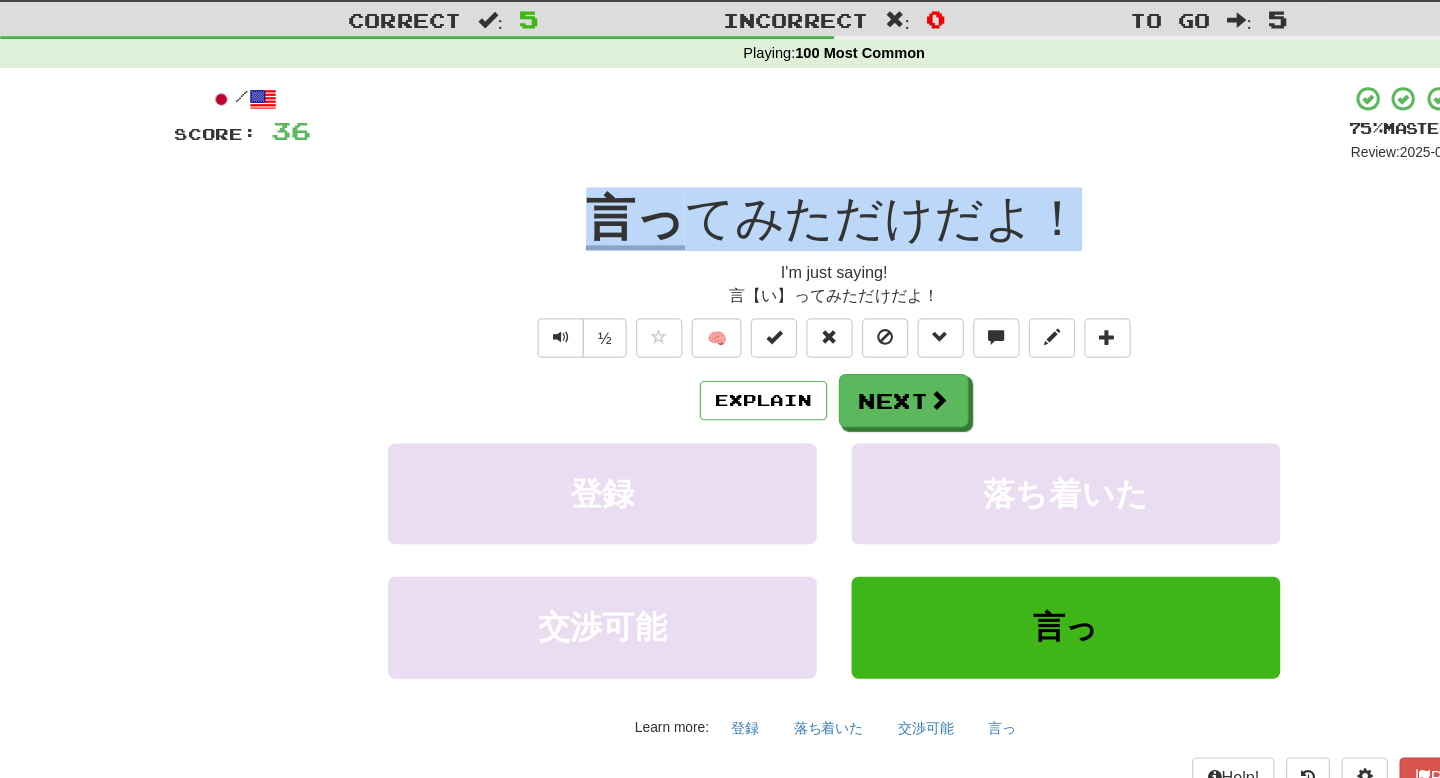 drag, startPoint x: 511, startPoint y: 239, endPoint x: 913, endPoint y: 238, distance: 402.00125 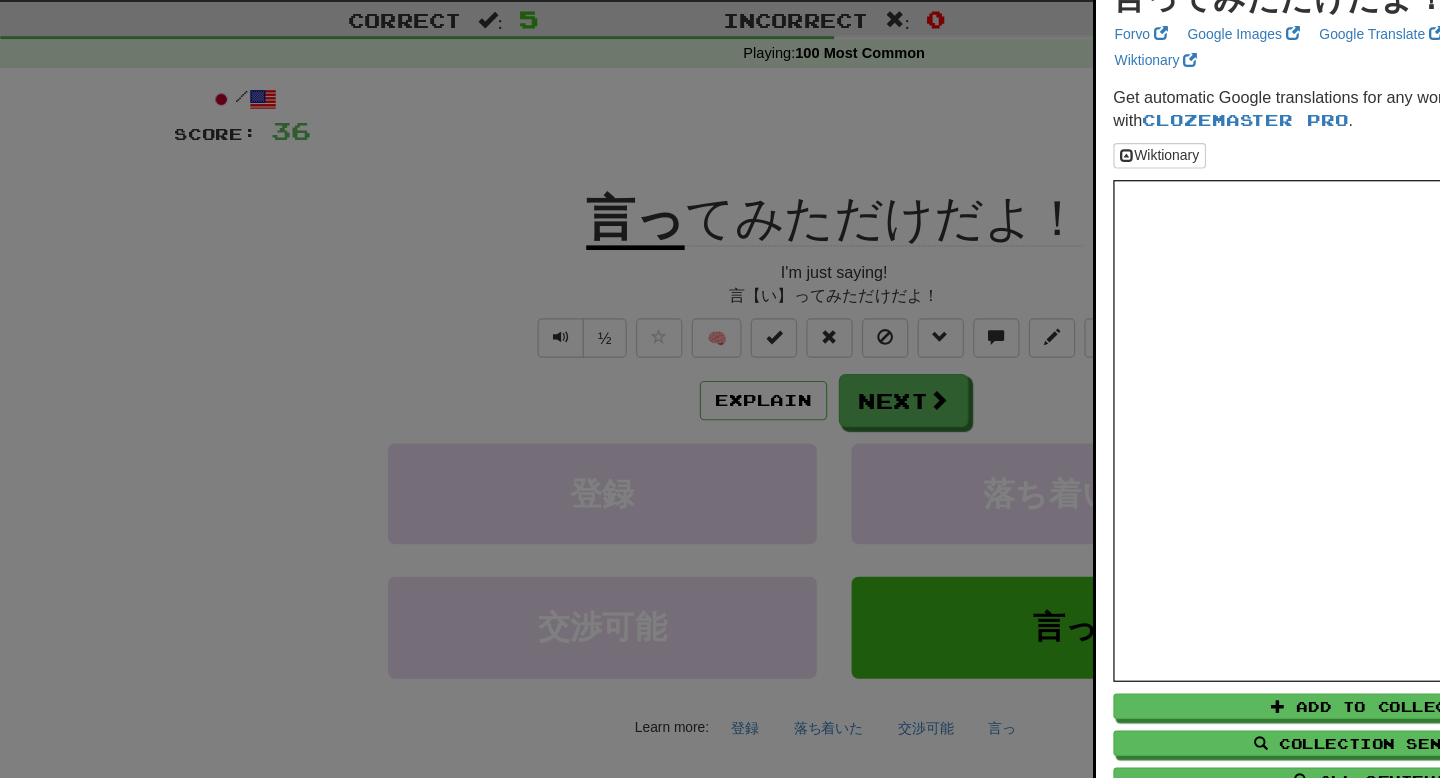 click at bounding box center [720, 389] 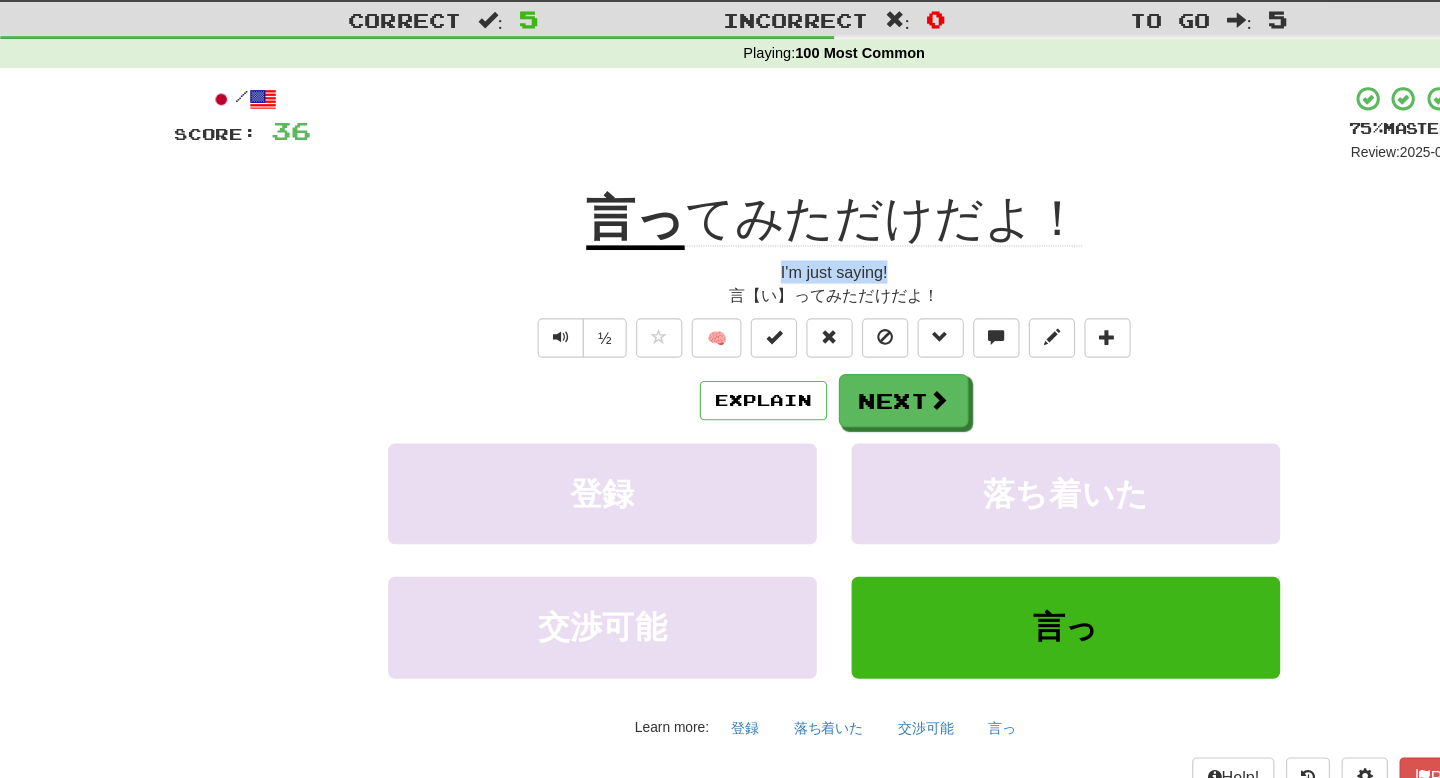 drag, startPoint x: 670, startPoint y: 269, endPoint x: 780, endPoint y: 268, distance: 110.00455 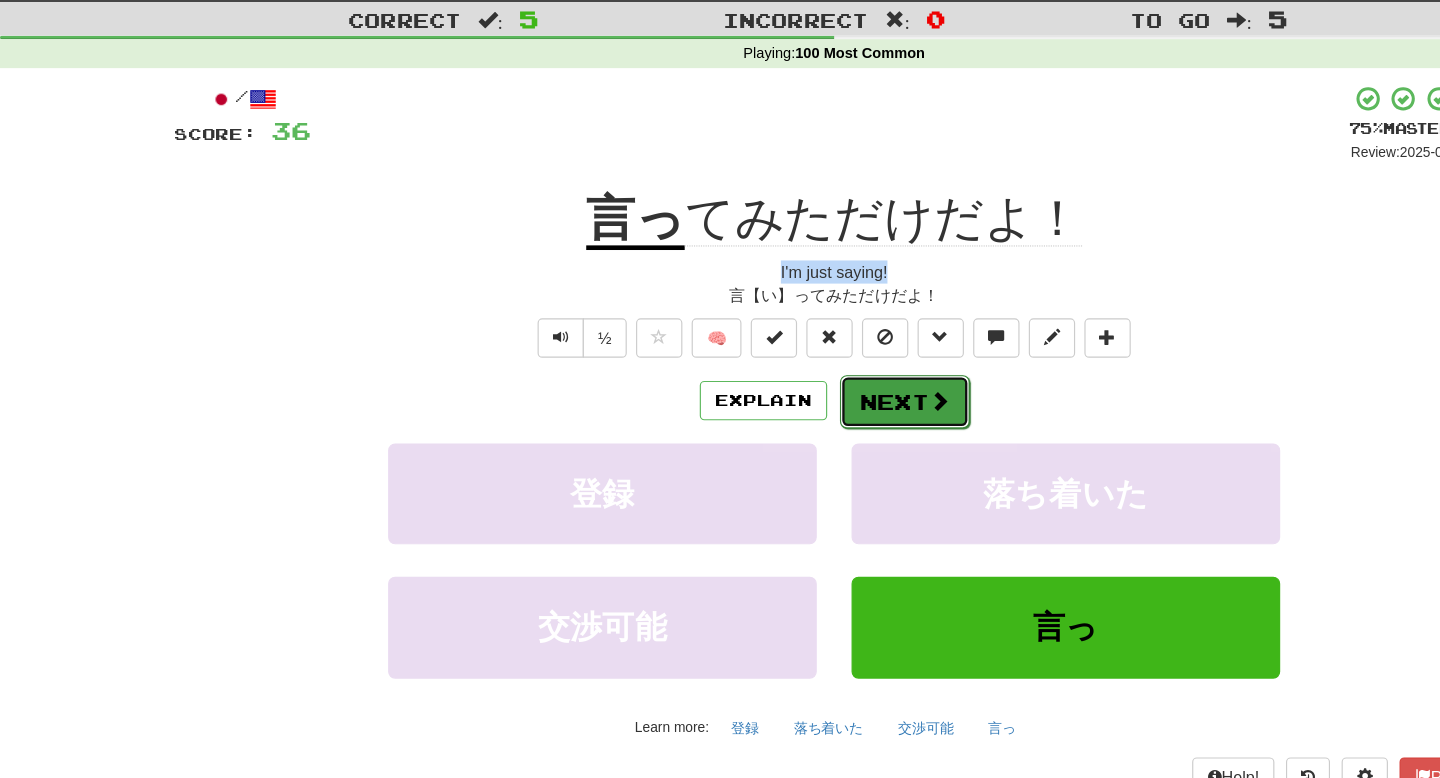click at bounding box center [811, 382] 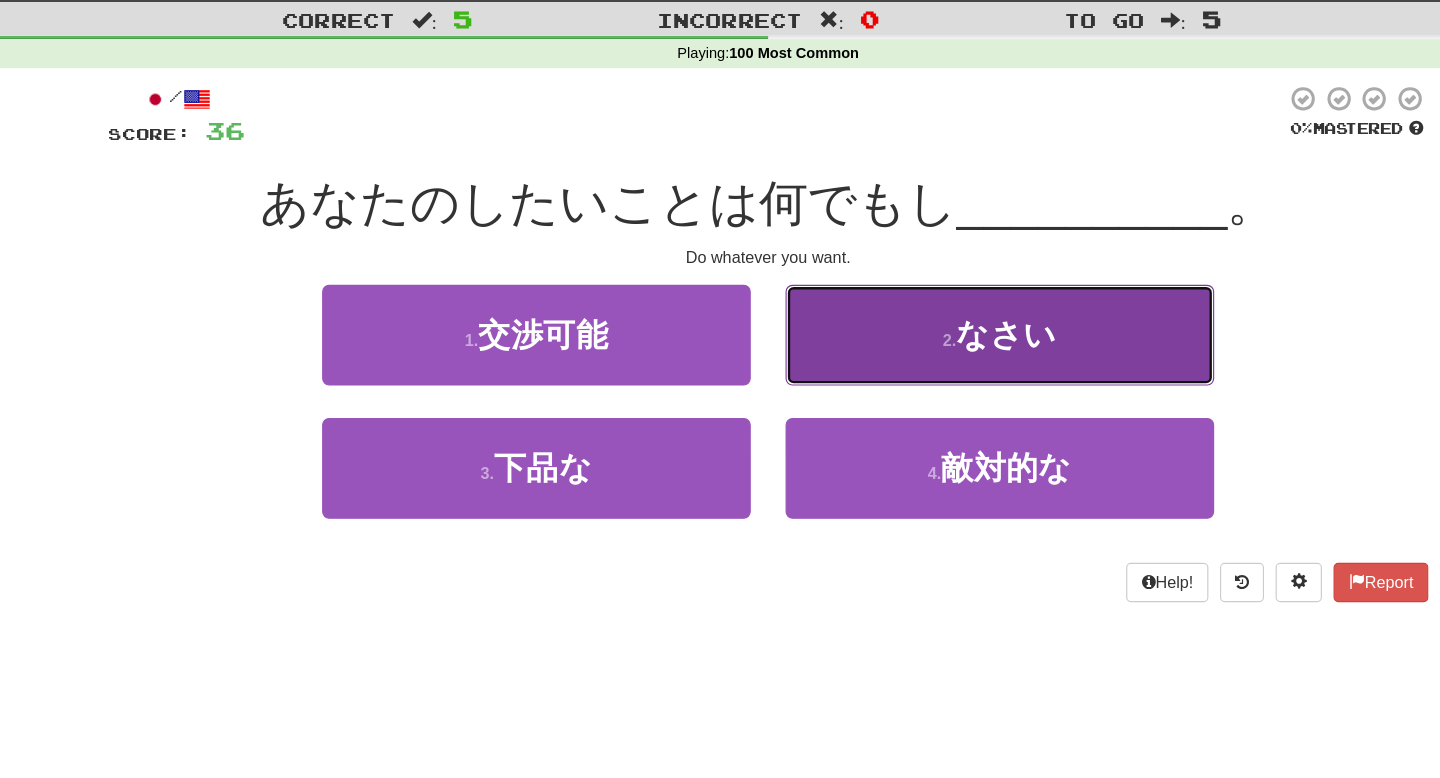 click on "2 .  なさい" at bounding box center (920, 325) 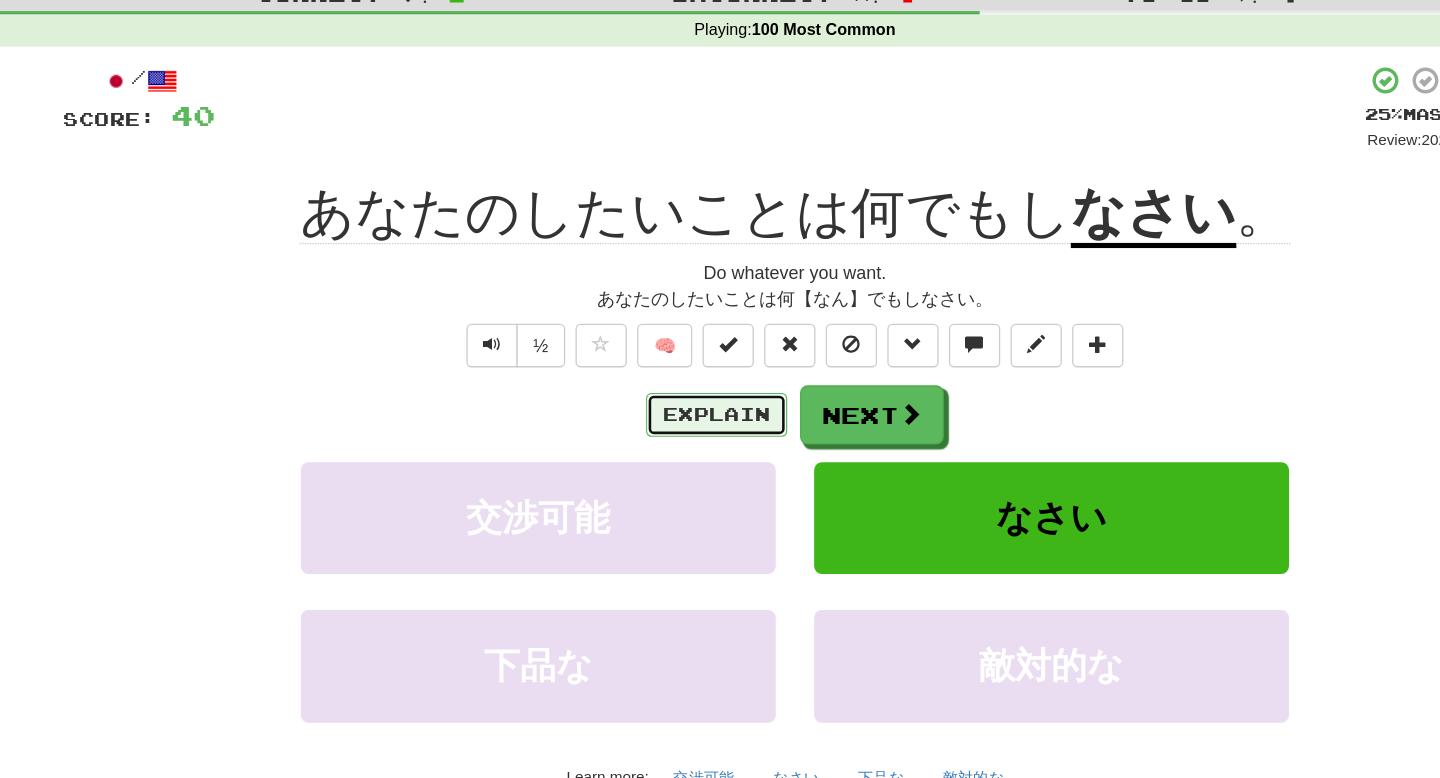 click on "Explain" at bounding box center (659, 382) 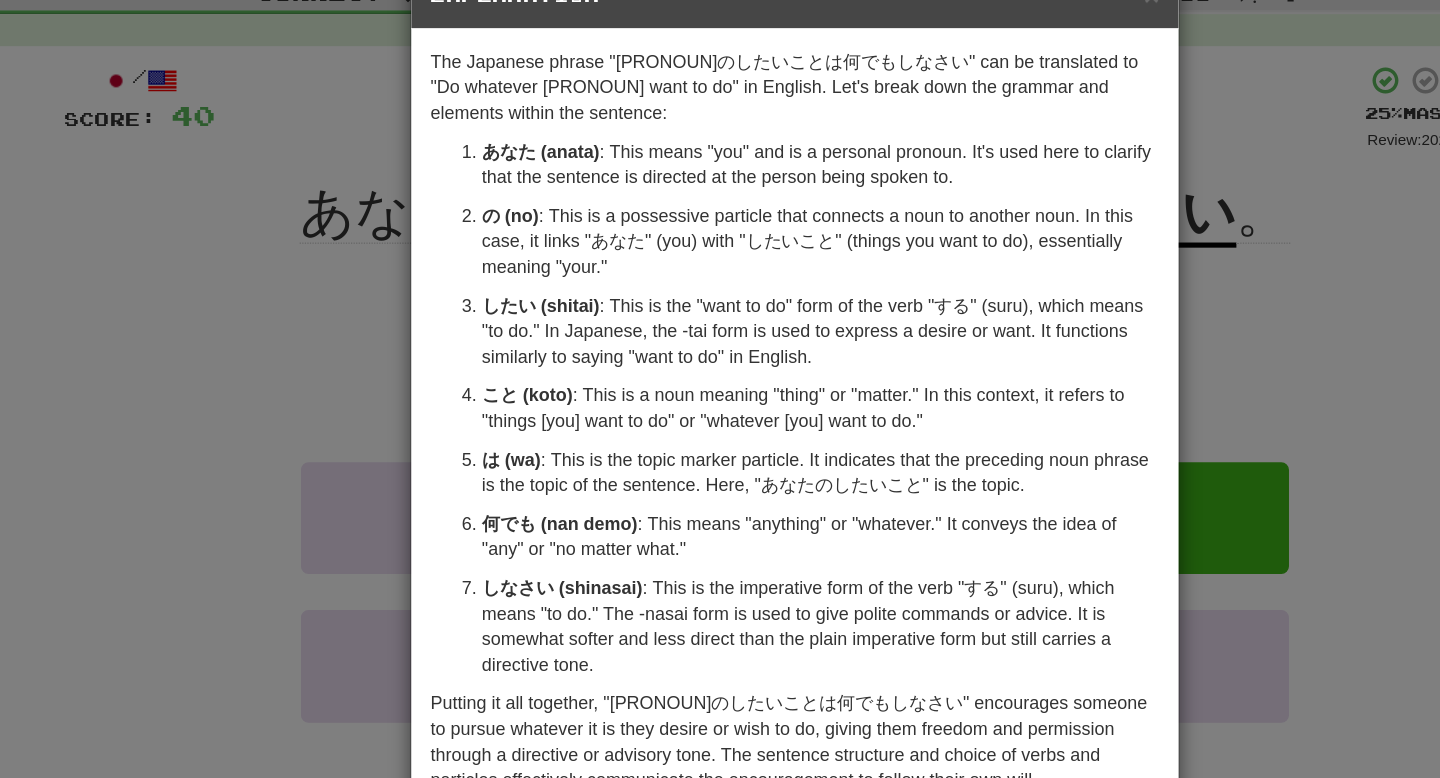scroll, scrollTop: 20, scrollLeft: 0, axis: vertical 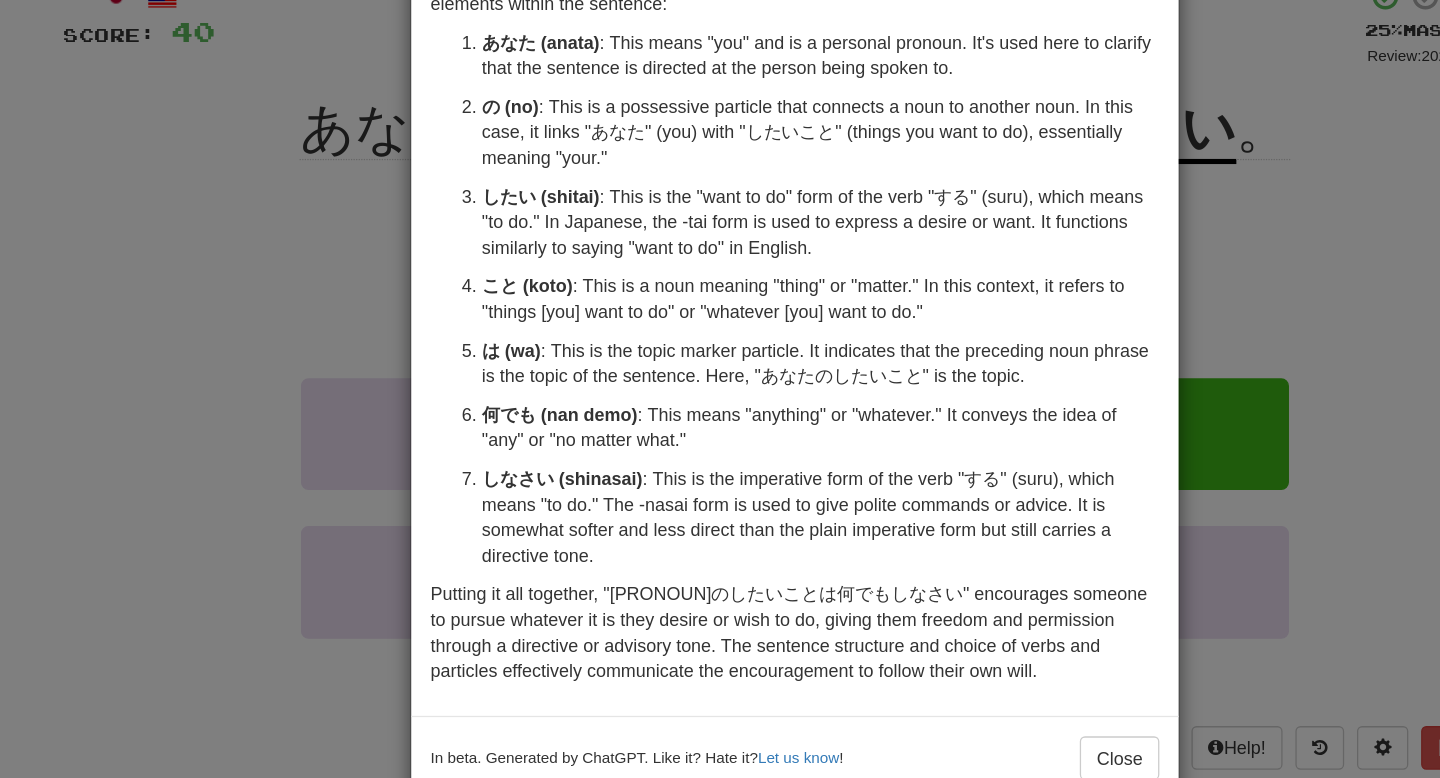 click on "× Explanation The Japanese phrase "[PRONOUN]のしたいことは何でもしなさい" can be translated to "Do whatever [PRONOUN] want to do" in English. Let's break down the grammar and elements within the sentence:
[PRONOUN] (anata) : This means "[PRONOUN]" and is a personal pronoun. It's used here to clarify that the sentence is directed at the person being spoken to.
の (no) : This is a possessive particle that connects a noun to another noun. In this case, it links "[PRONOUN]" (you) with "したいこと" (things you want to do), essentially meaning "your."
したい (shitai) : This is the "want to do" form of the verb "する" (suru), which means "to do." In Japanese, the -tai form is used to express a desire or want. It functions similarly to saying "want to do" in English.
こと (koto) : This is a noun meaning "thing" or "matter." In this context, it refers to "things [PRONOUN] want to do" or "whatever [PRONOUN] want to do."
は (wa)
何でも (nan demo)
Let us know !" at bounding box center [720, 389] 